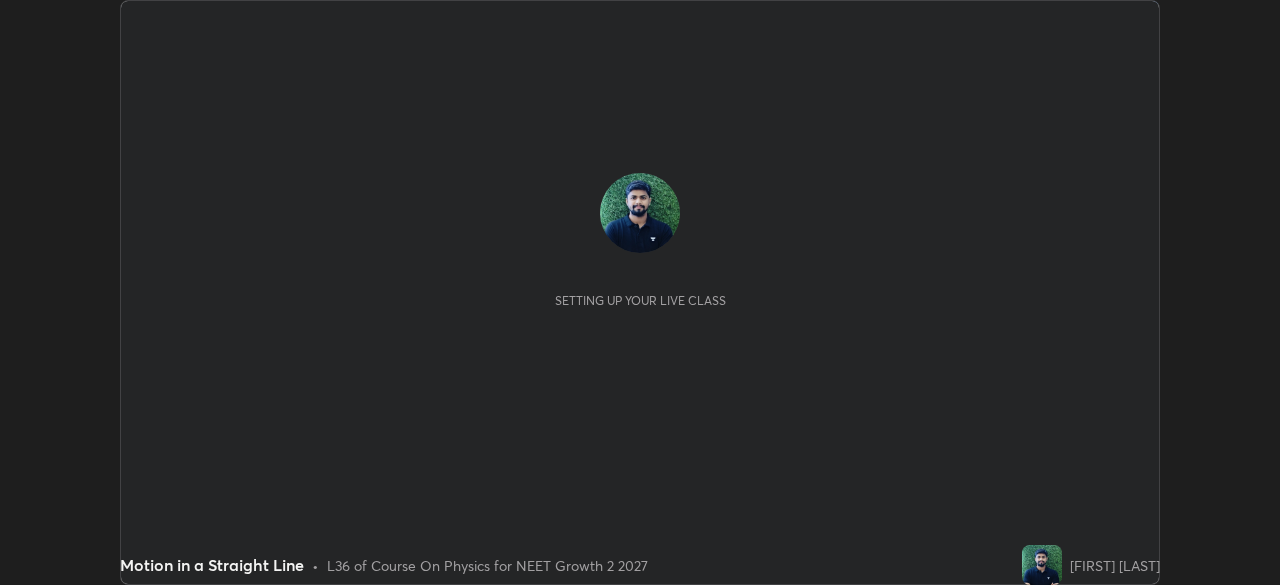scroll, scrollTop: 0, scrollLeft: 0, axis: both 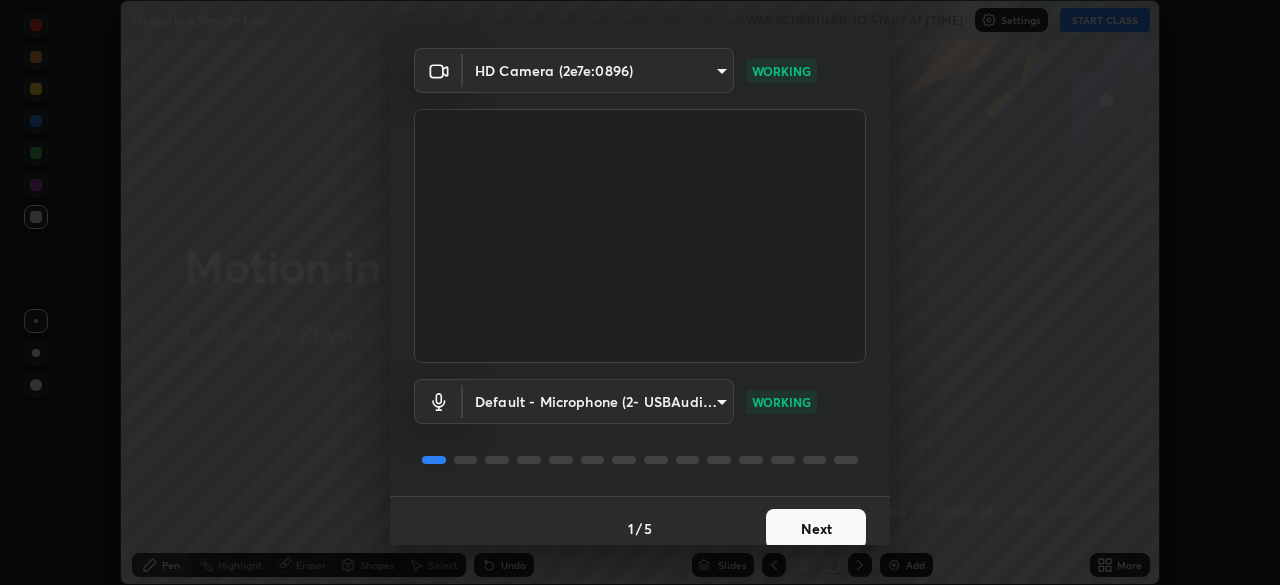 click on "Next" at bounding box center (816, 529) 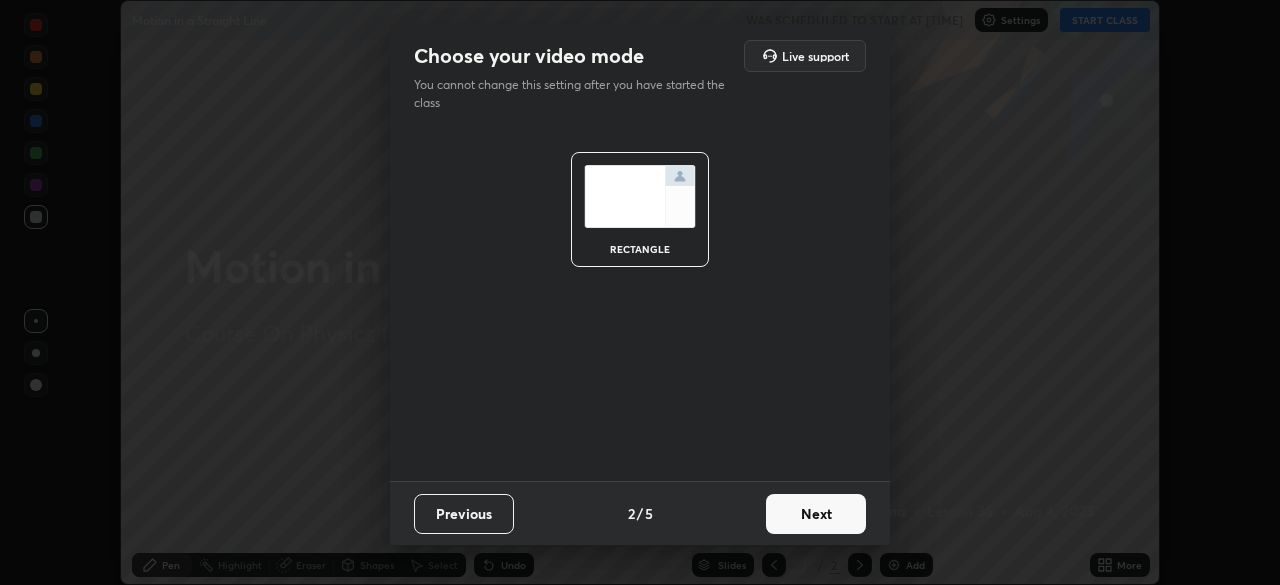 scroll, scrollTop: 0, scrollLeft: 0, axis: both 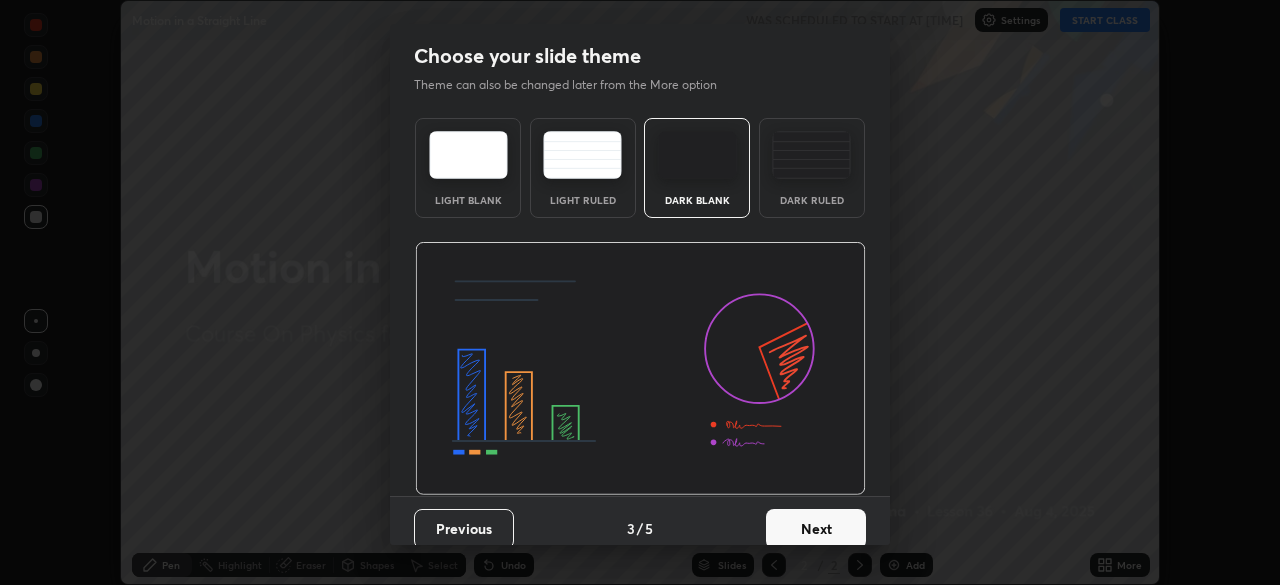 click on "Dark Ruled" at bounding box center [812, 168] 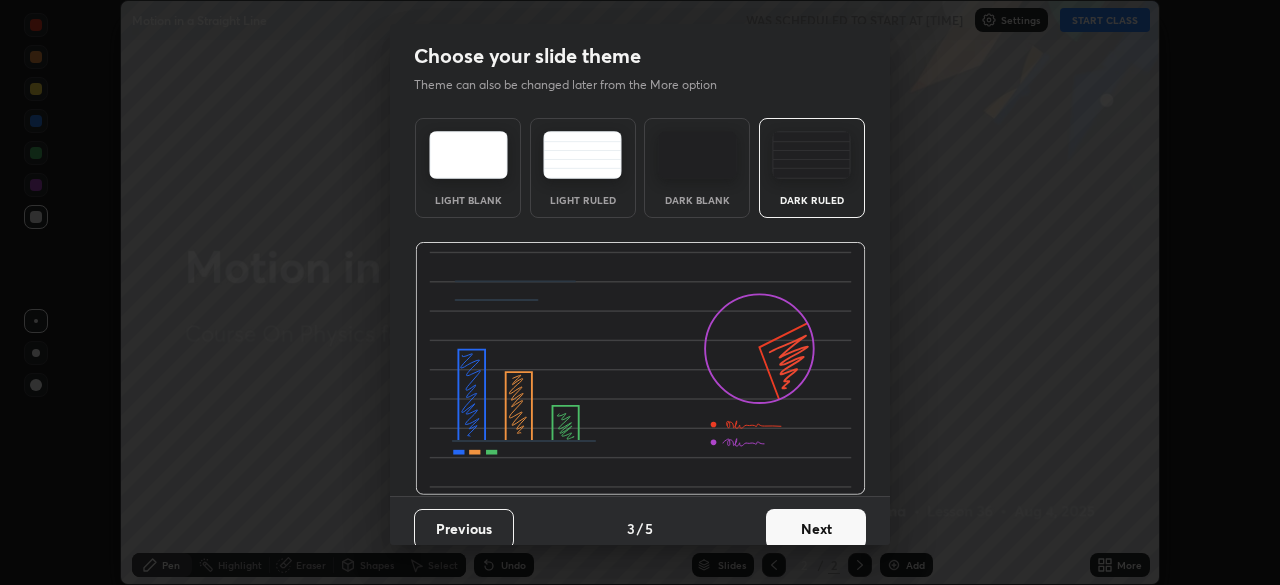 click on "Next" at bounding box center (816, 529) 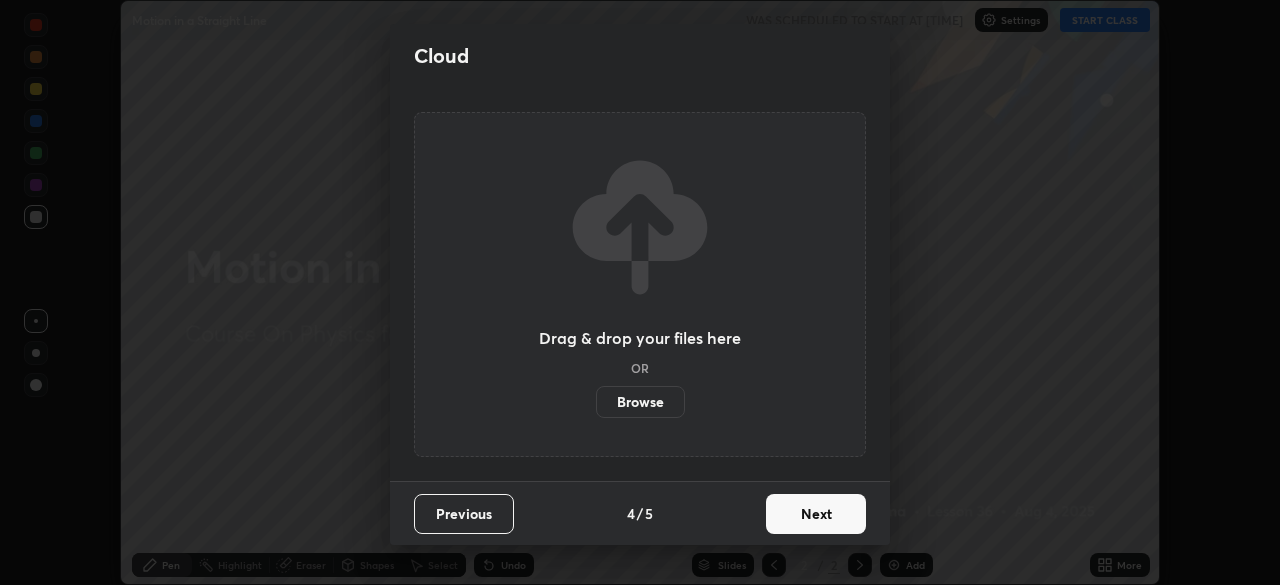 click on "Next" at bounding box center [816, 514] 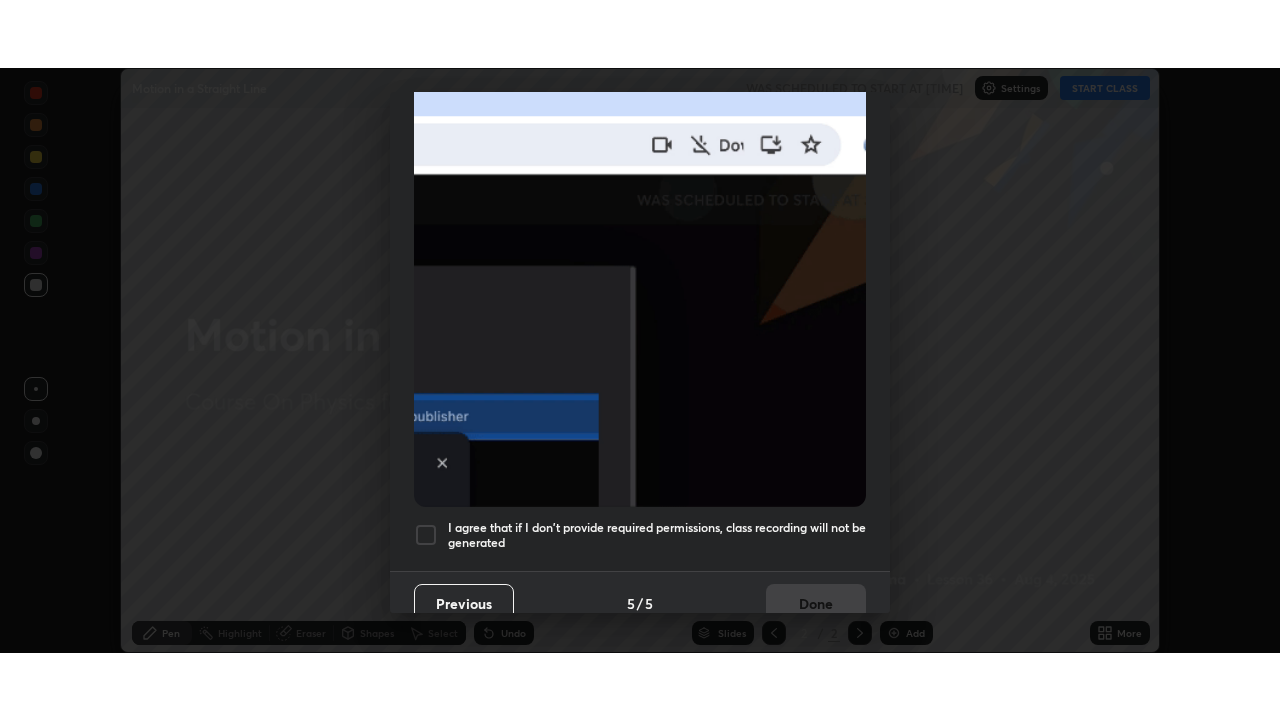 scroll, scrollTop: 479, scrollLeft: 0, axis: vertical 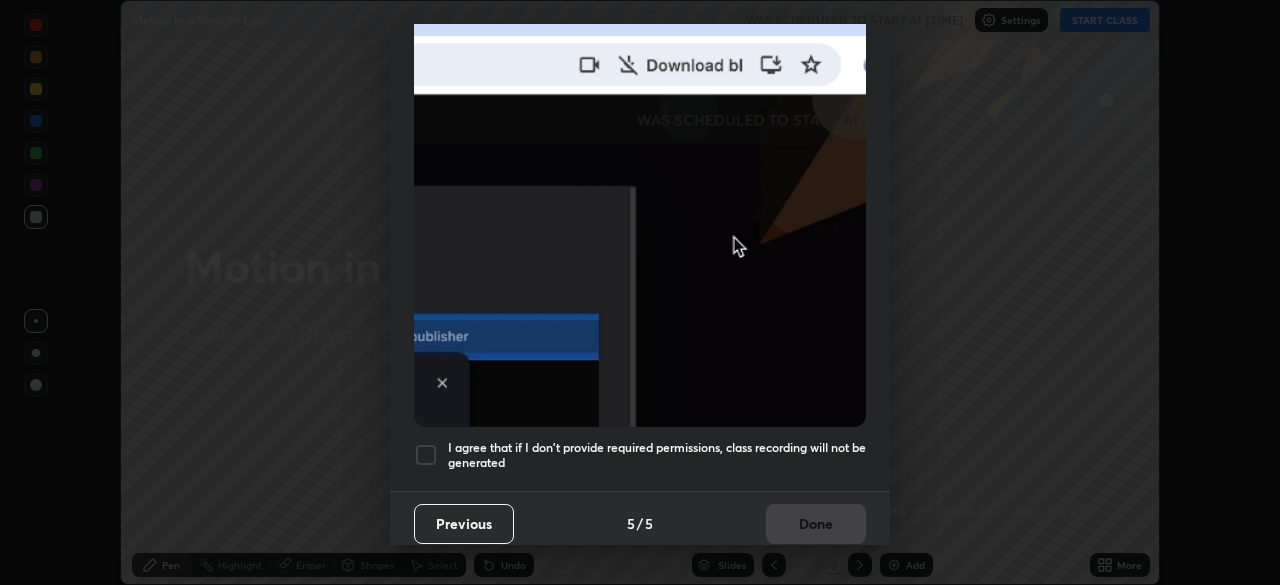 click at bounding box center [426, 455] 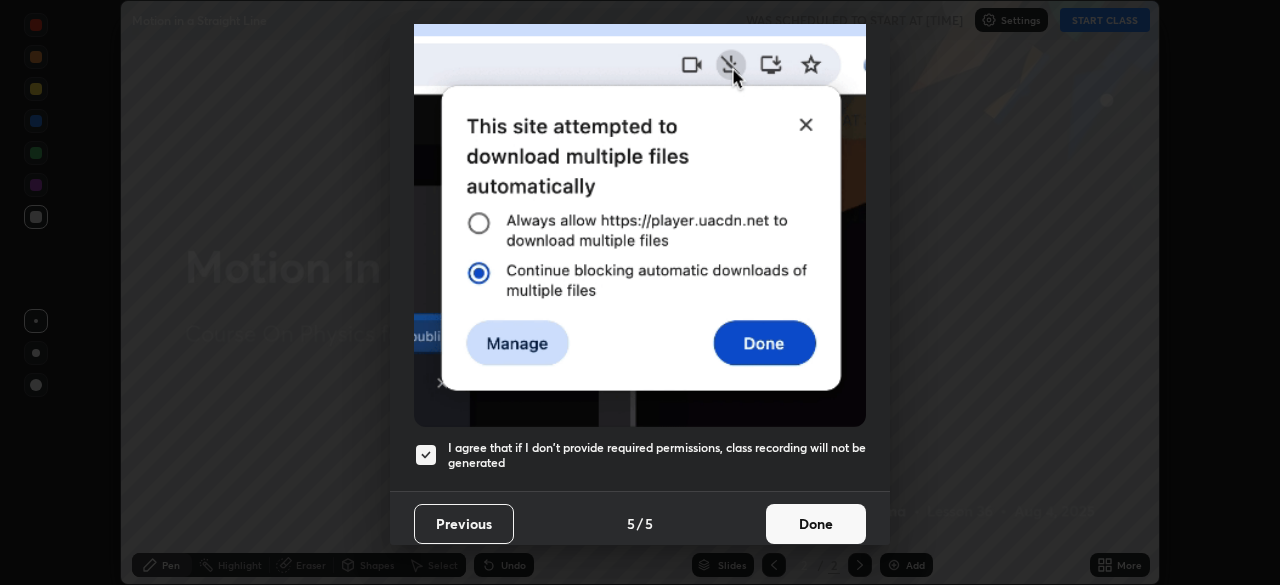 click on "Done" at bounding box center (816, 524) 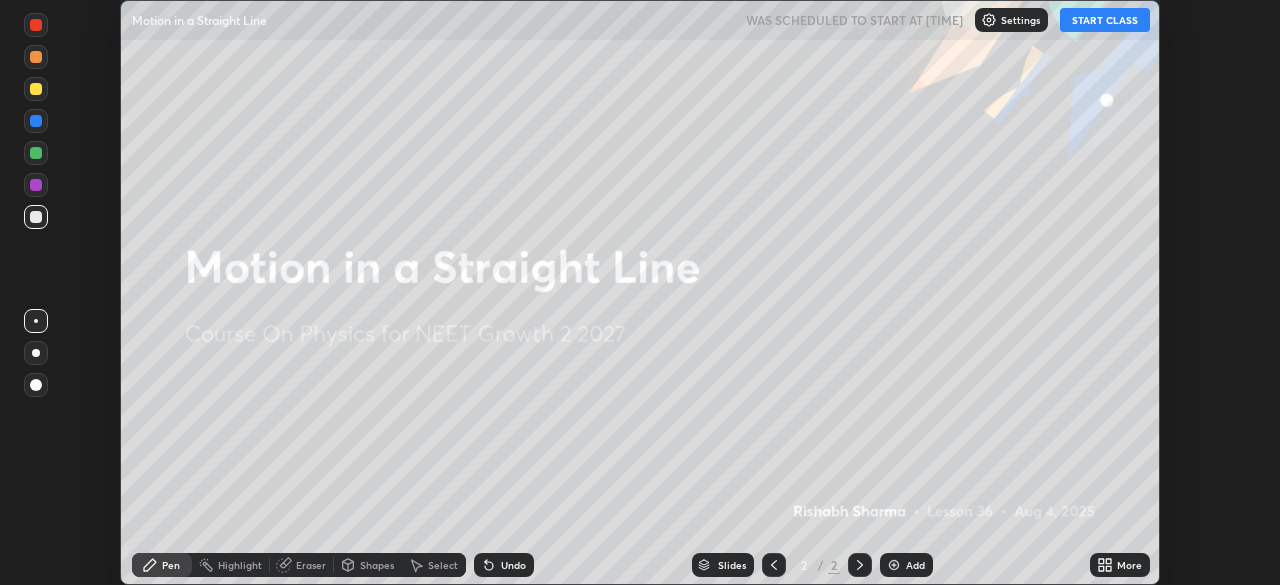 click 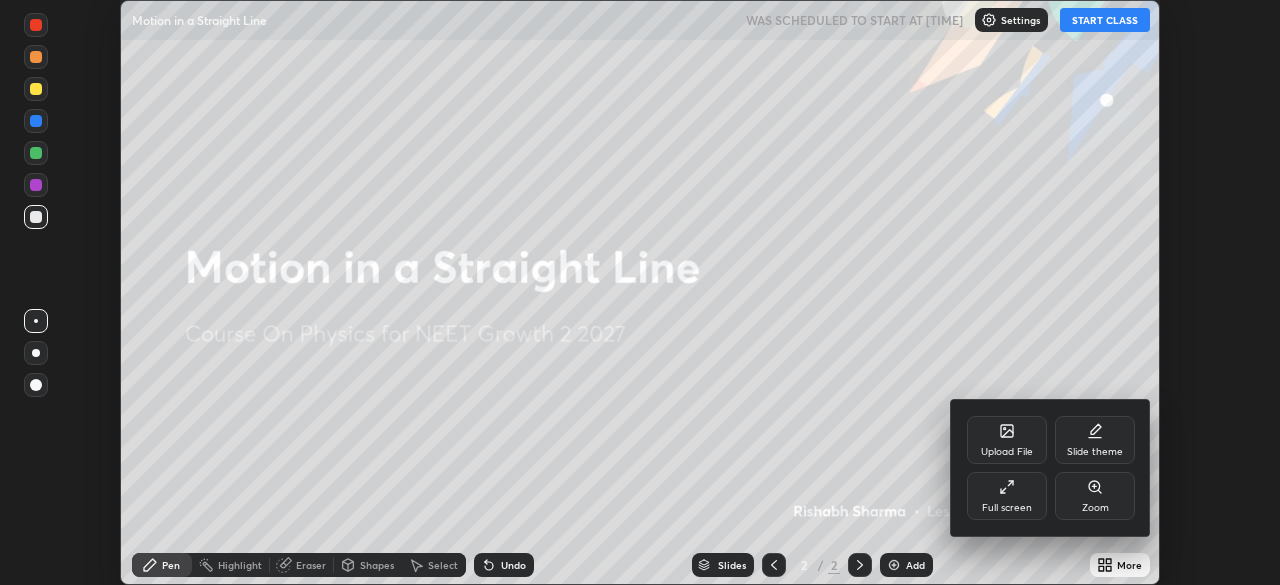 click on "Full screen" at bounding box center (1007, 508) 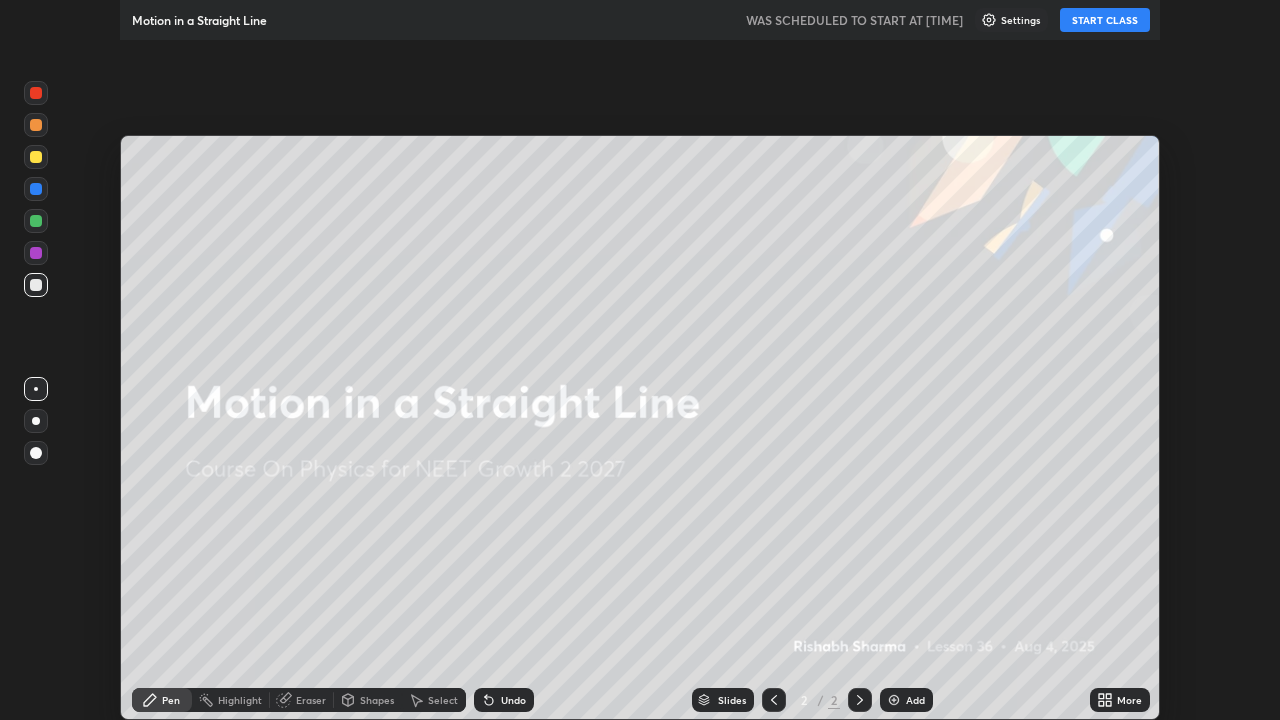scroll, scrollTop: 99280, scrollLeft: 98720, axis: both 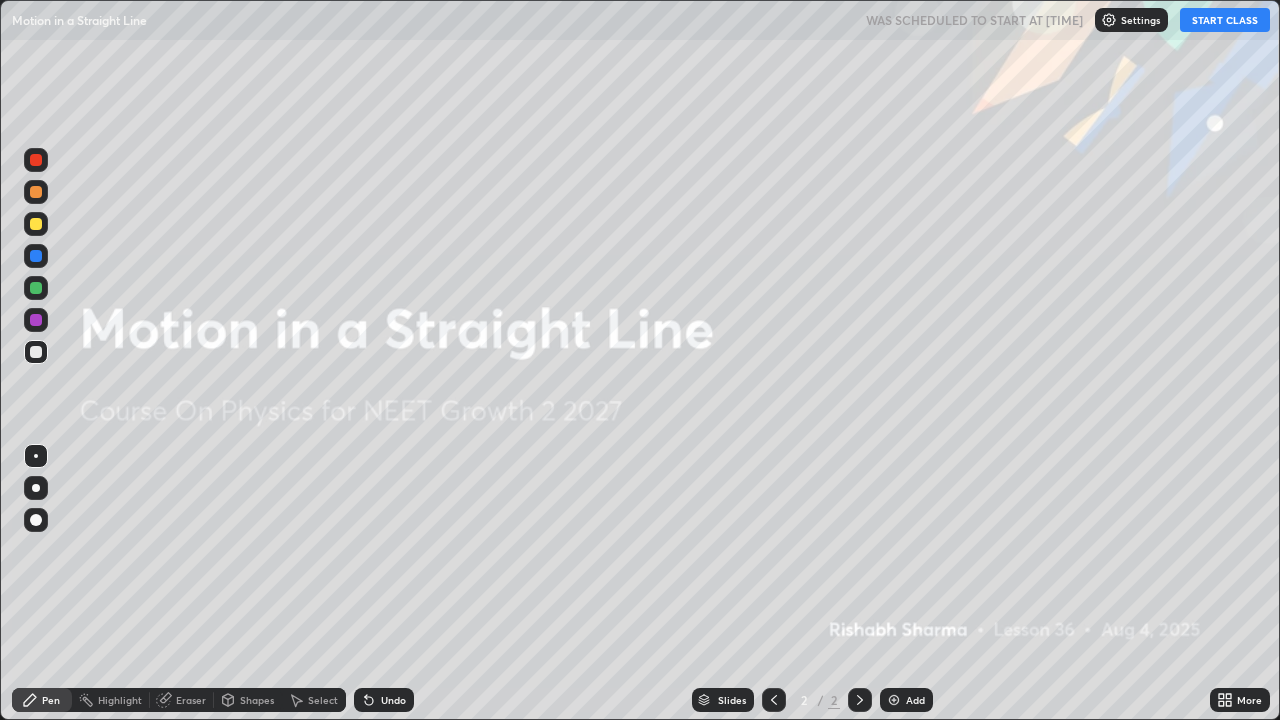 click on "START CLASS" at bounding box center [1225, 20] 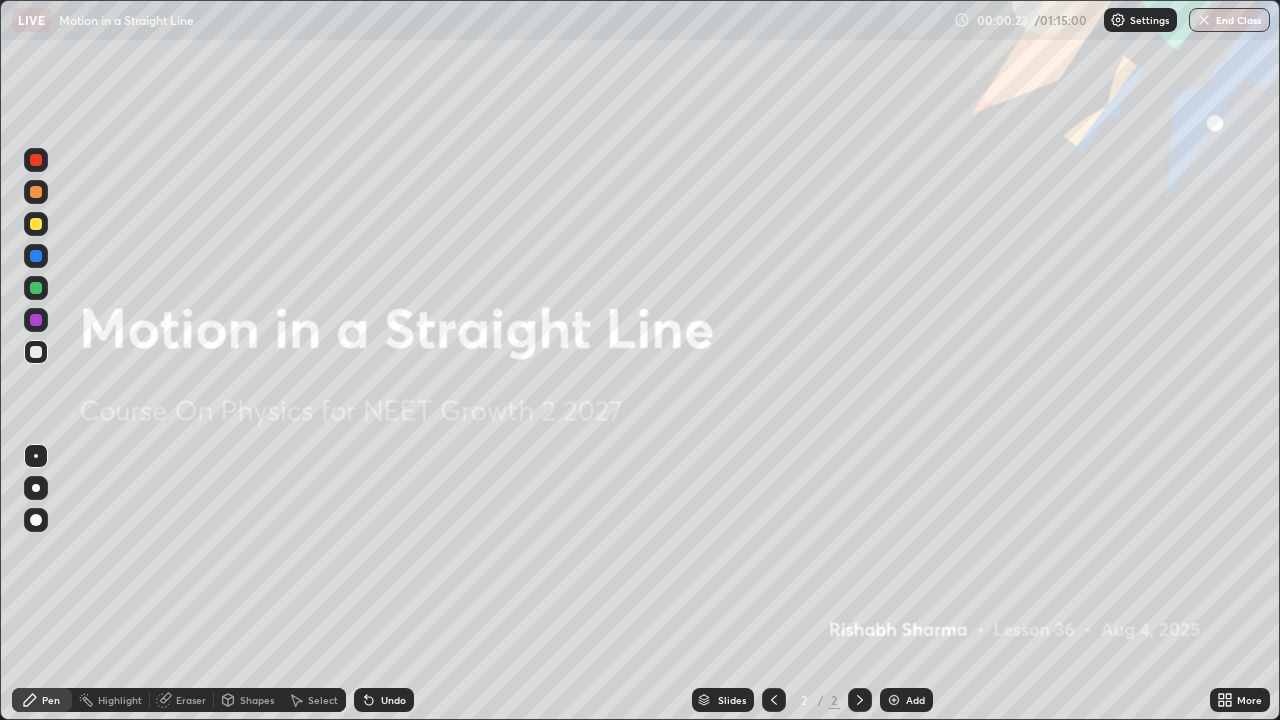 click on "Add" at bounding box center [906, 700] 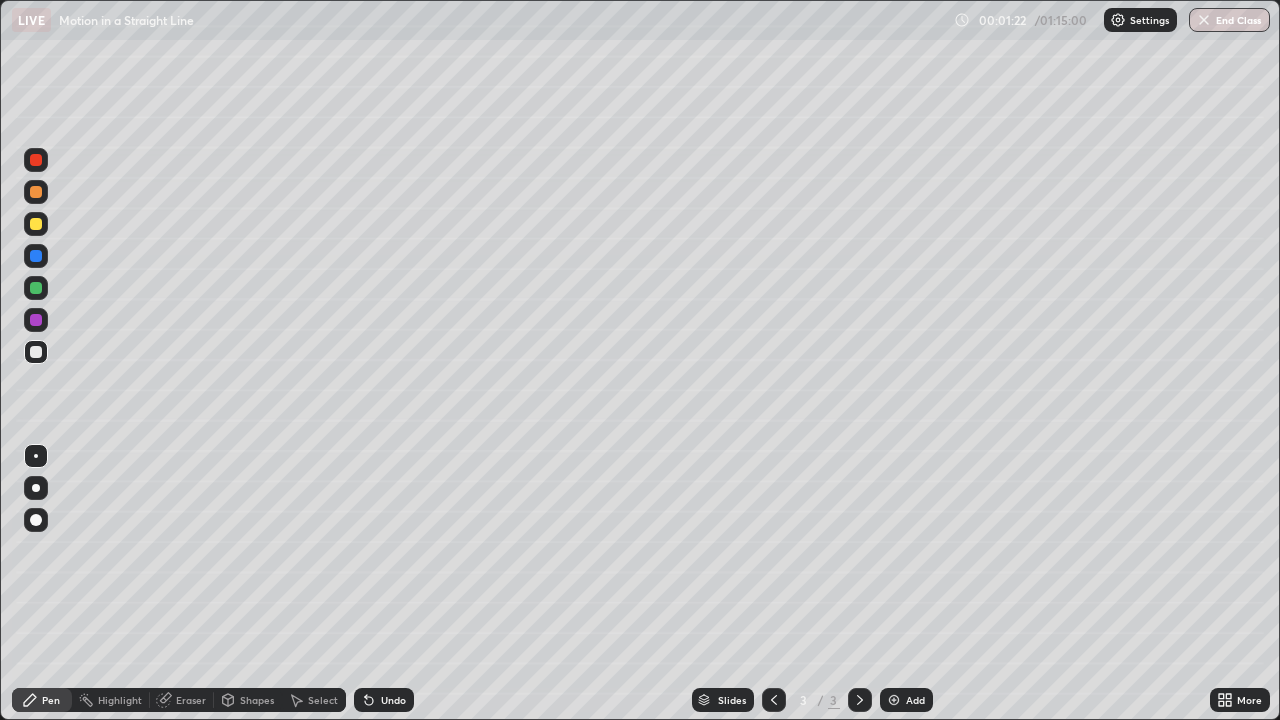 click at bounding box center [36, 288] 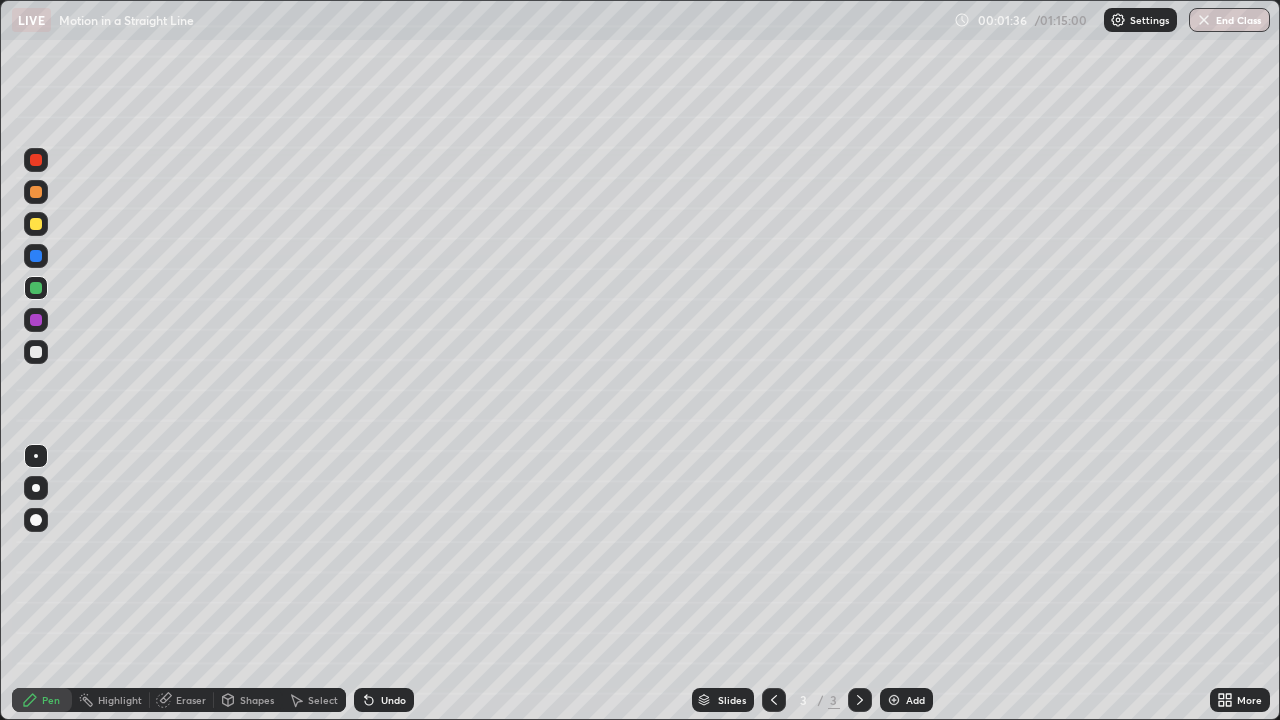 click at bounding box center (36, 224) 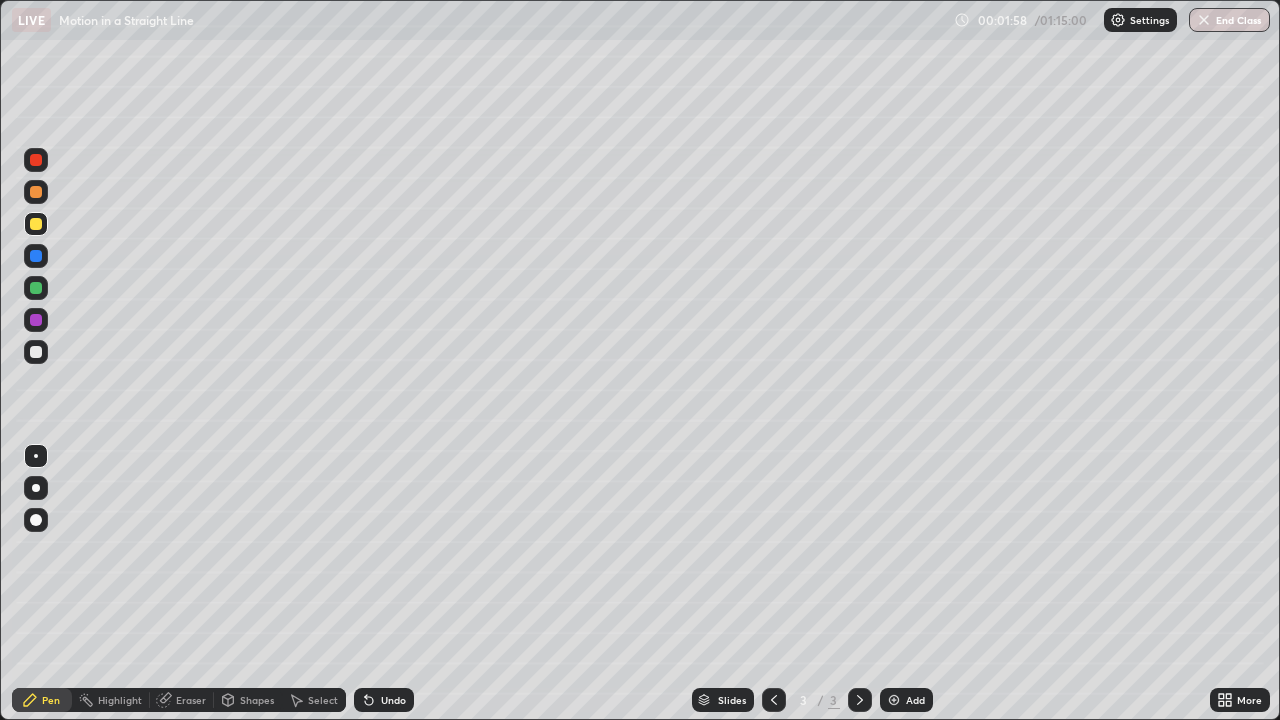 click on "Shapes" at bounding box center [248, 700] 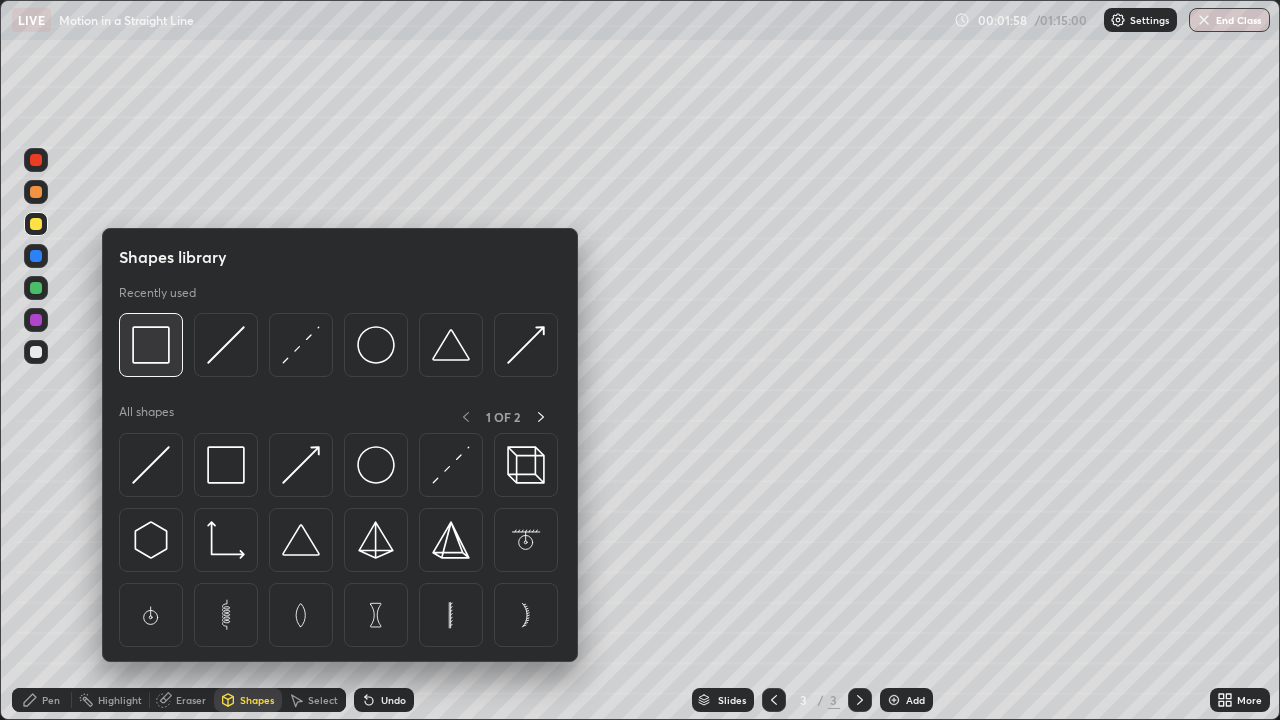 click at bounding box center [151, 345] 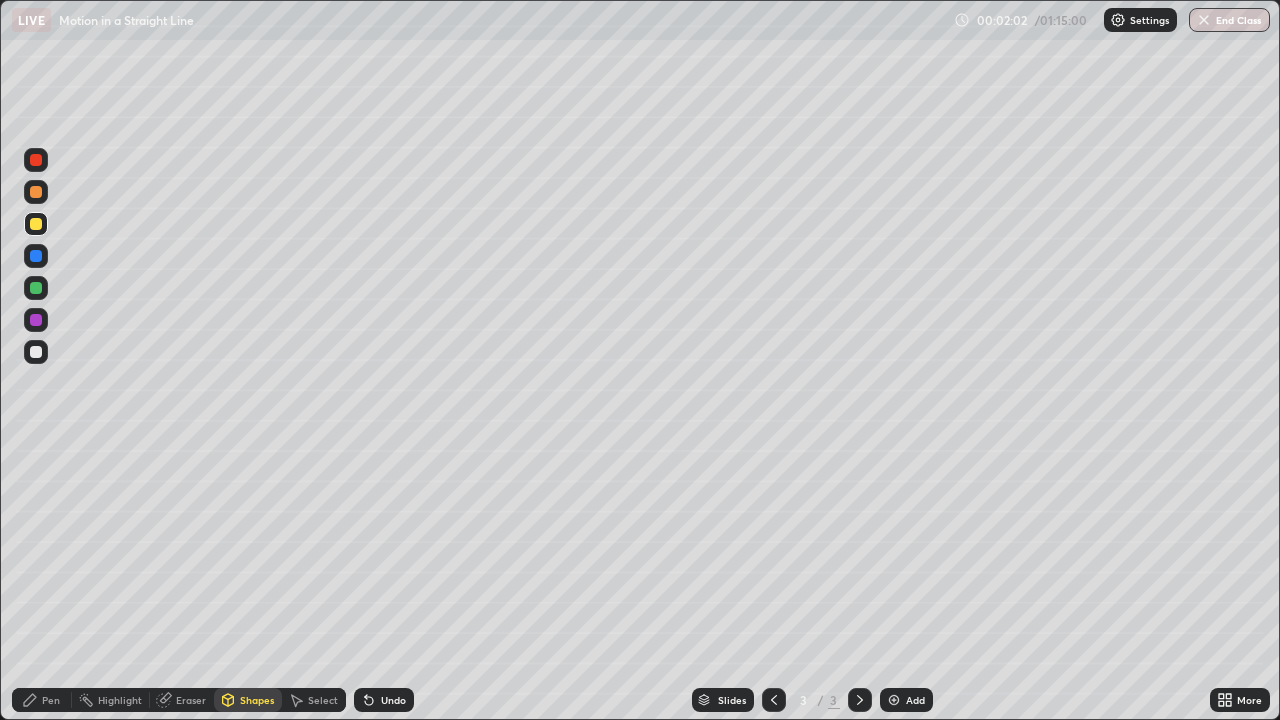click on "Shapes" at bounding box center (257, 700) 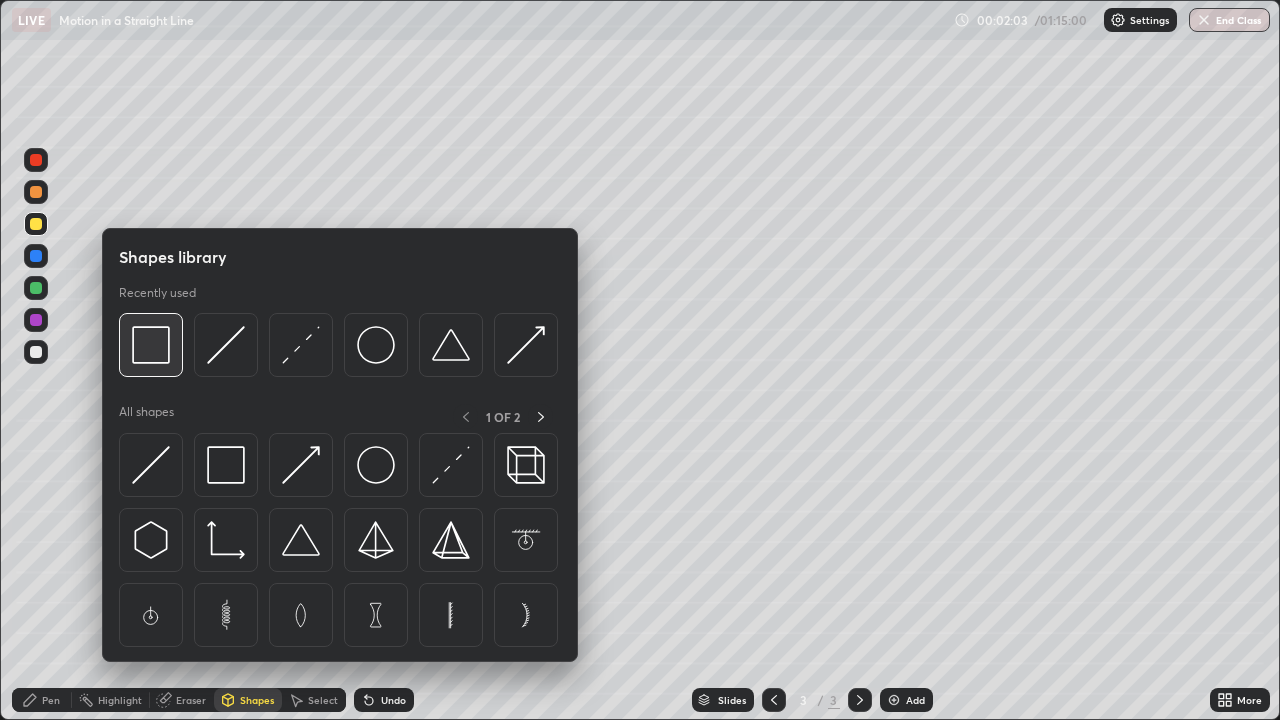 click at bounding box center (151, 345) 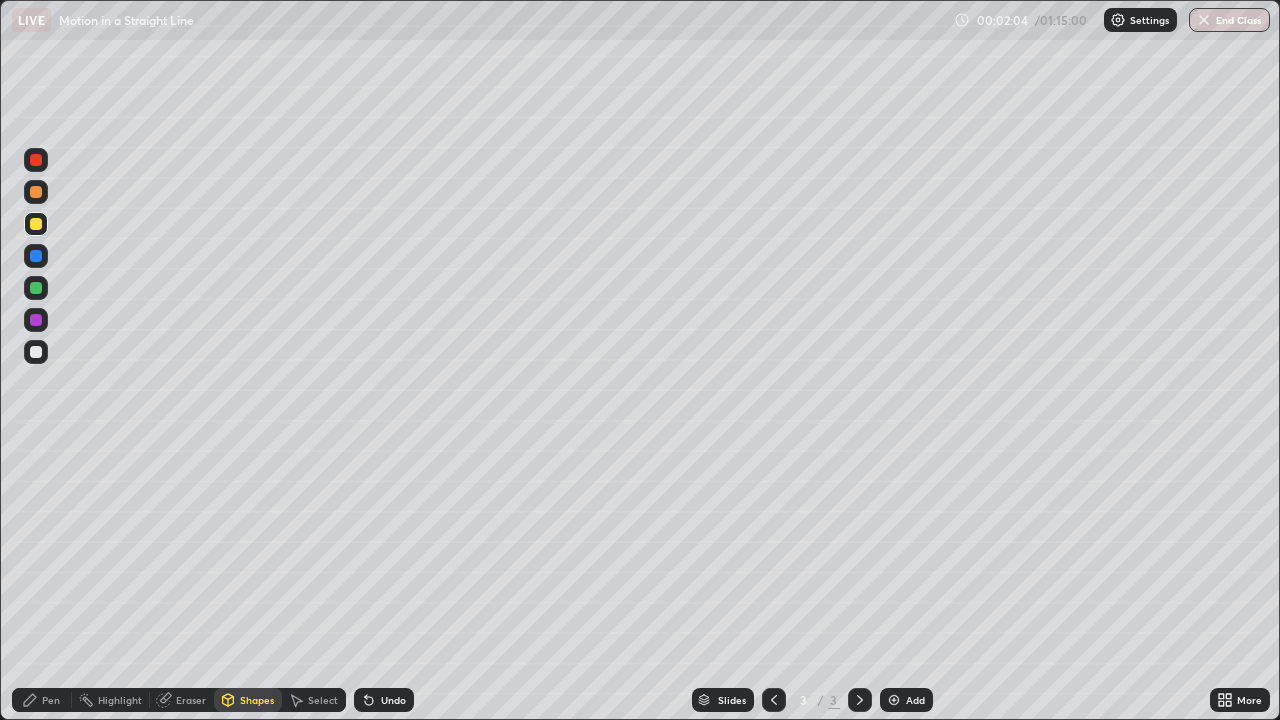 click at bounding box center (36, 288) 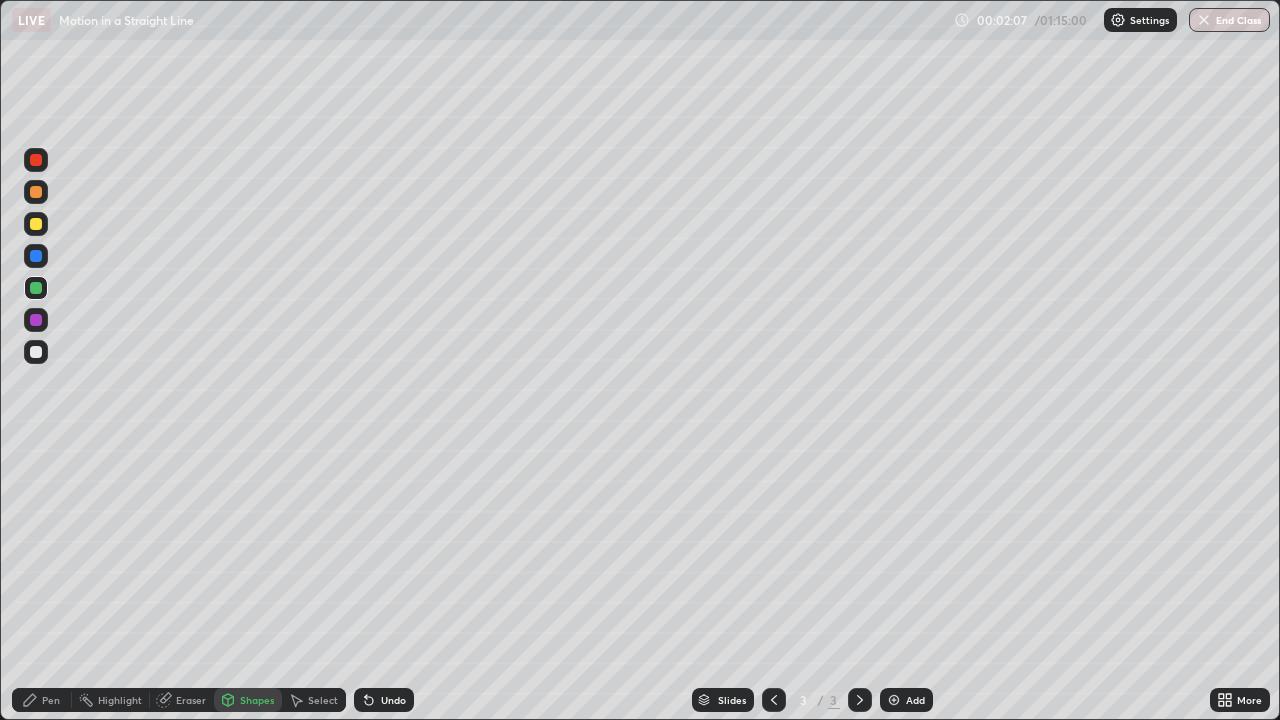 click on "Pen" at bounding box center [51, 700] 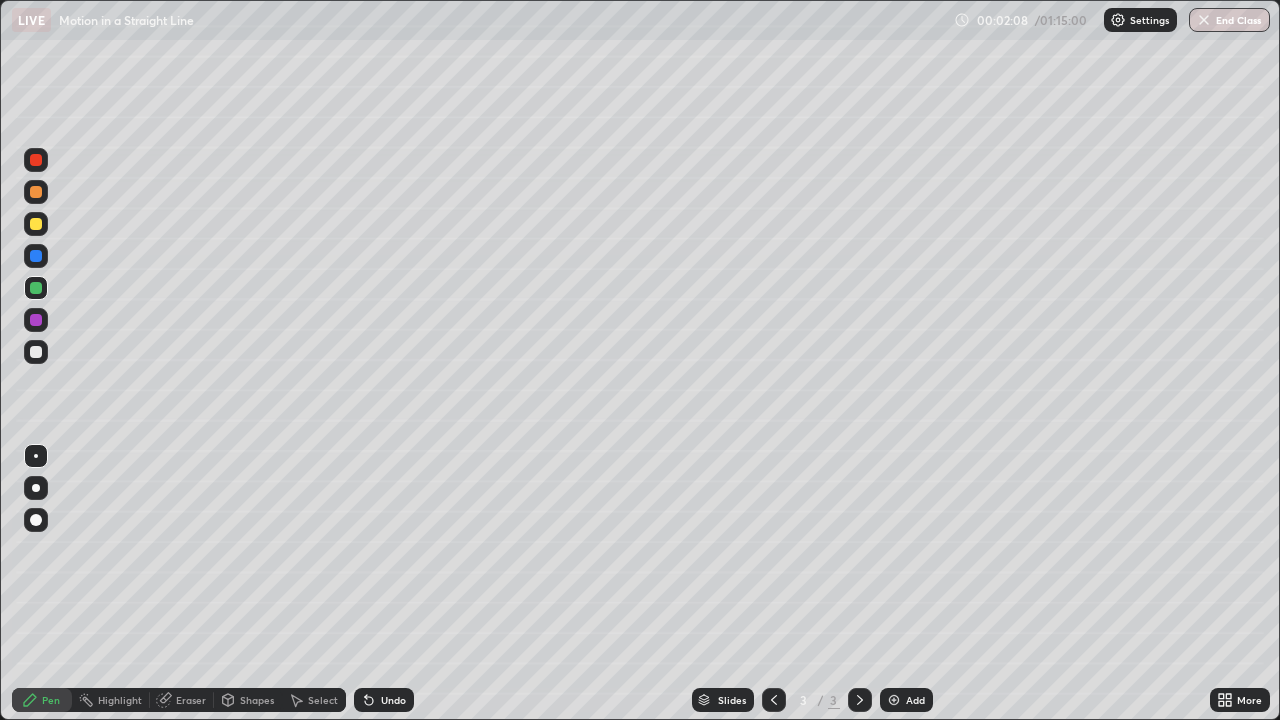 click at bounding box center (36, 352) 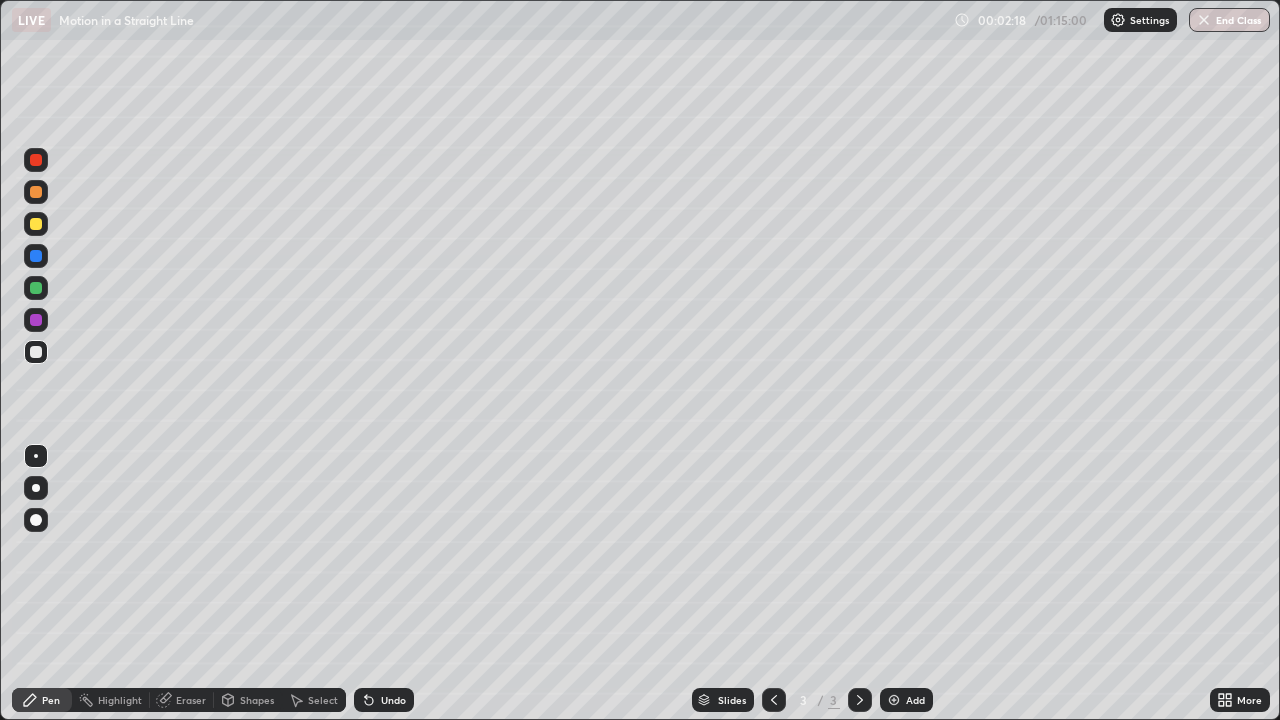 click on "Undo" at bounding box center [393, 700] 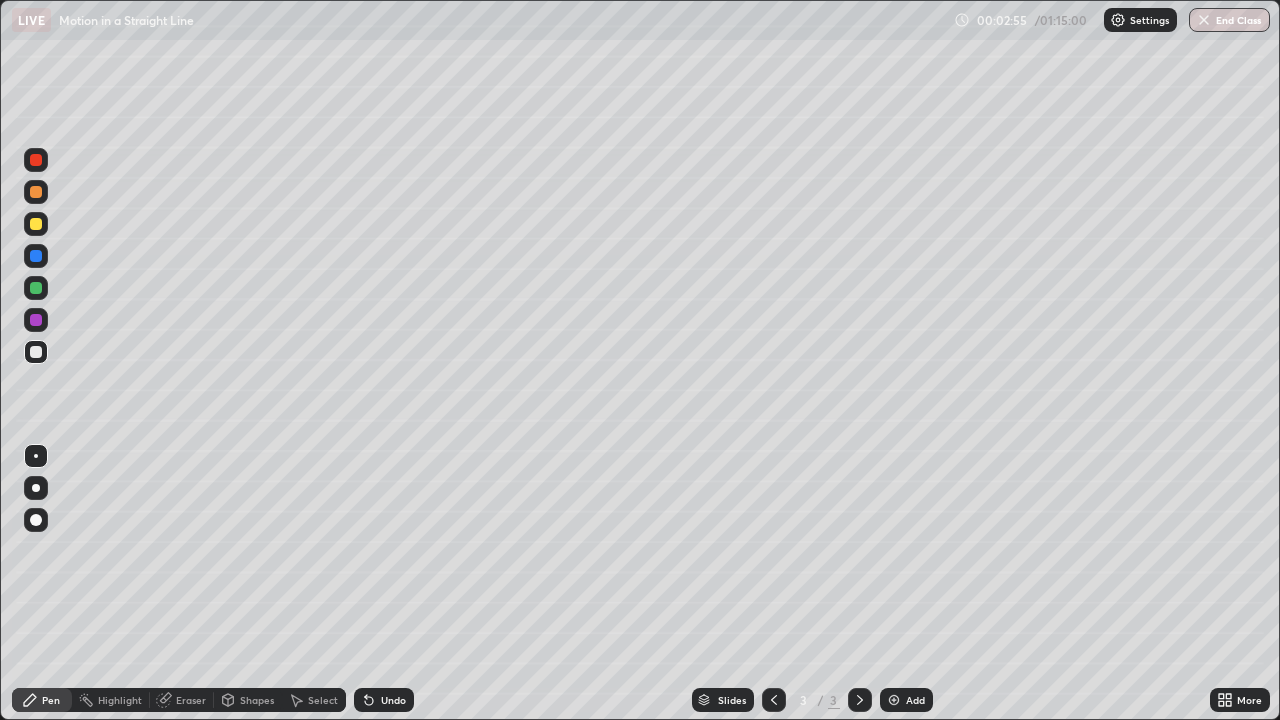 click on "Shapes" at bounding box center (248, 700) 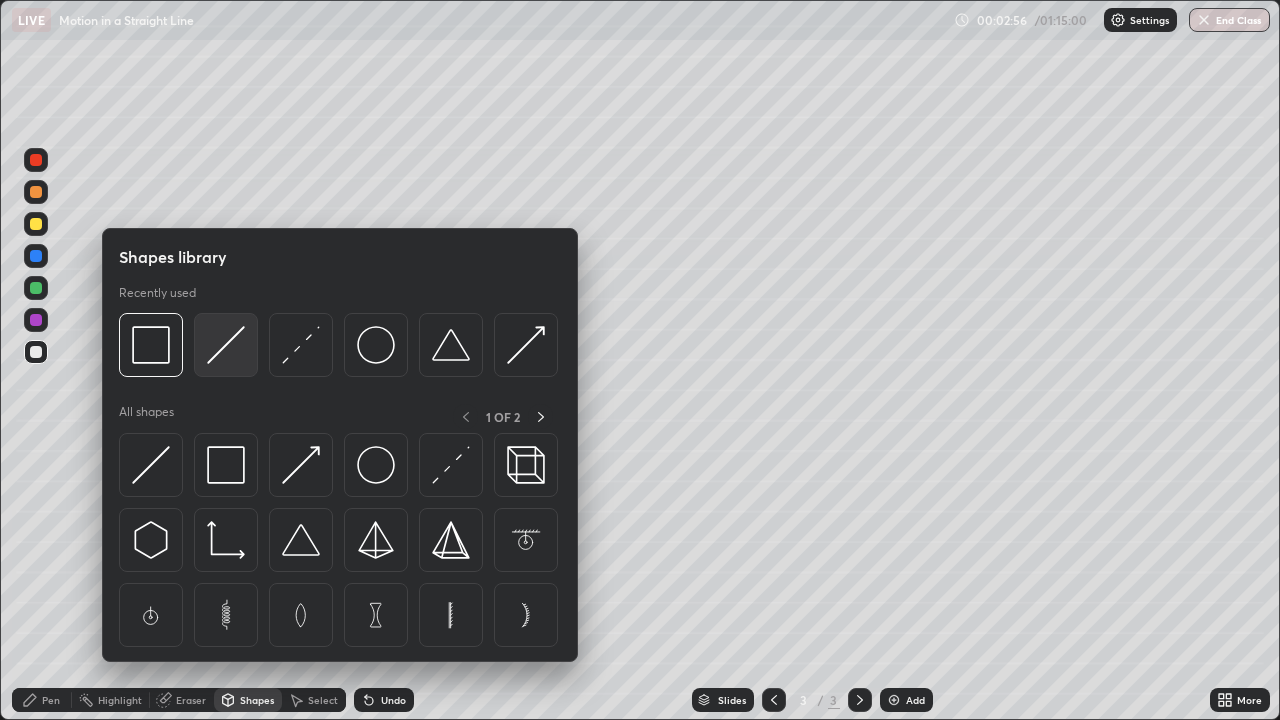 click at bounding box center [226, 345] 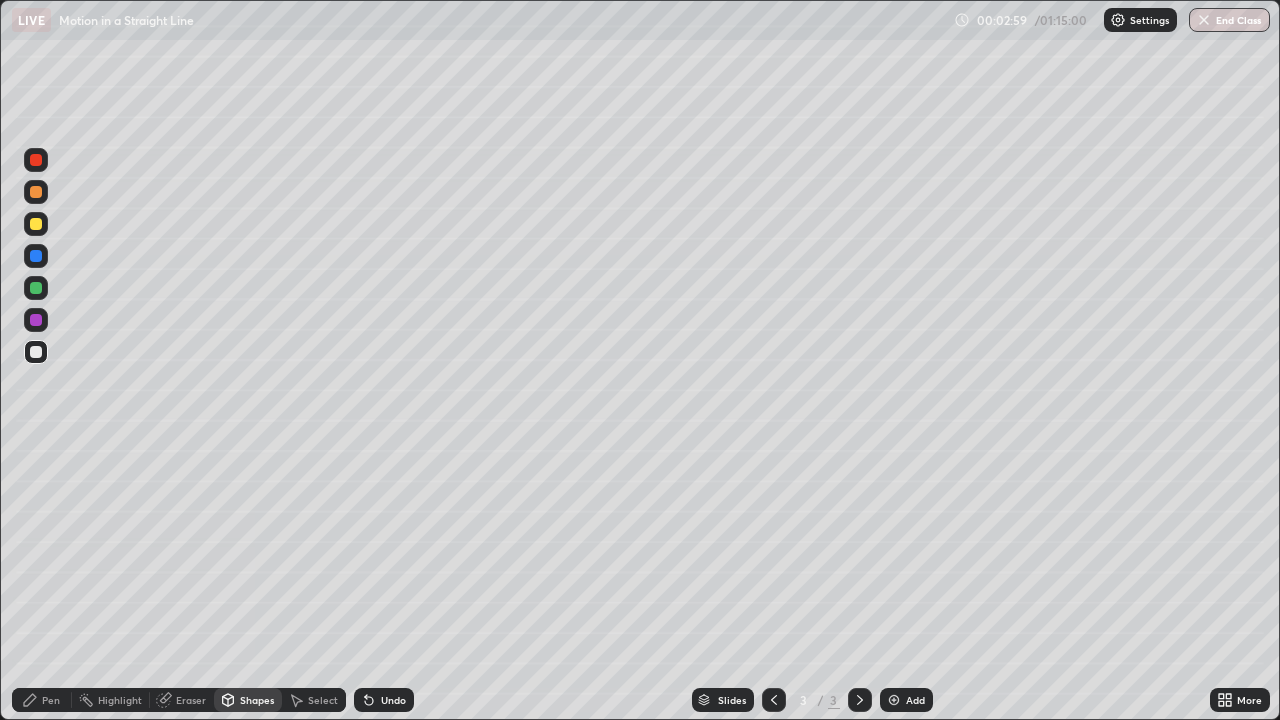 click on "Pen" at bounding box center [51, 700] 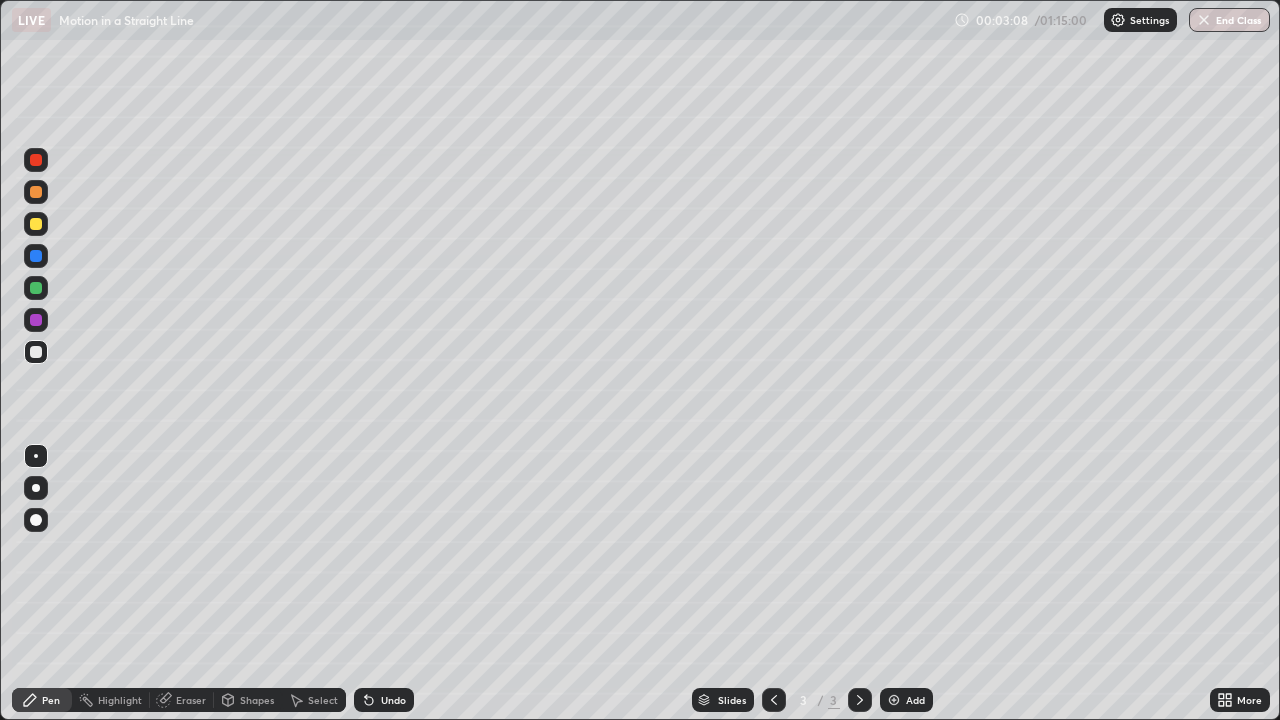 click on "Shapes" at bounding box center [257, 700] 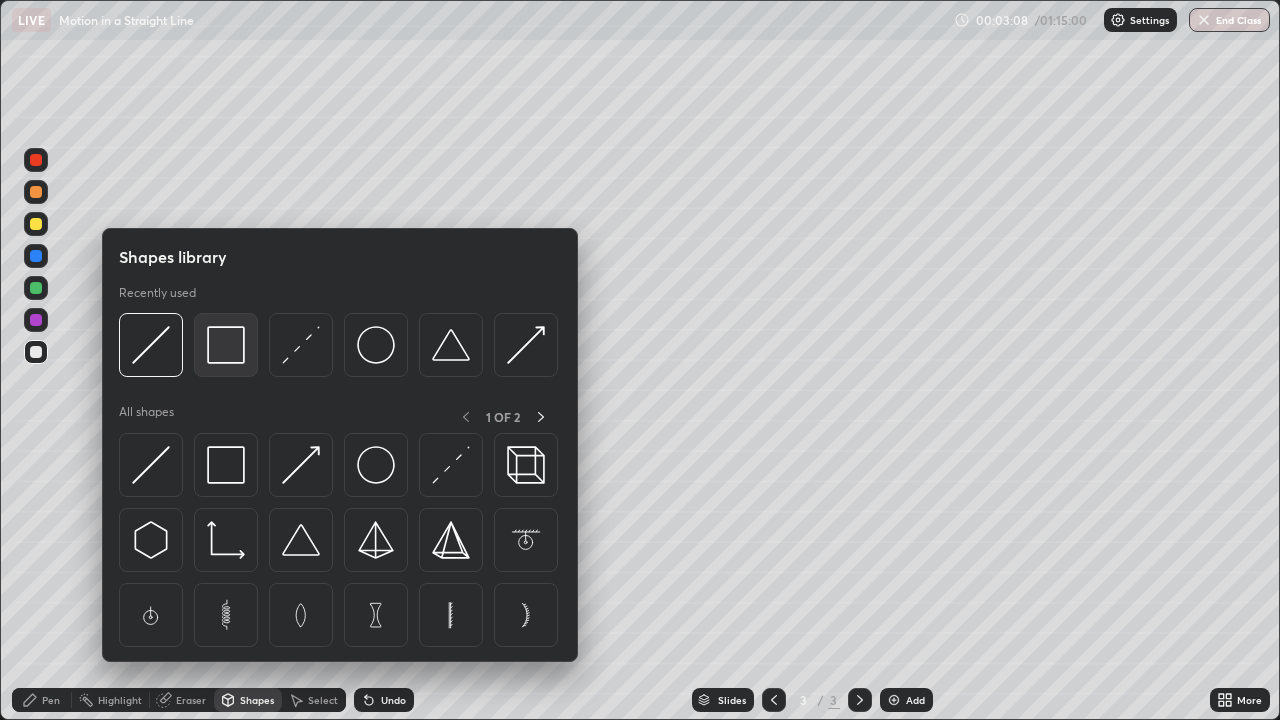 click at bounding box center [226, 345] 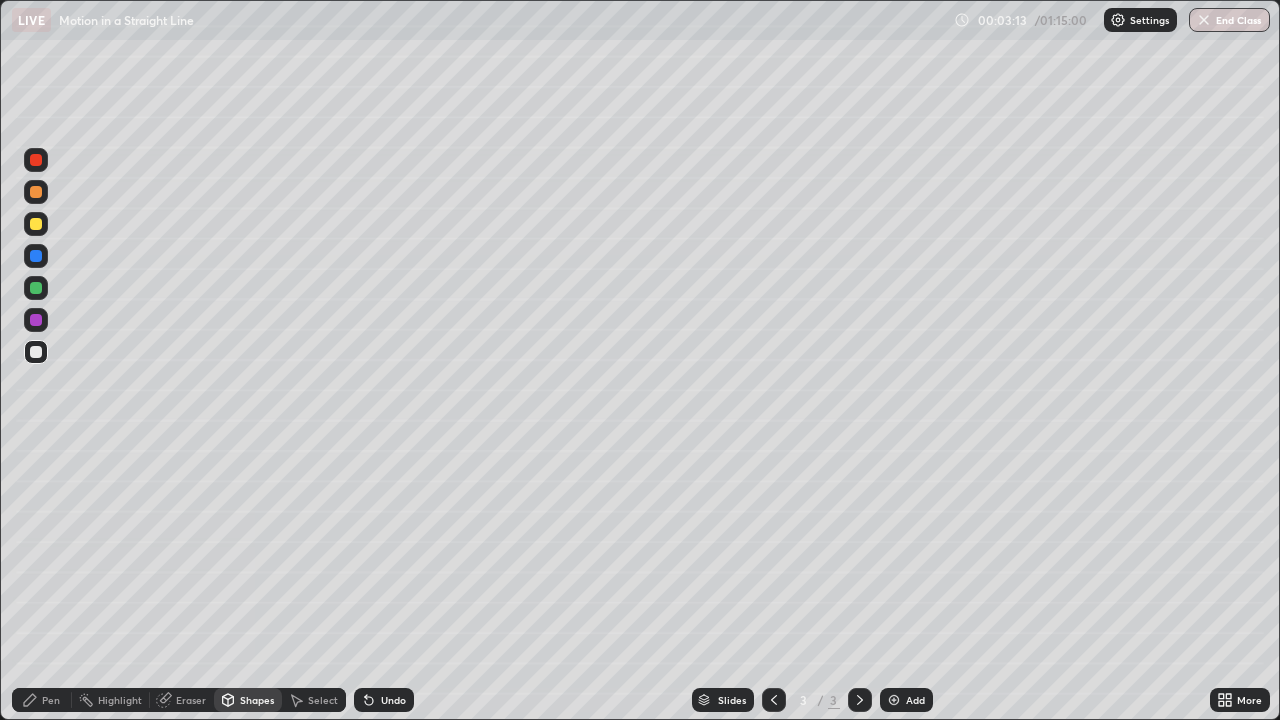 click on "Pen" at bounding box center (42, 700) 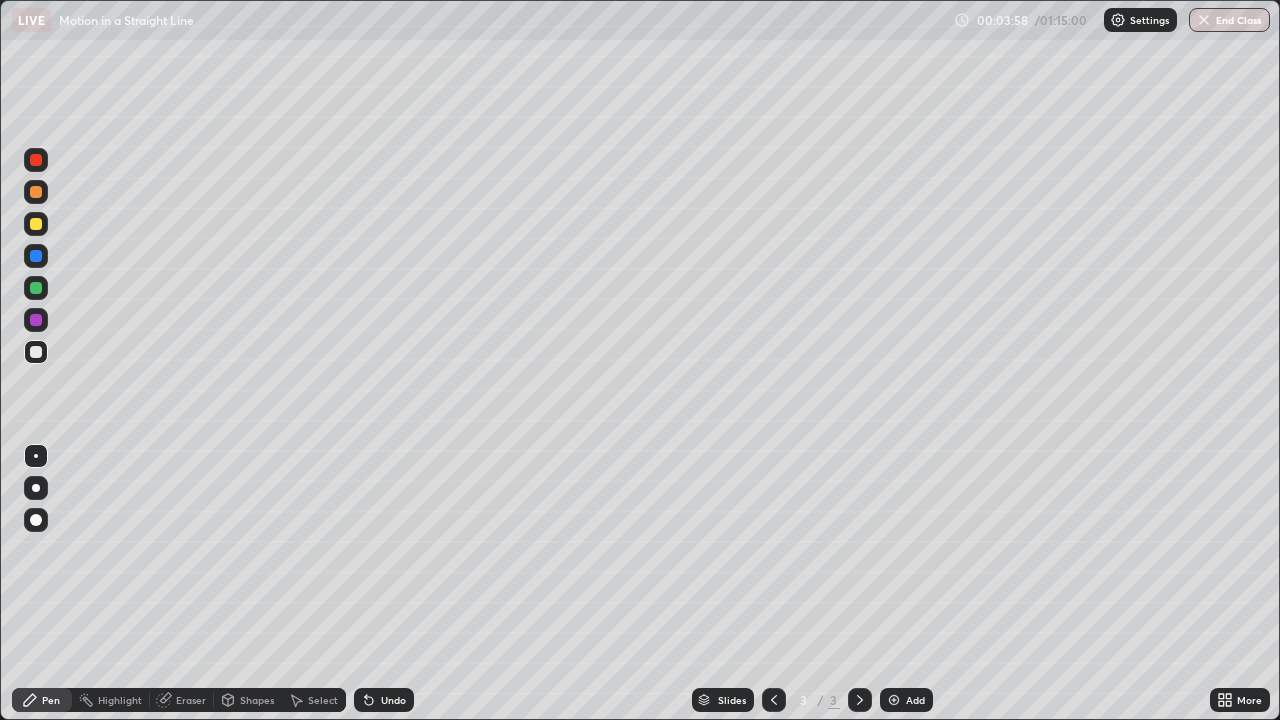 click on "Shapes" at bounding box center [248, 700] 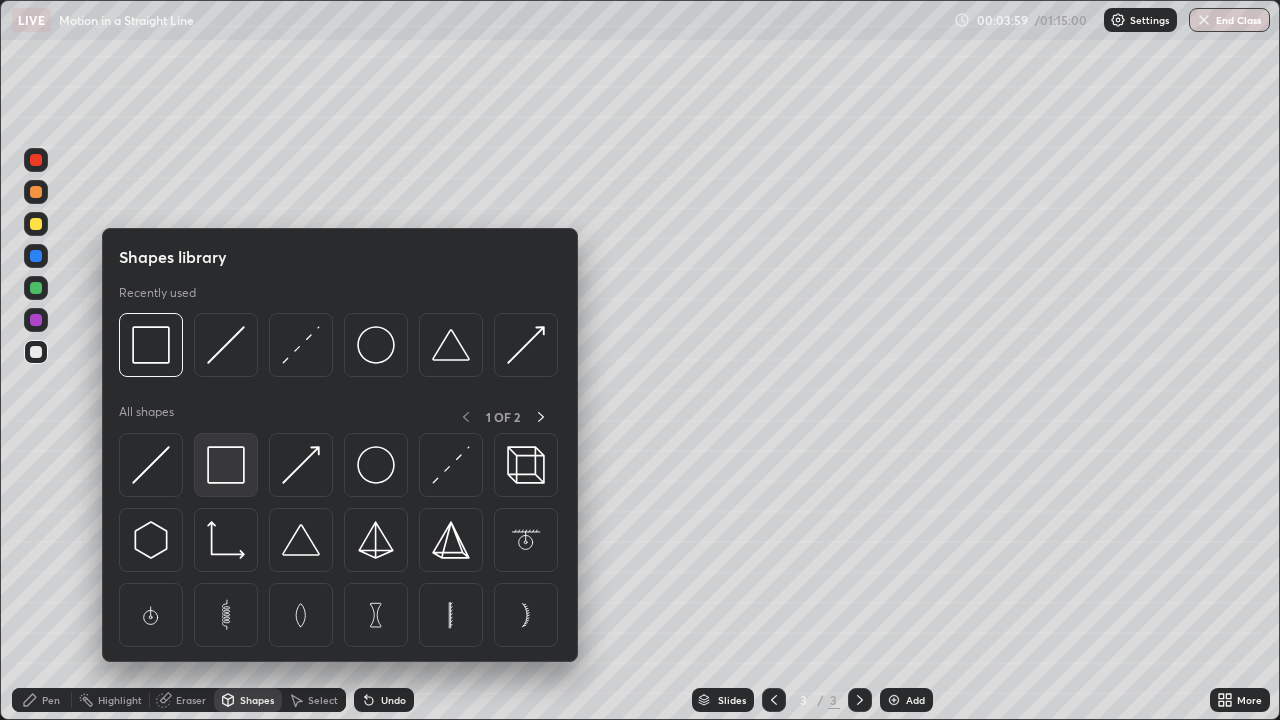 click at bounding box center [226, 465] 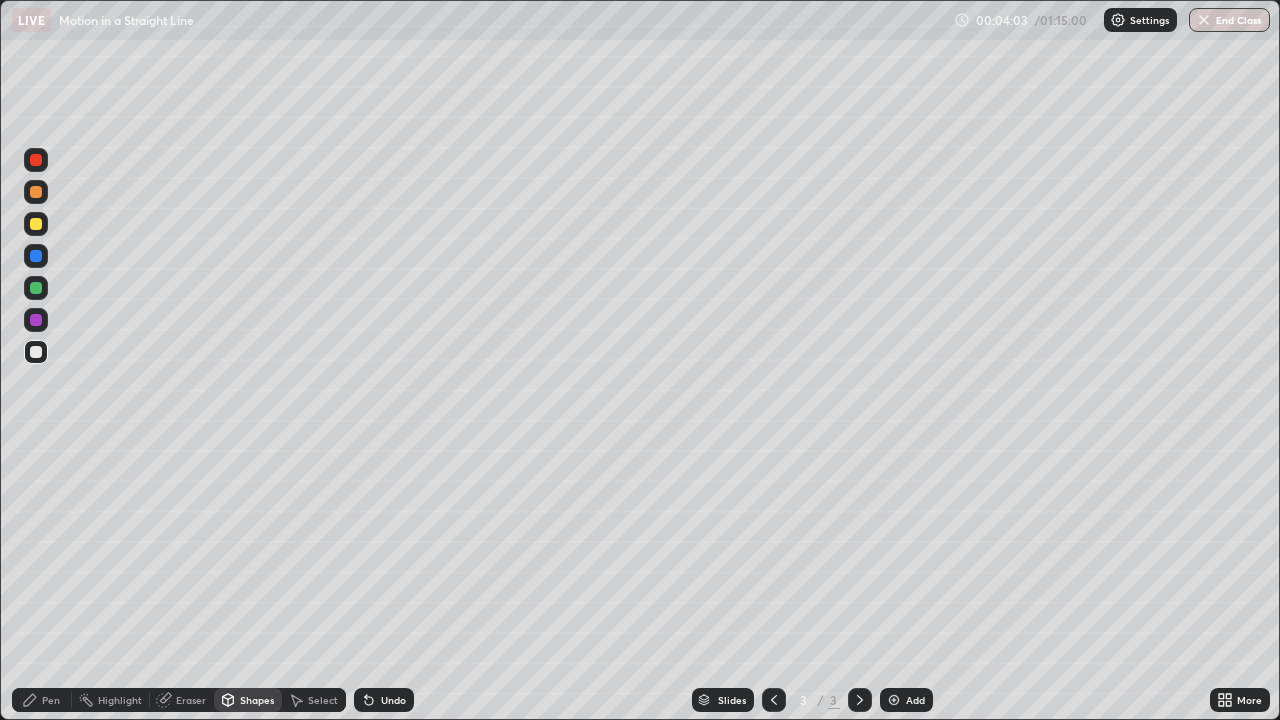 click on "Pen" at bounding box center (51, 700) 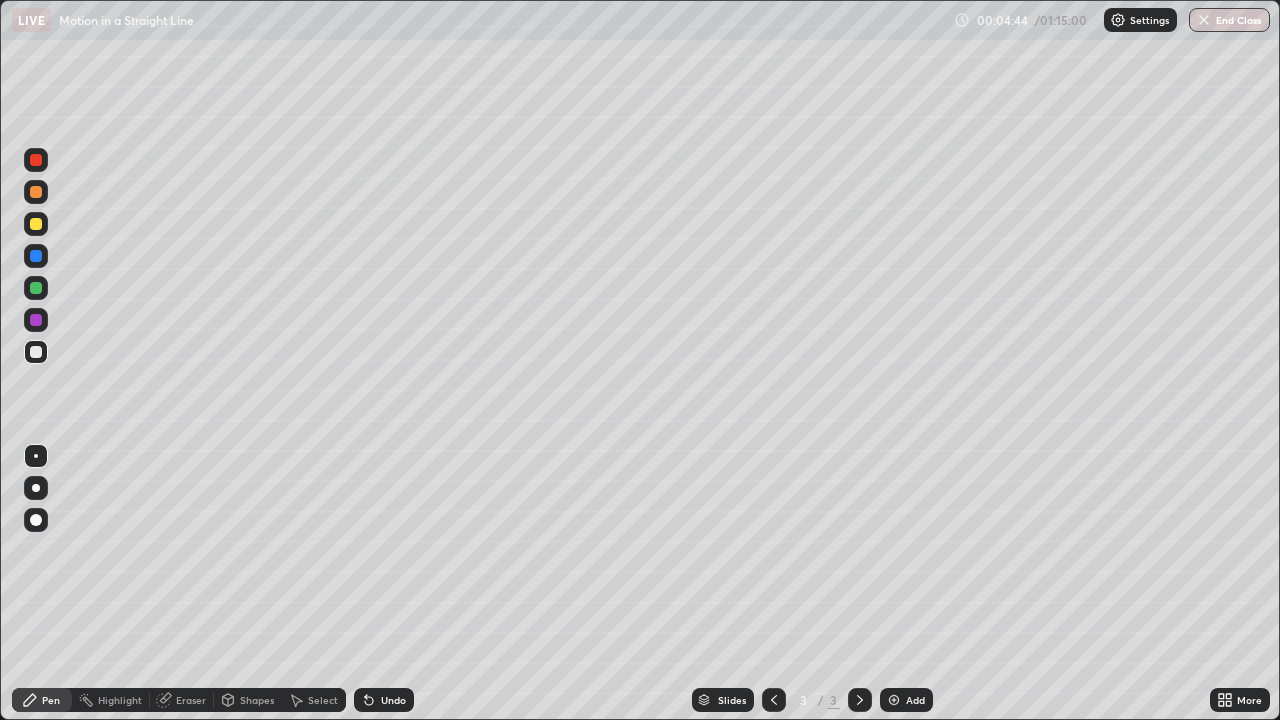 click on "Shapes" at bounding box center [257, 700] 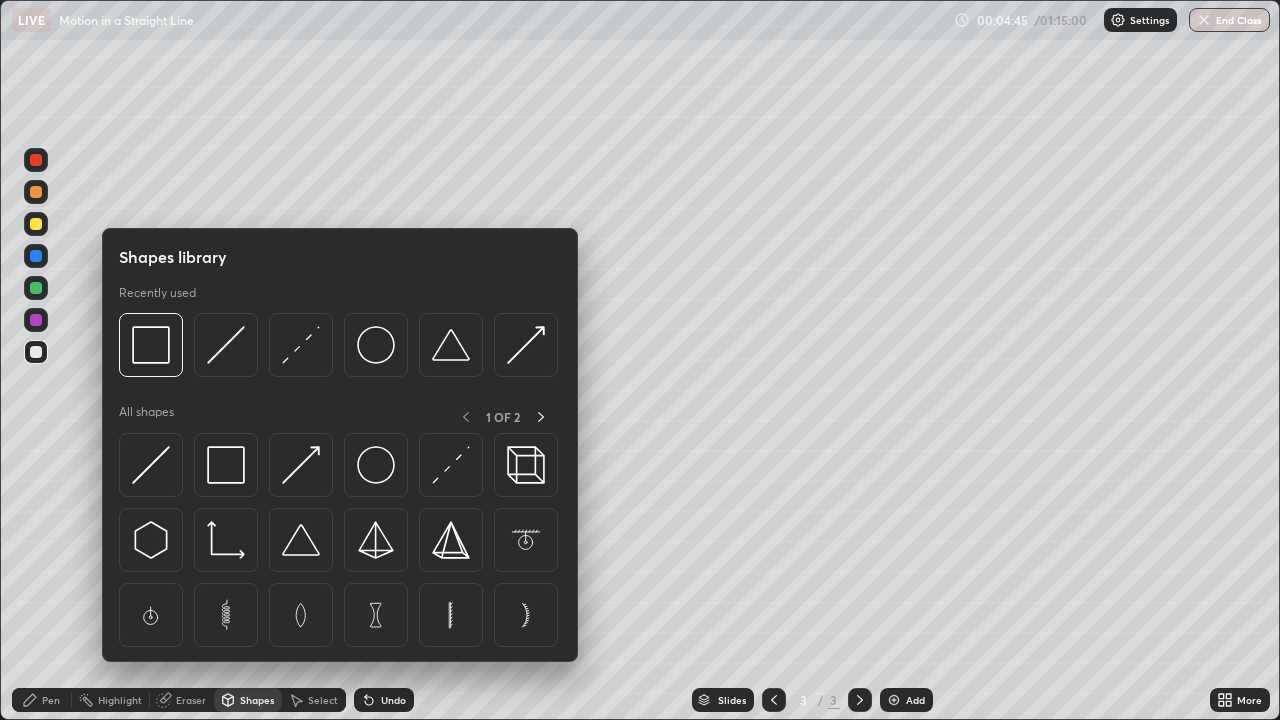 click on "Eraser" at bounding box center [191, 700] 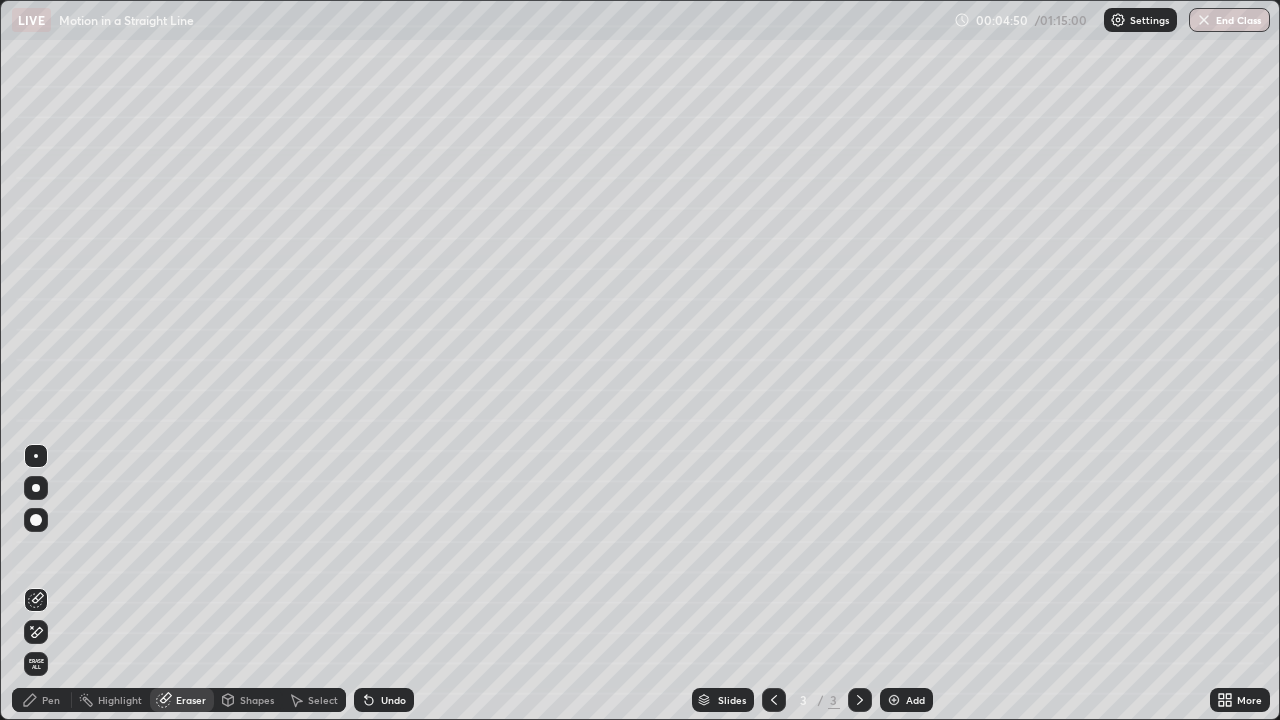 click on "Pen" at bounding box center [51, 700] 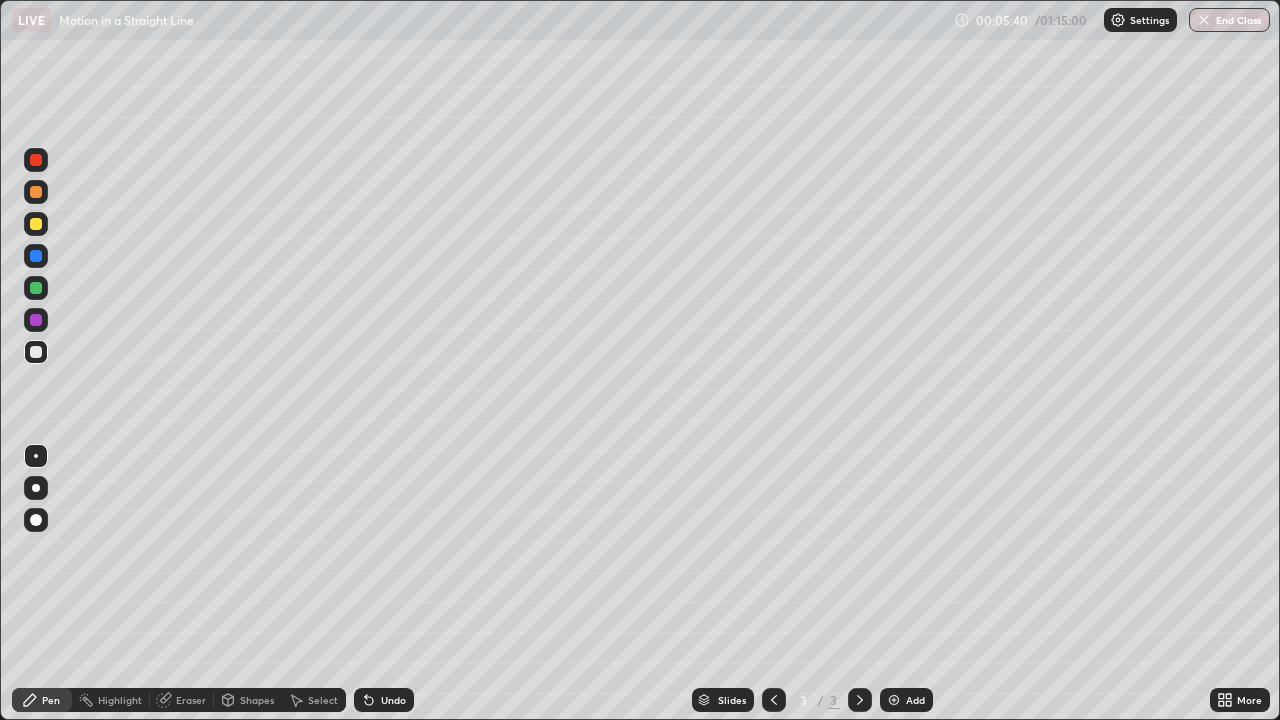 click on "Shapes" at bounding box center [257, 700] 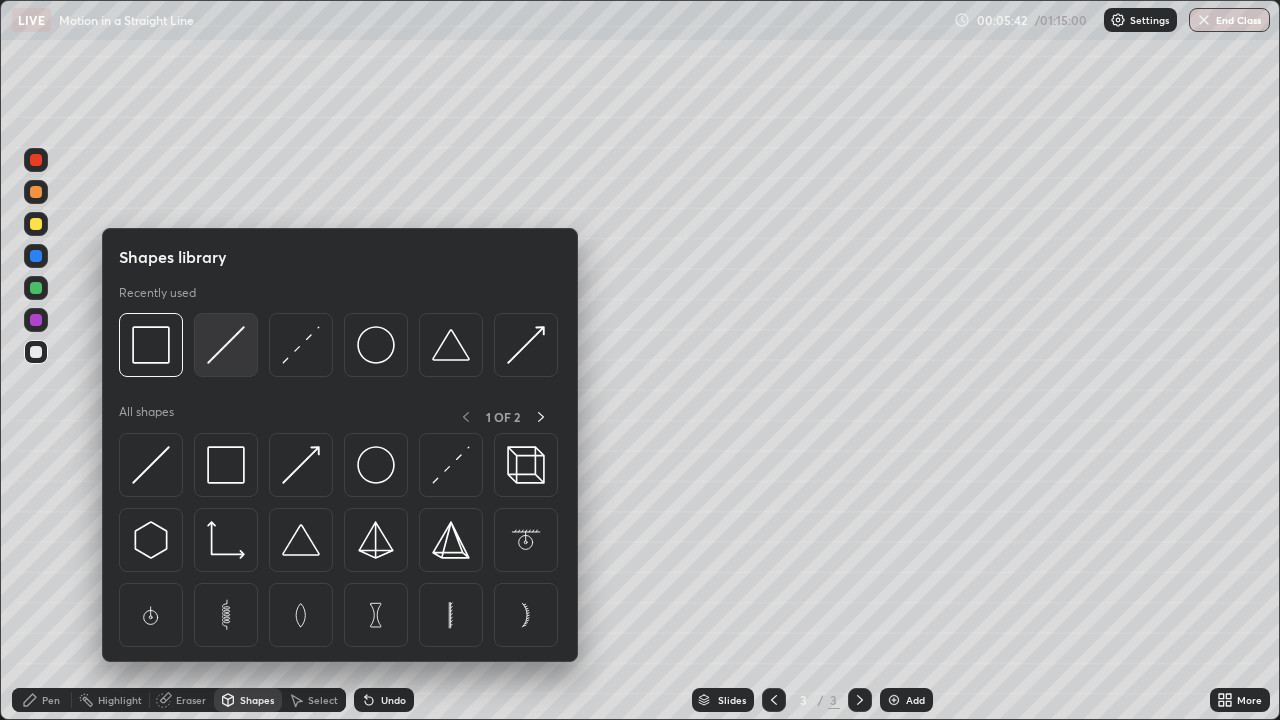 click at bounding box center (226, 345) 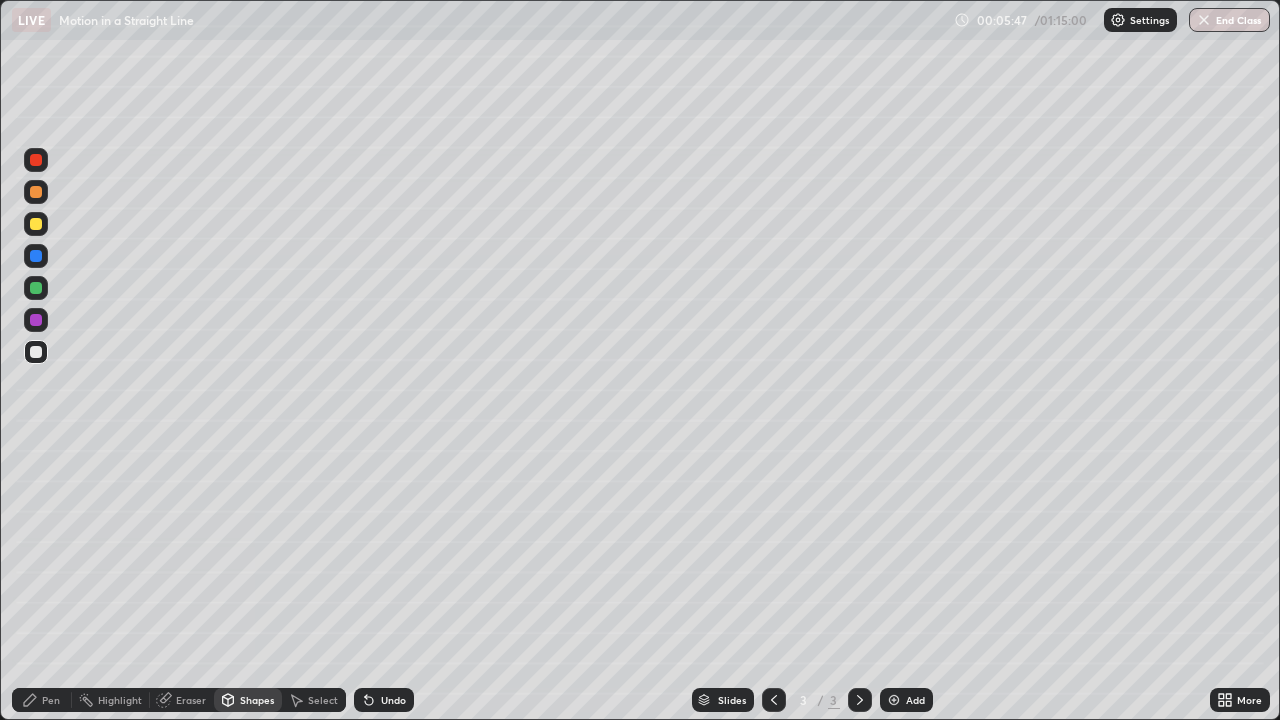 click on "Pen" at bounding box center (42, 700) 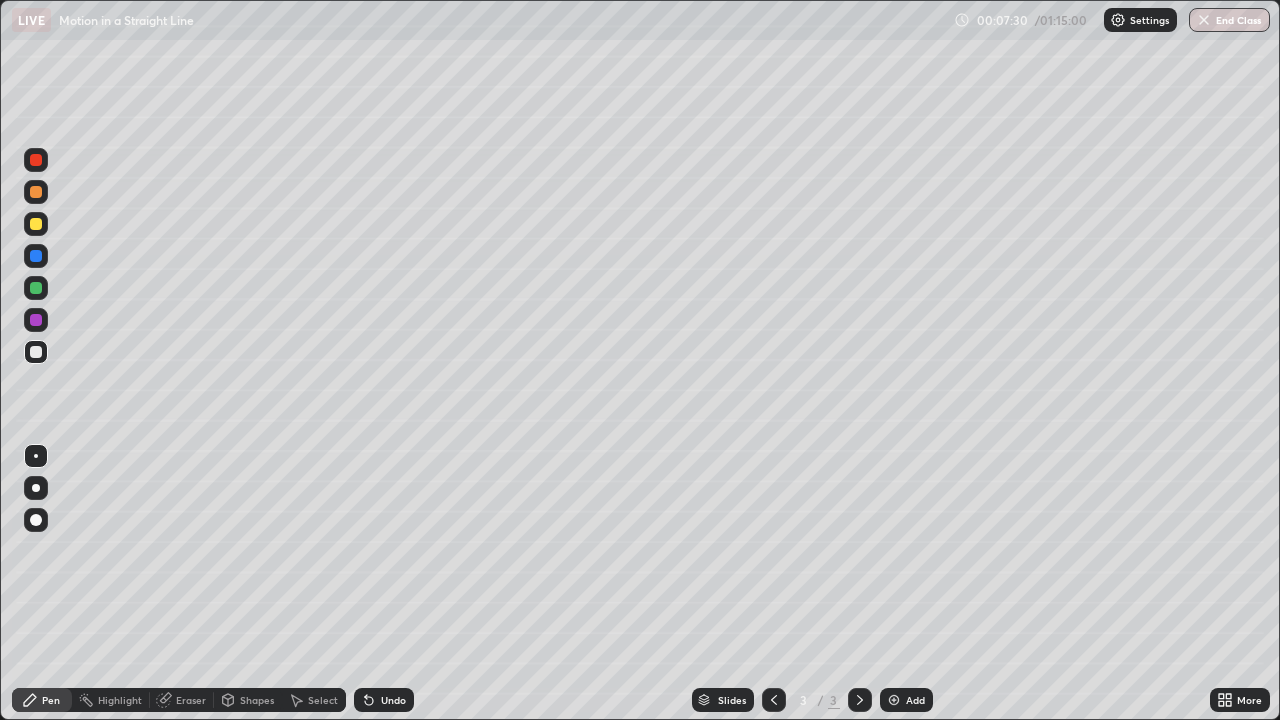 click at bounding box center (894, 700) 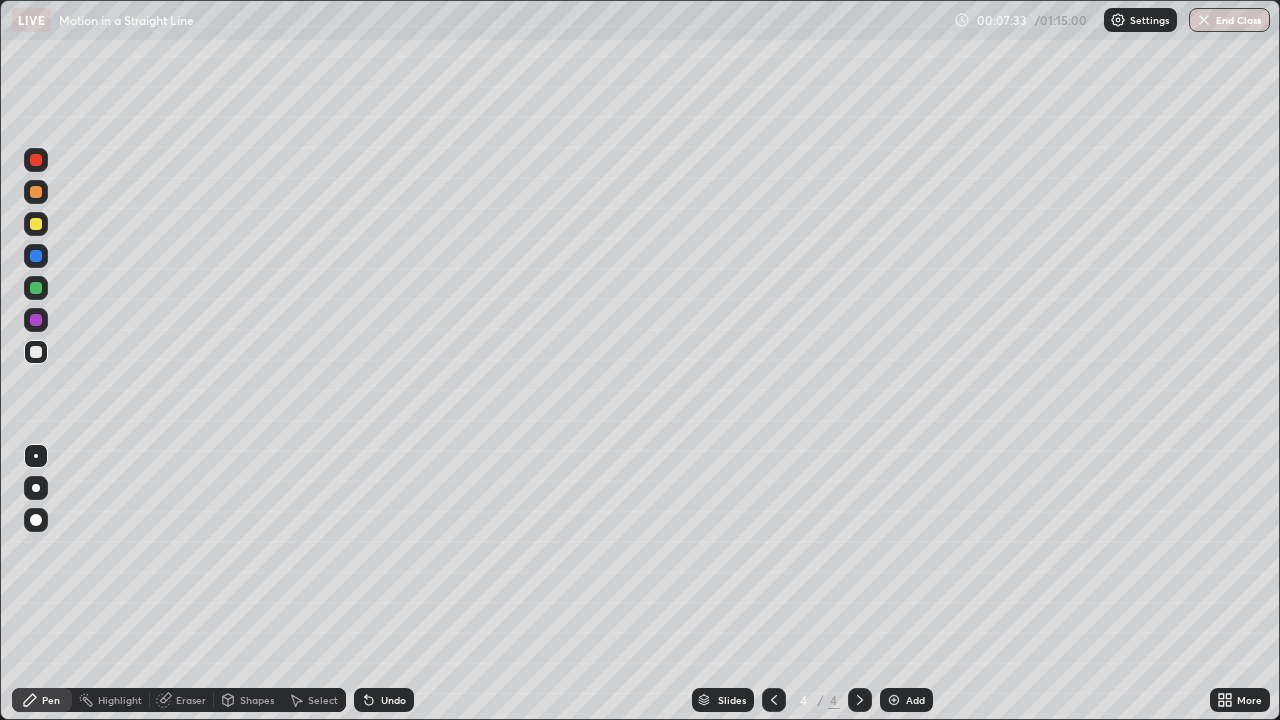 click at bounding box center (36, 352) 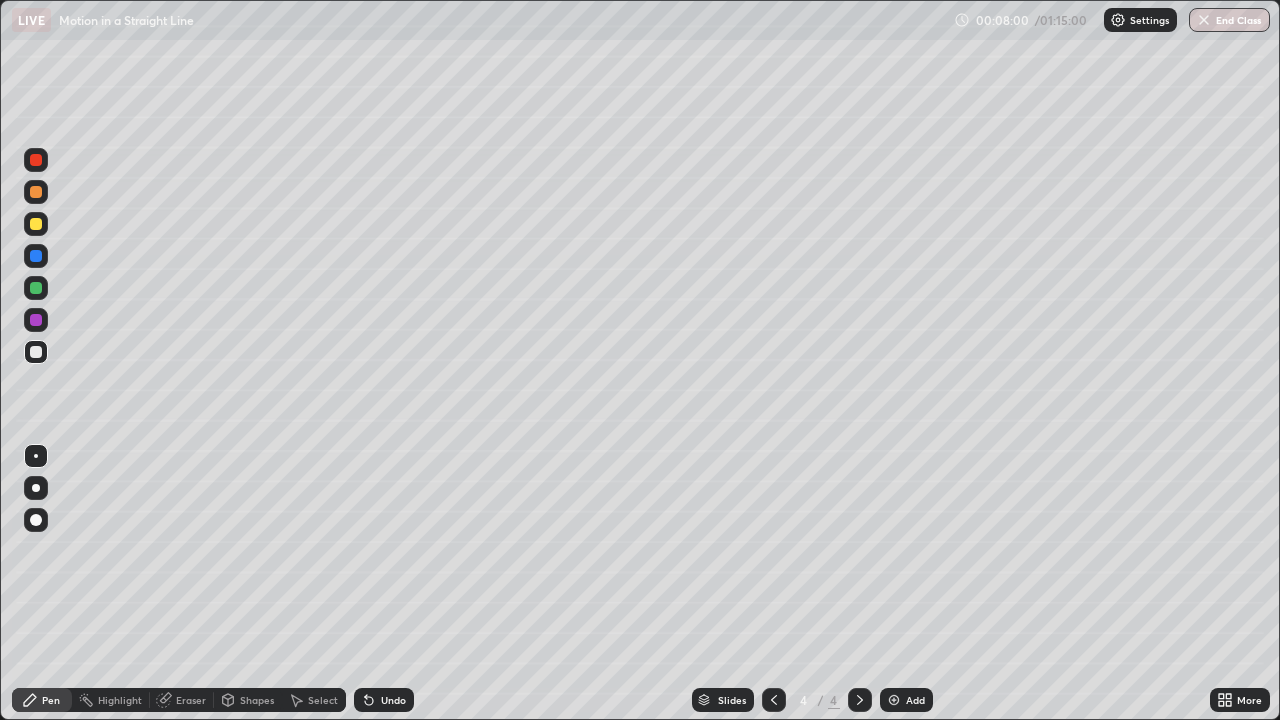 click on "Eraser" at bounding box center (191, 700) 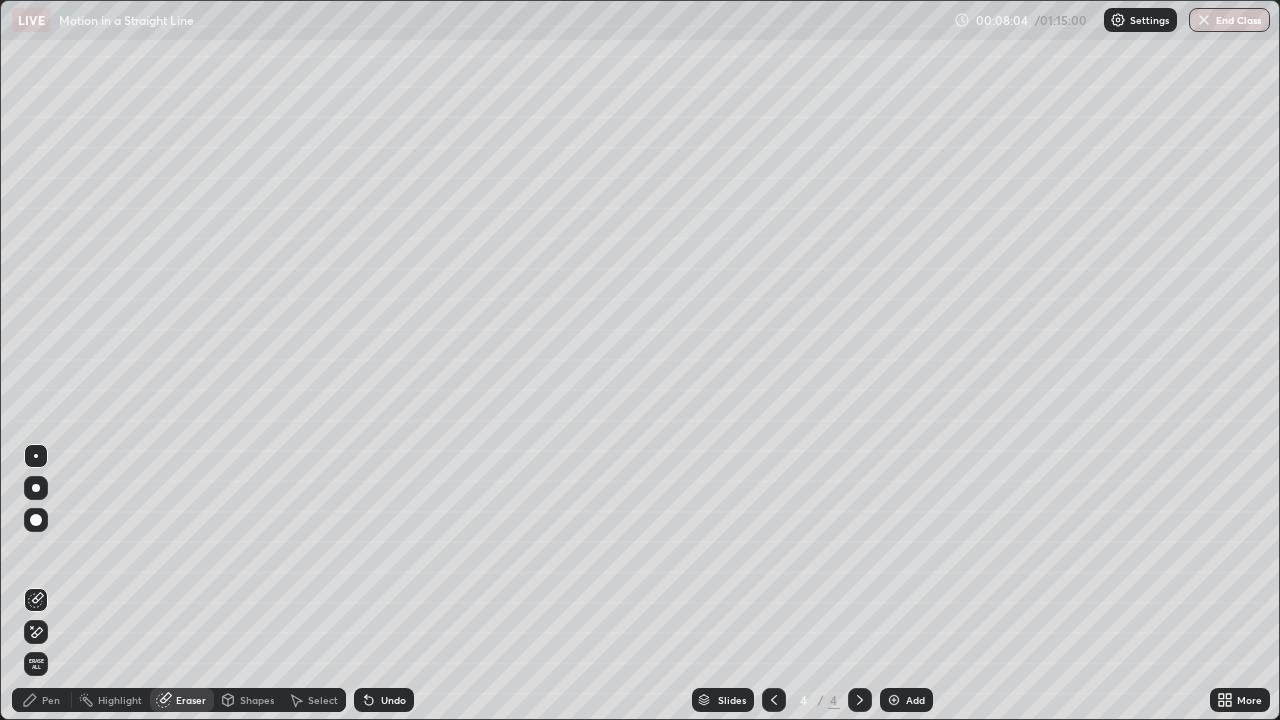 click on "Pen" at bounding box center [42, 700] 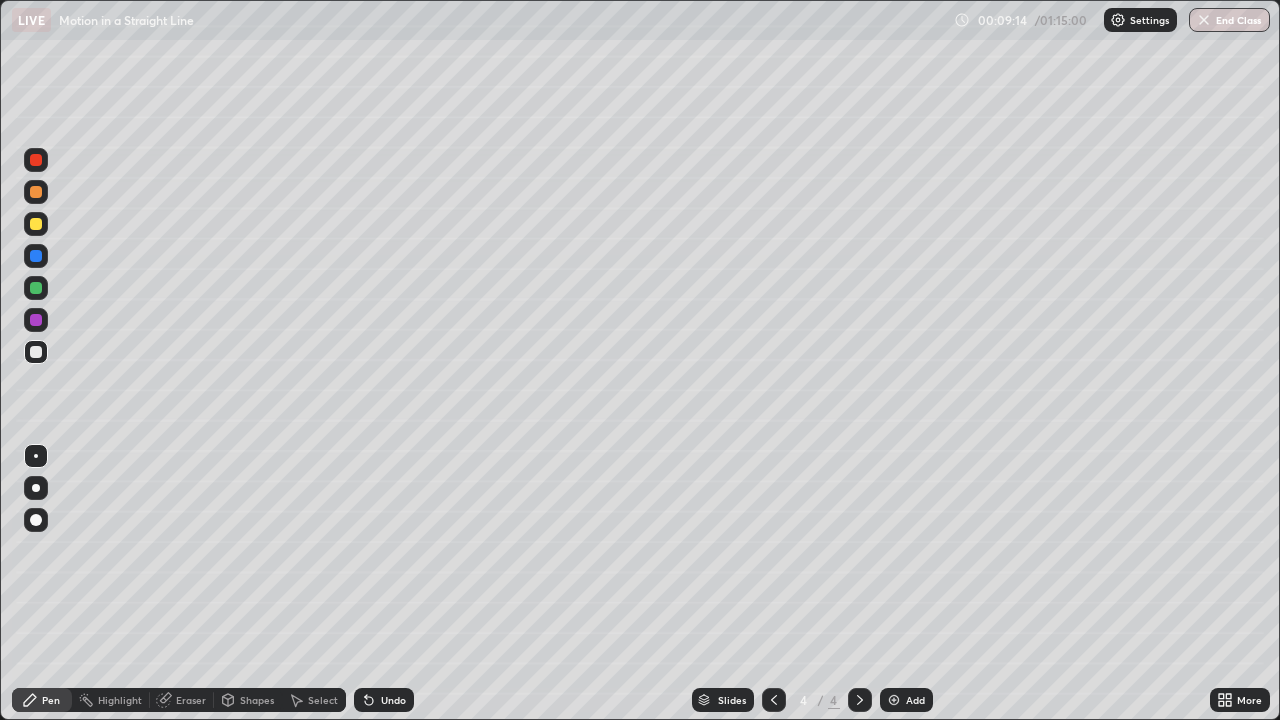 click on "Shapes" at bounding box center (257, 700) 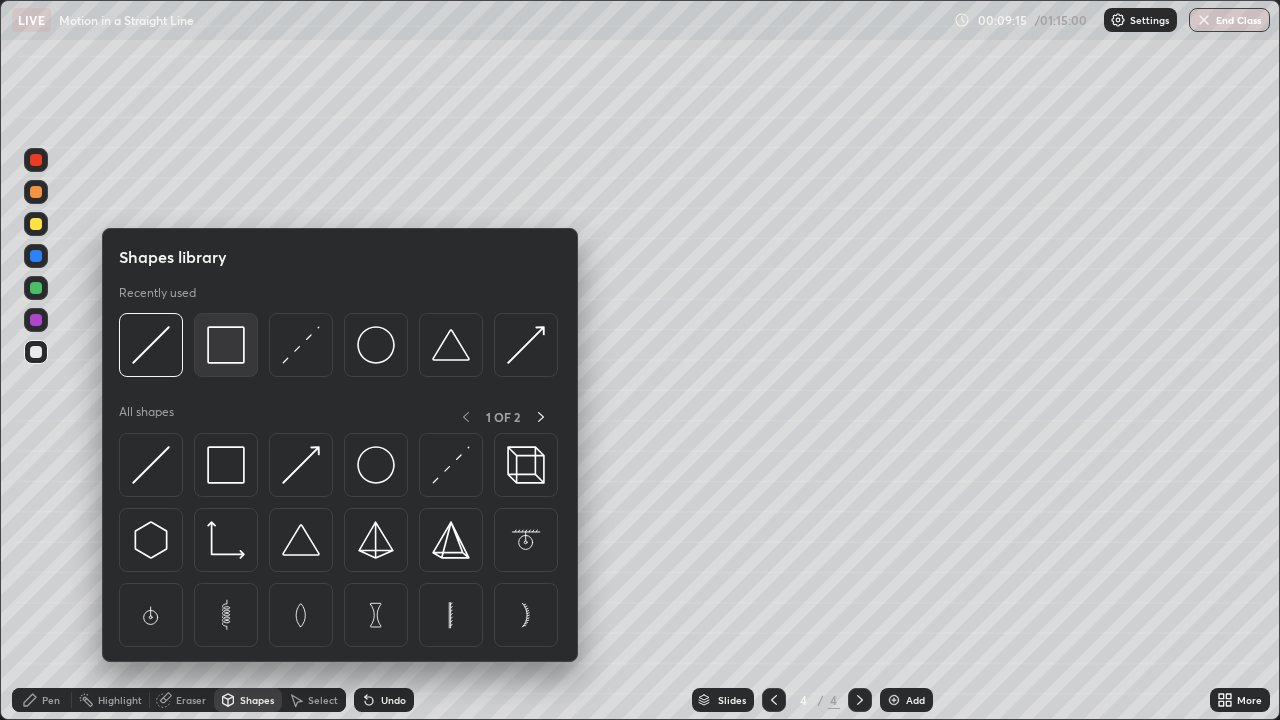 click at bounding box center (226, 345) 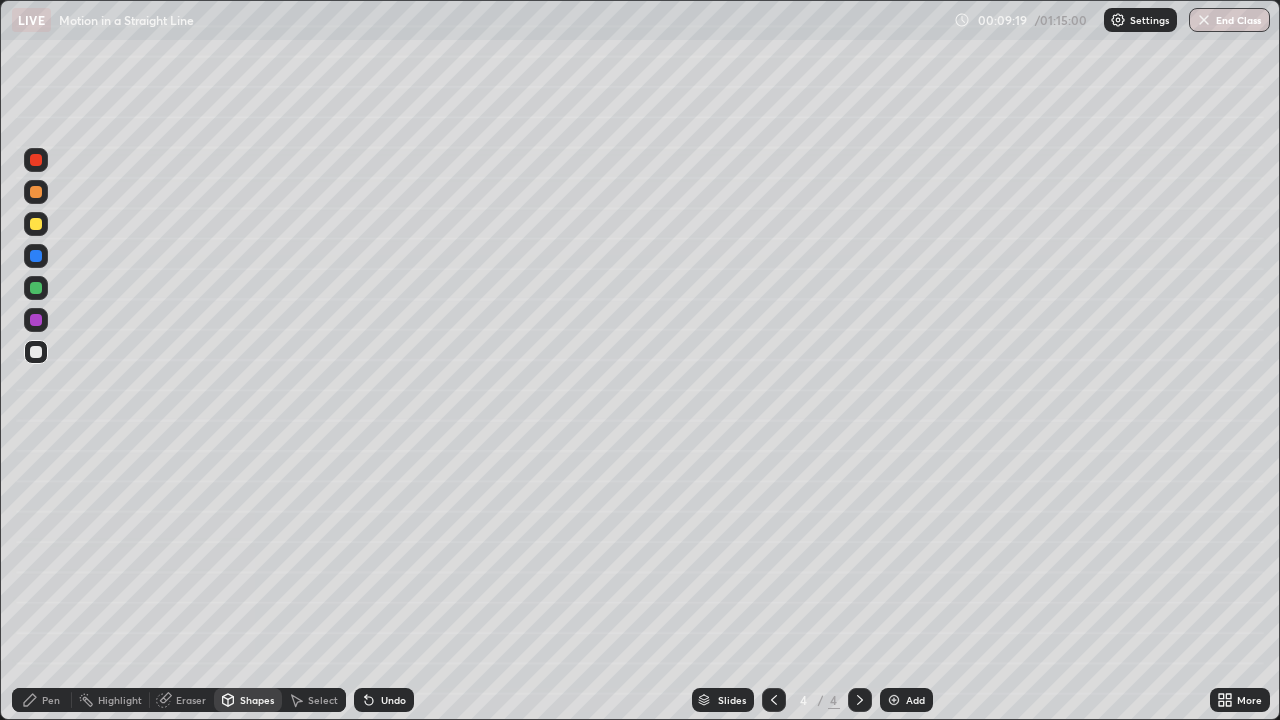 click on "Pen" at bounding box center (51, 700) 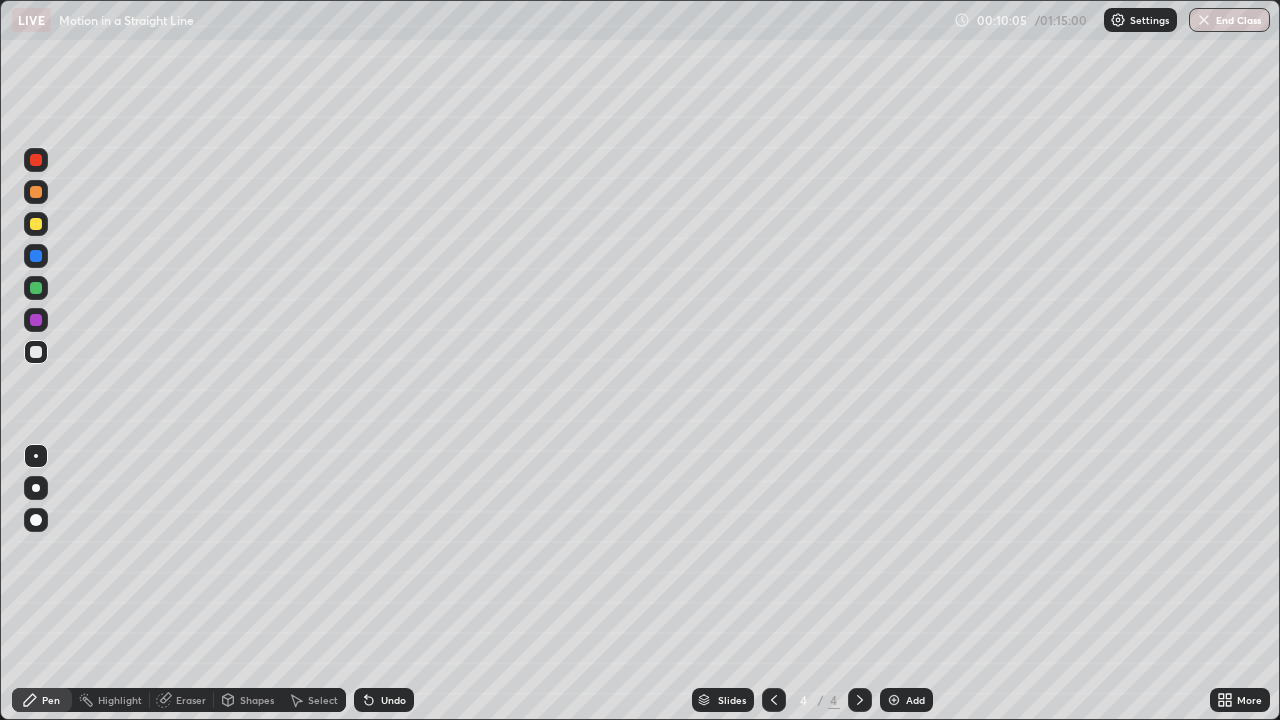 click on "Undo" at bounding box center [393, 700] 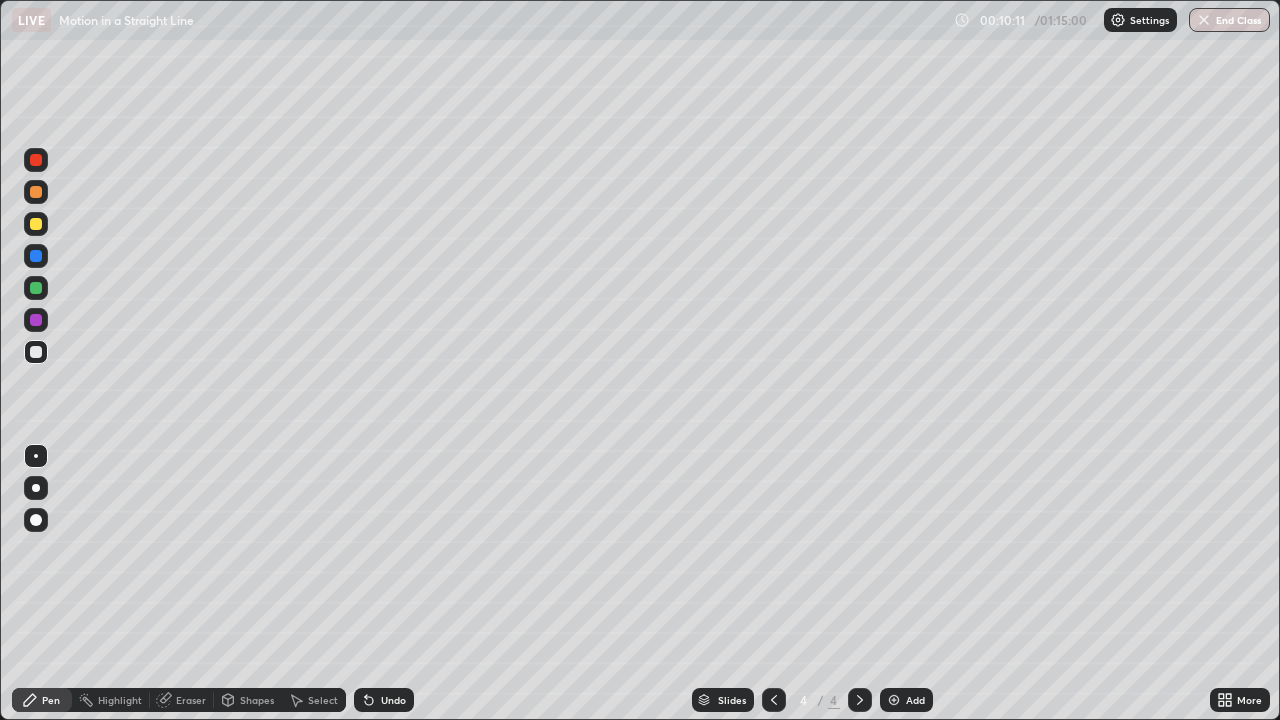 click at bounding box center (36, 256) 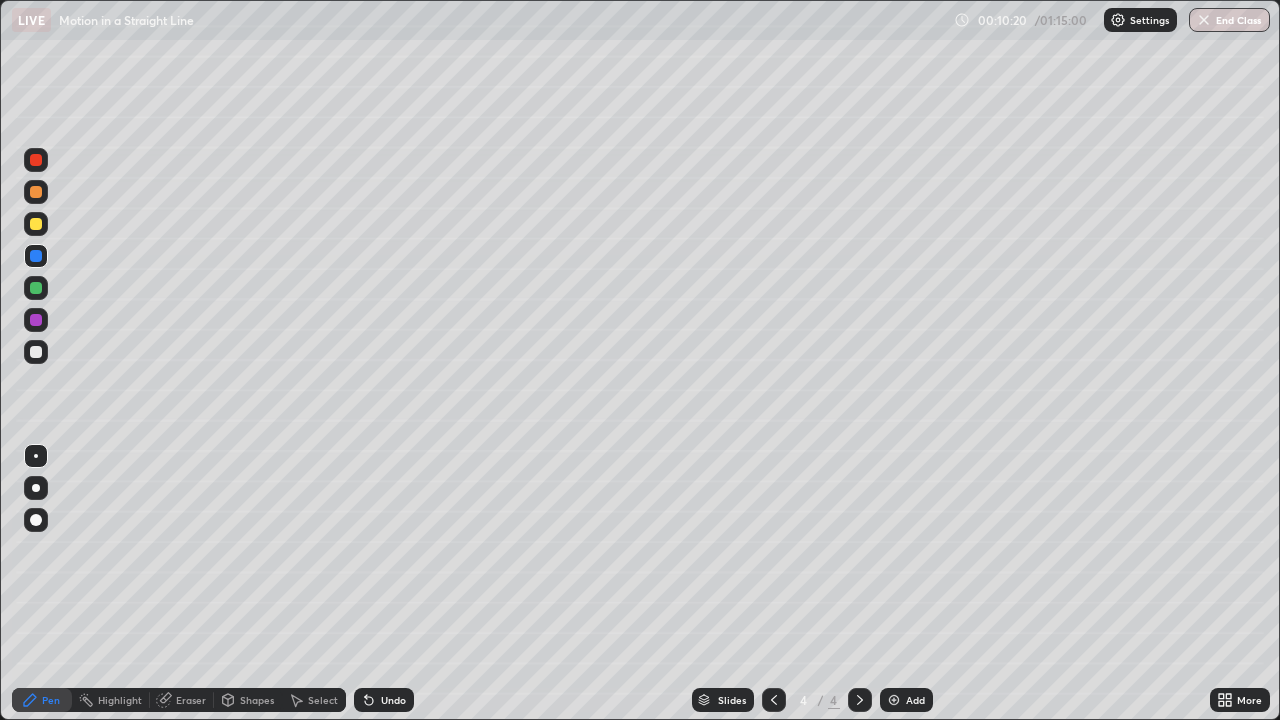 click at bounding box center (36, 352) 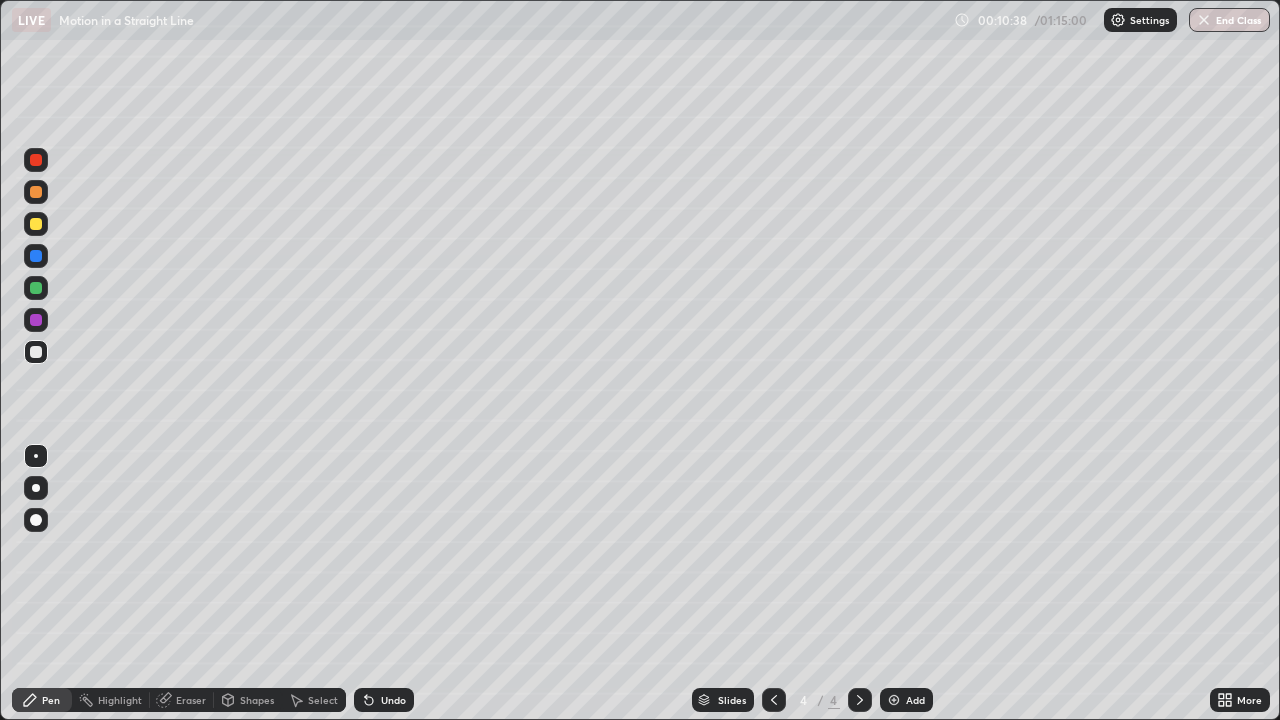 click 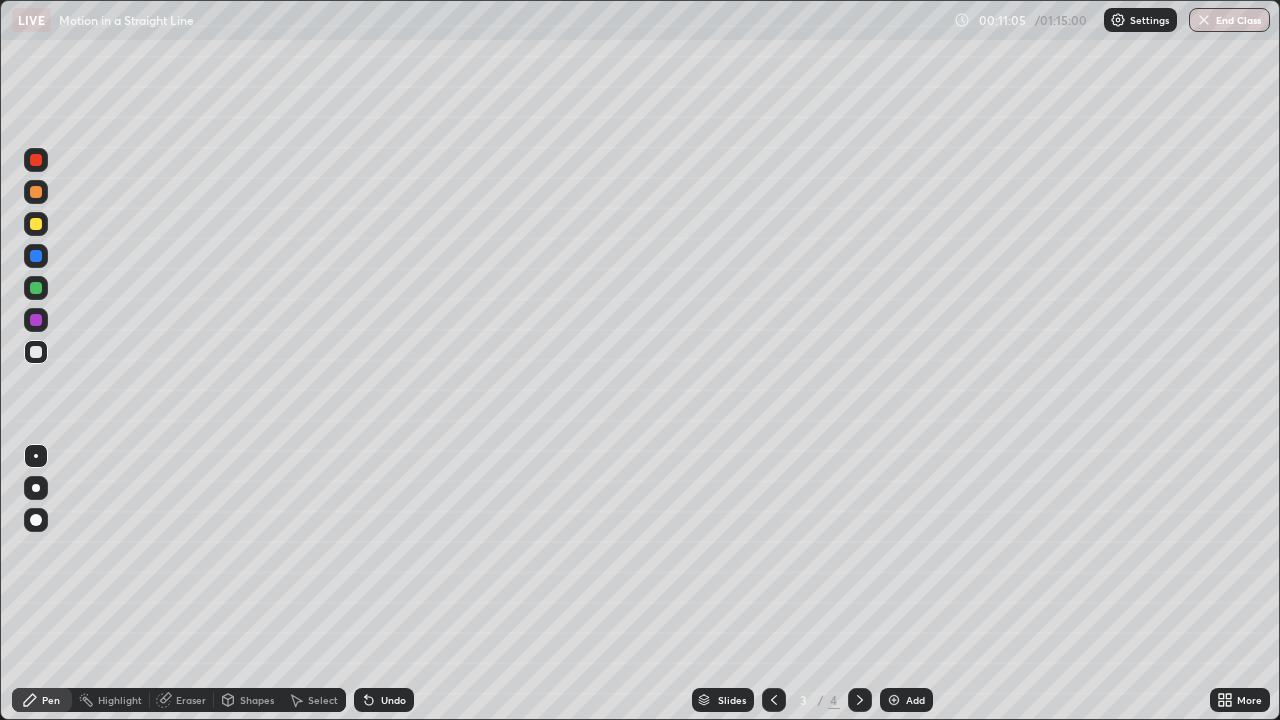 click 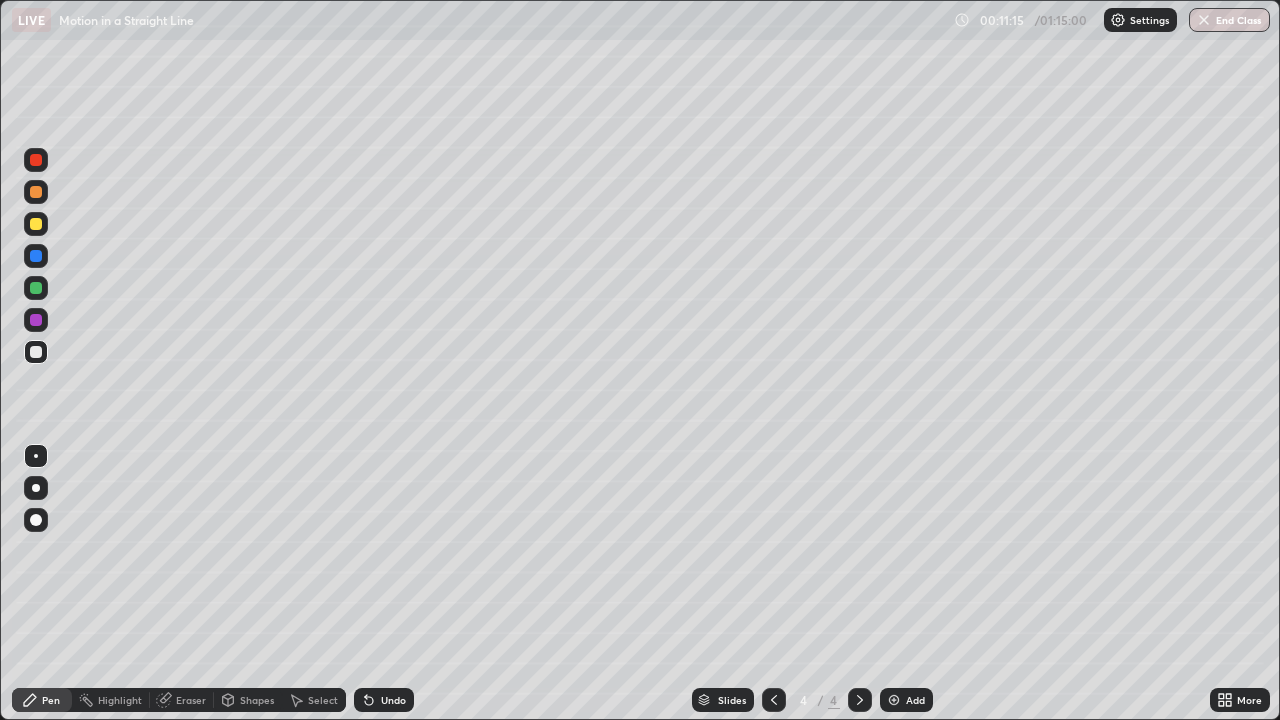 click on "Shapes" at bounding box center (257, 700) 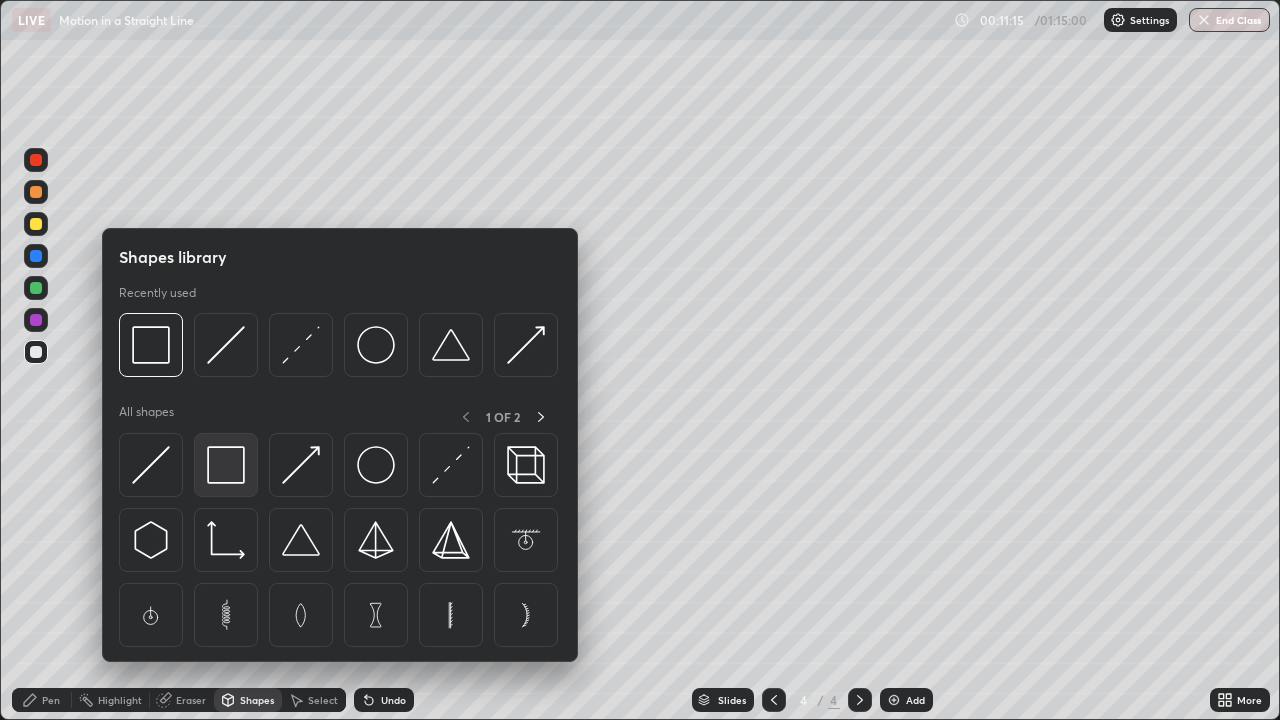 click at bounding box center (226, 465) 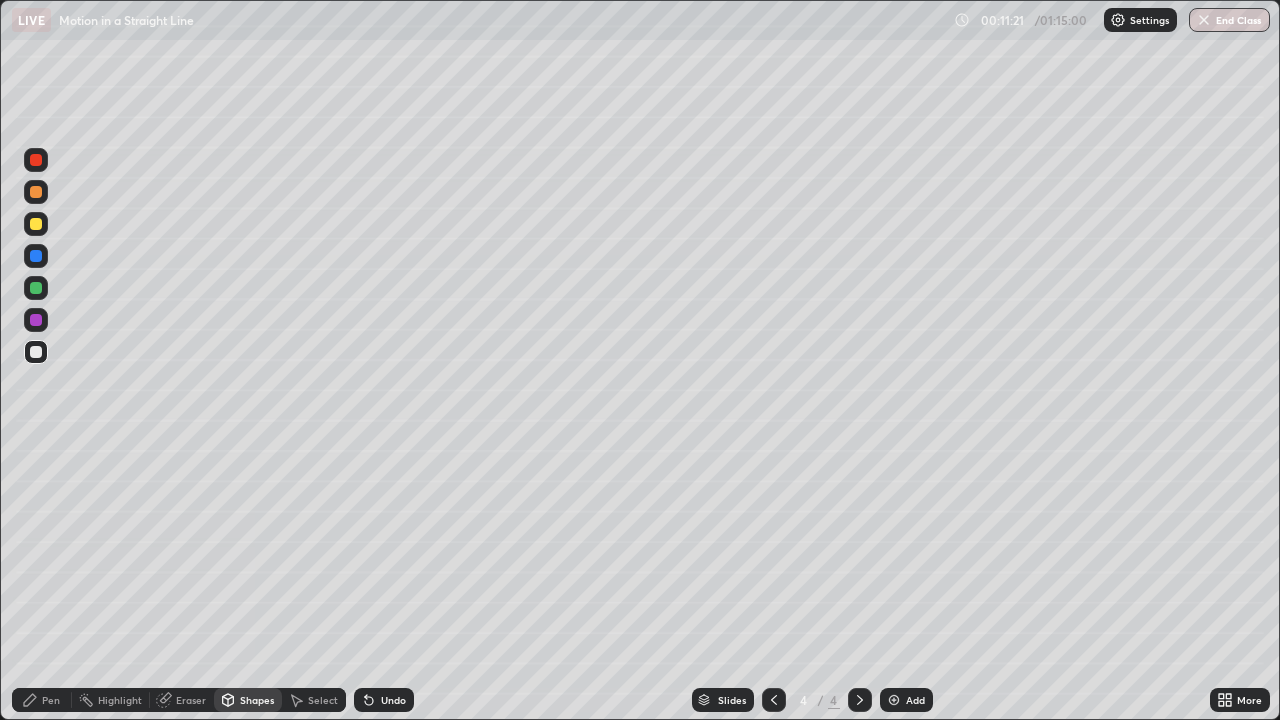 click on "Pen" at bounding box center (51, 700) 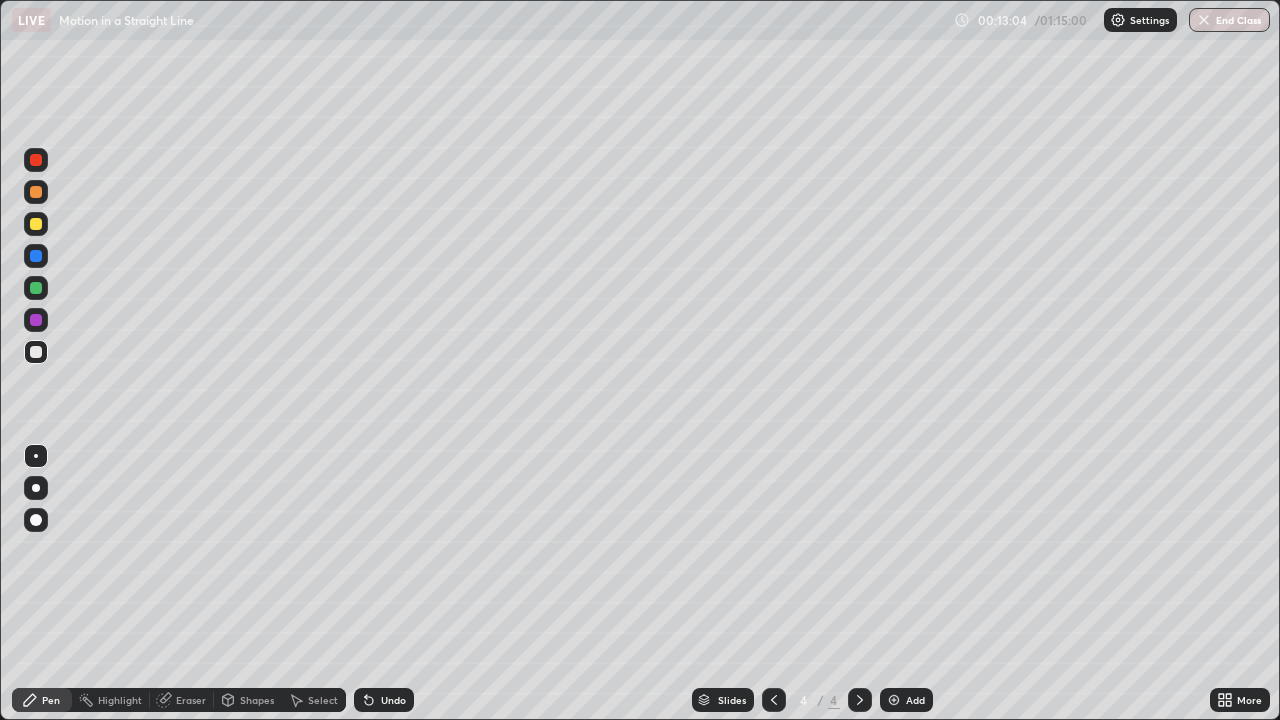 click on "Add" at bounding box center (915, 700) 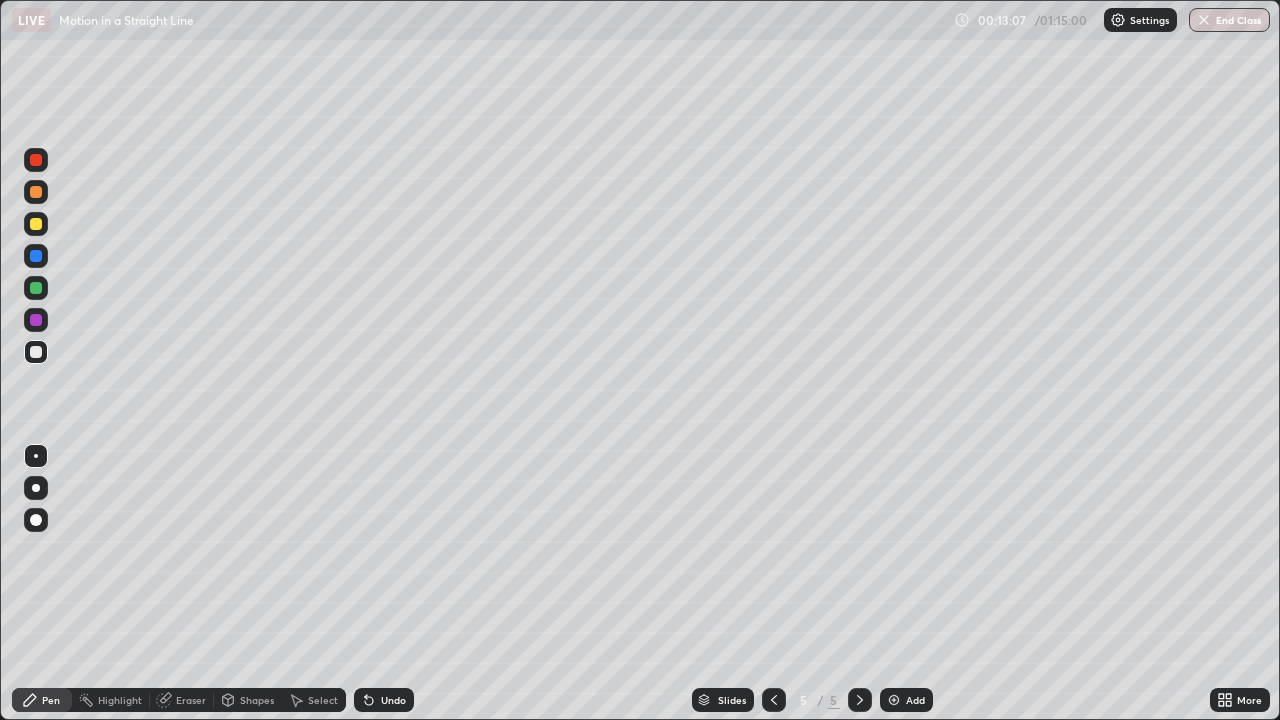 click at bounding box center (36, 224) 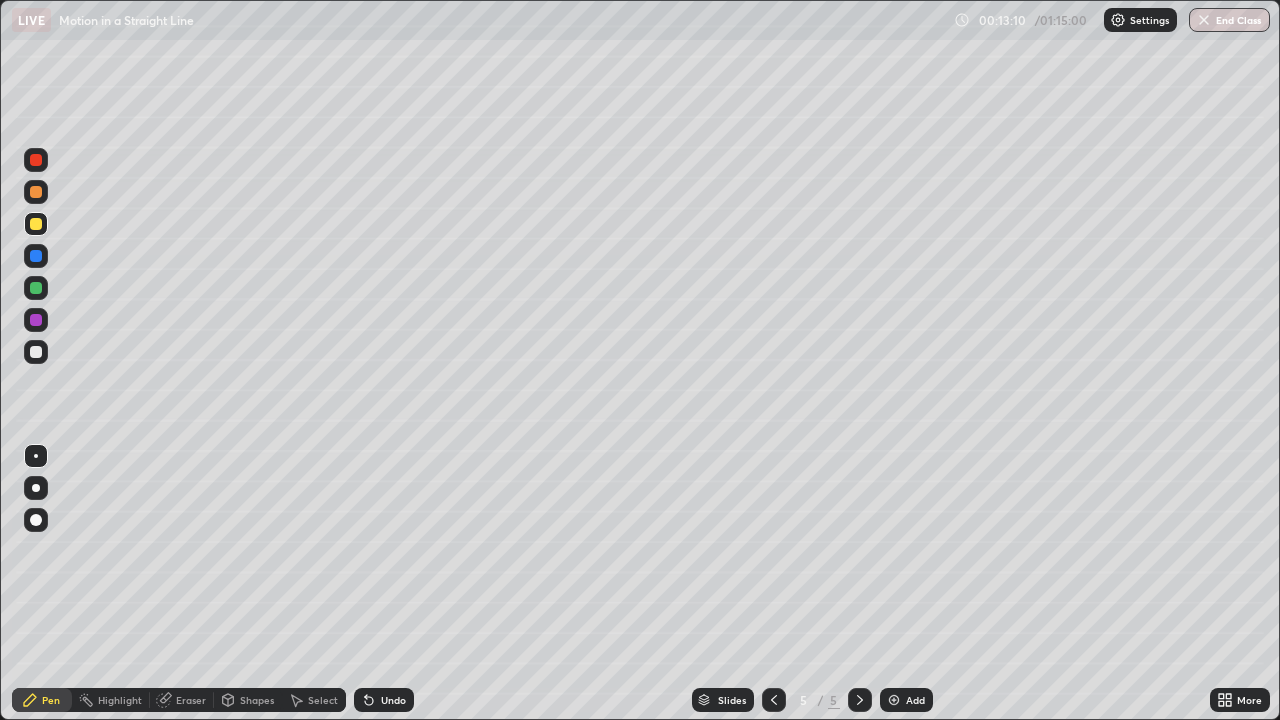 click on "Shapes" at bounding box center [257, 700] 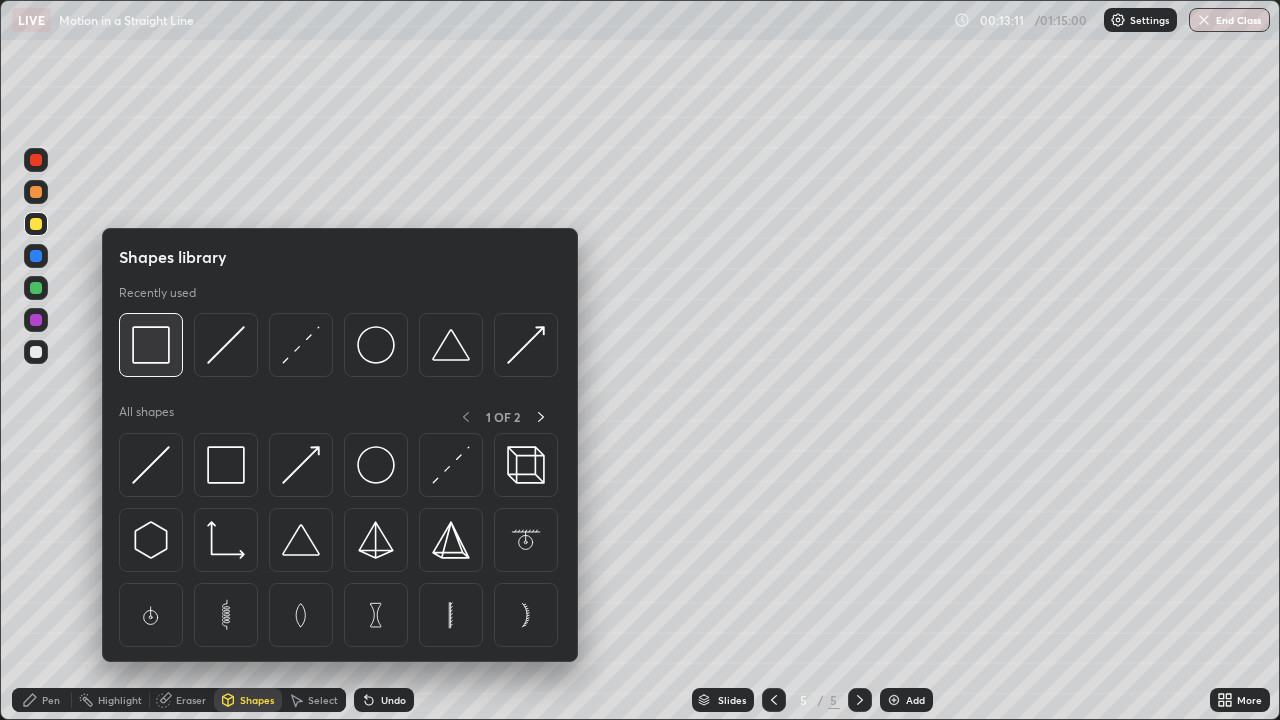 click at bounding box center [151, 345] 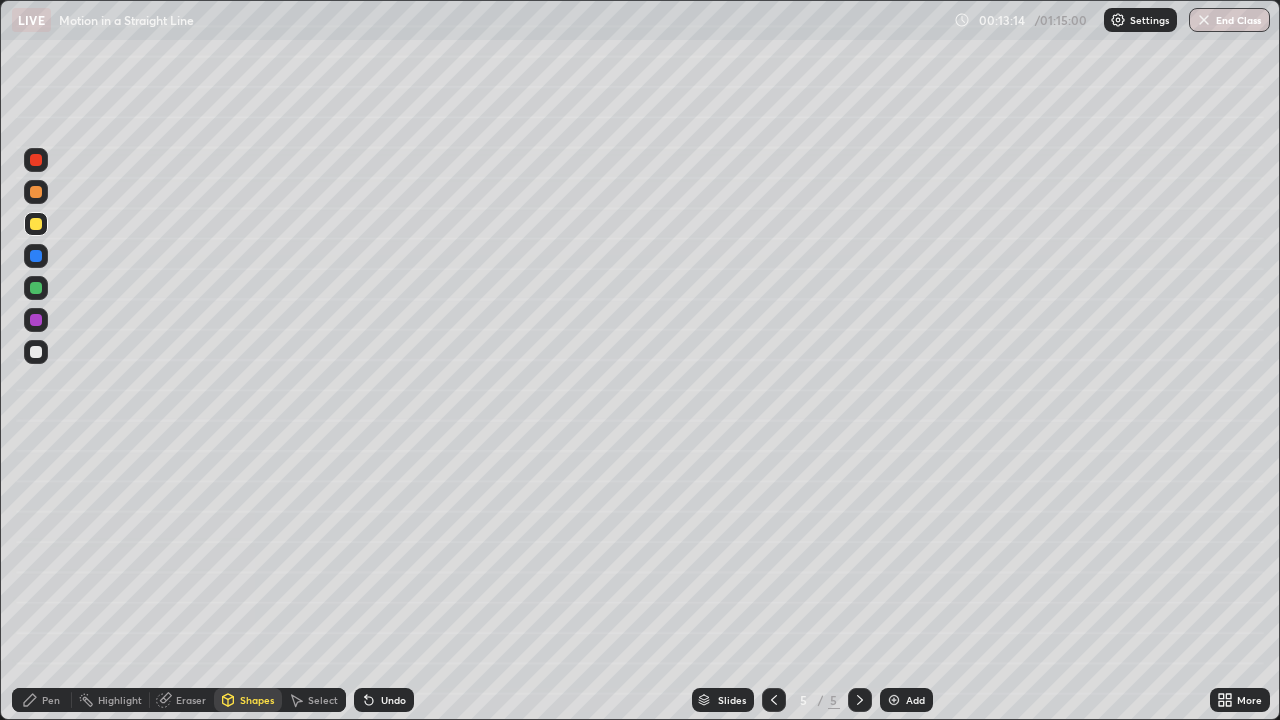 click on "Pen" at bounding box center (51, 700) 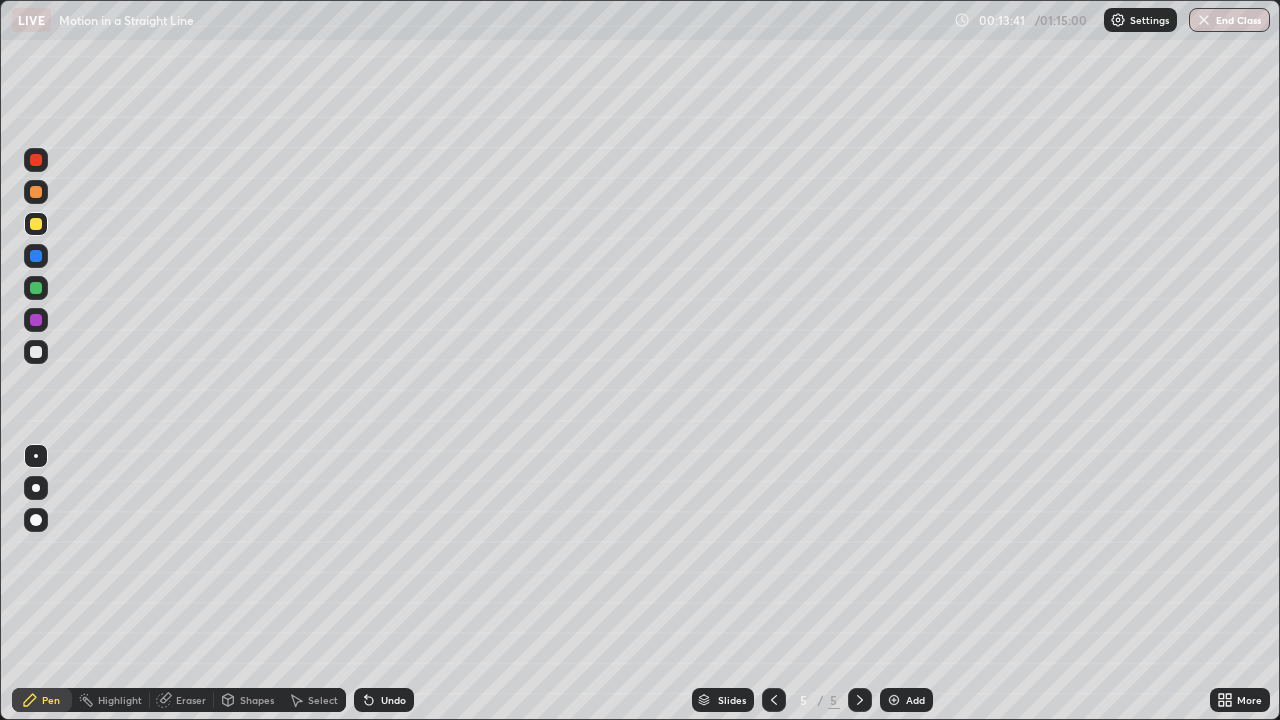 click at bounding box center [36, 352] 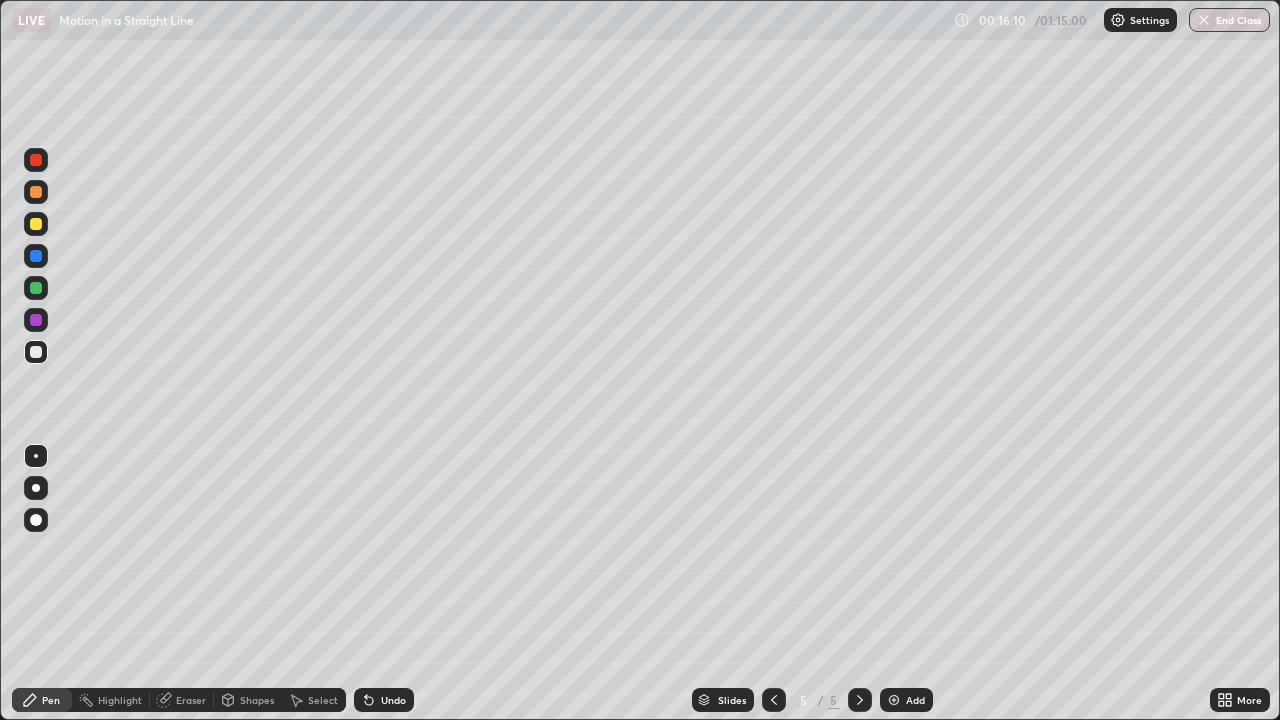 click on "Add" at bounding box center [906, 700] 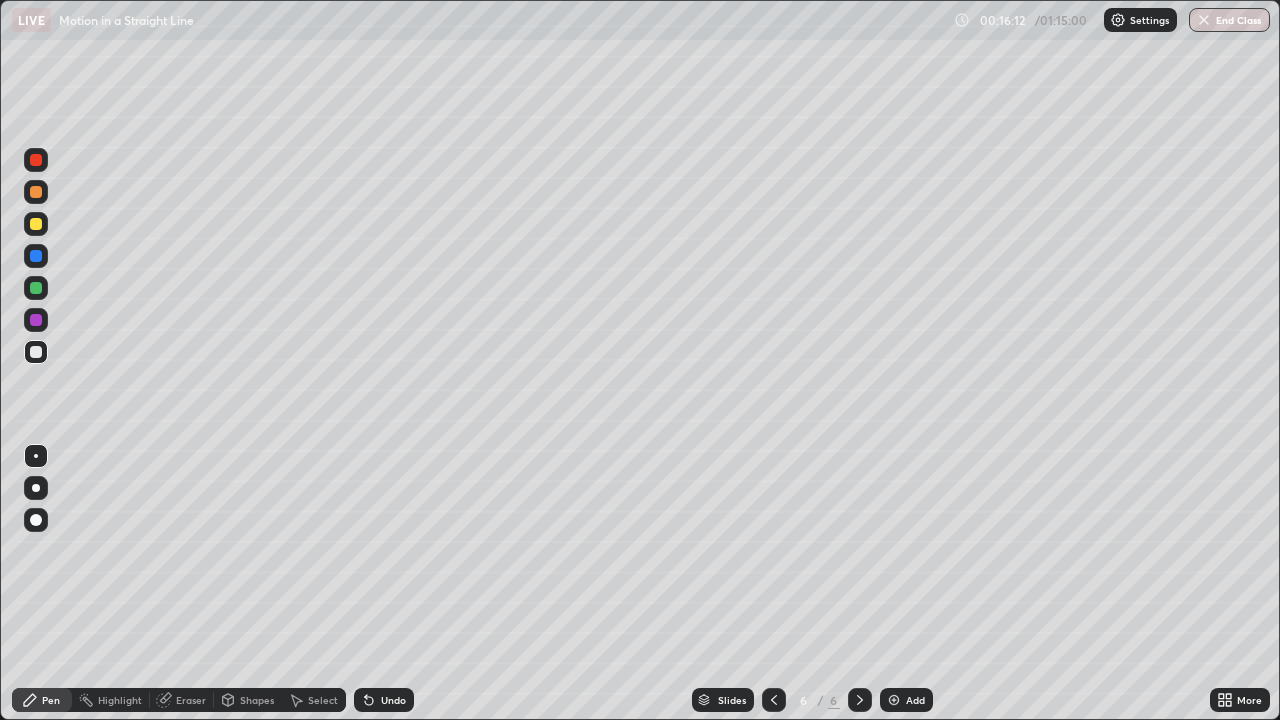click at bounding box center [36, 352] 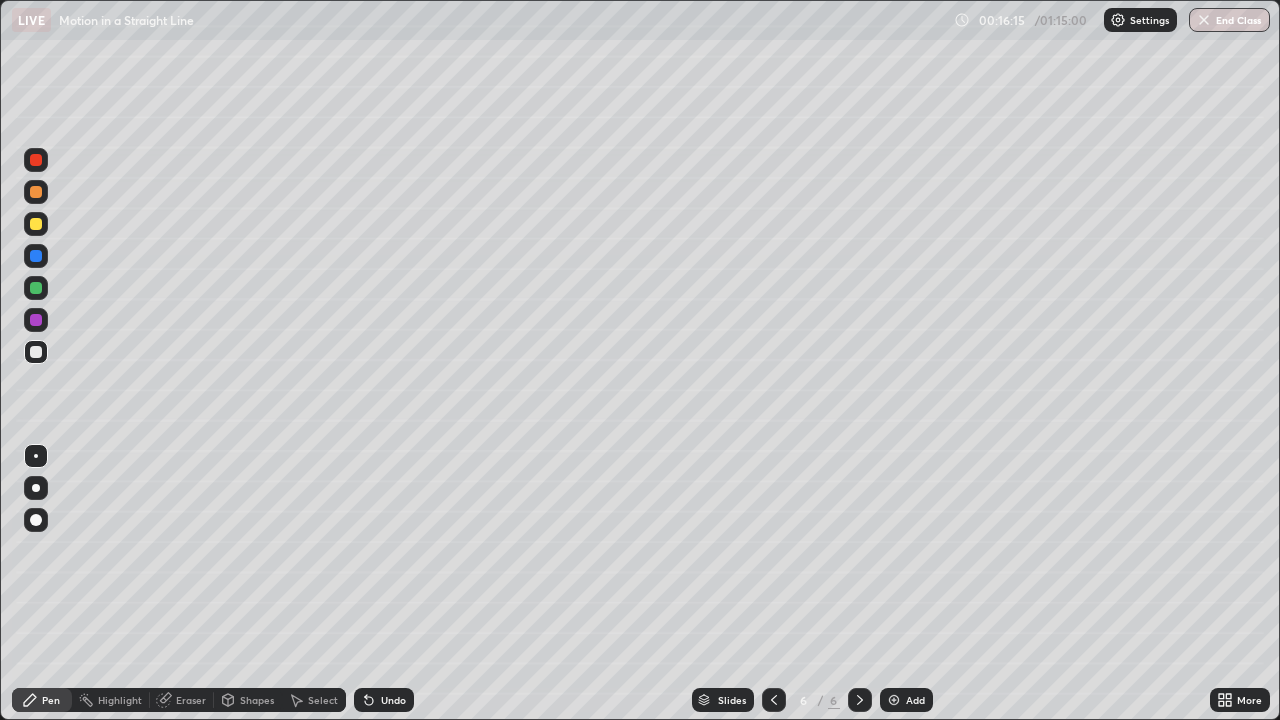 click on "Shapes" at bounding box center [257, 700] 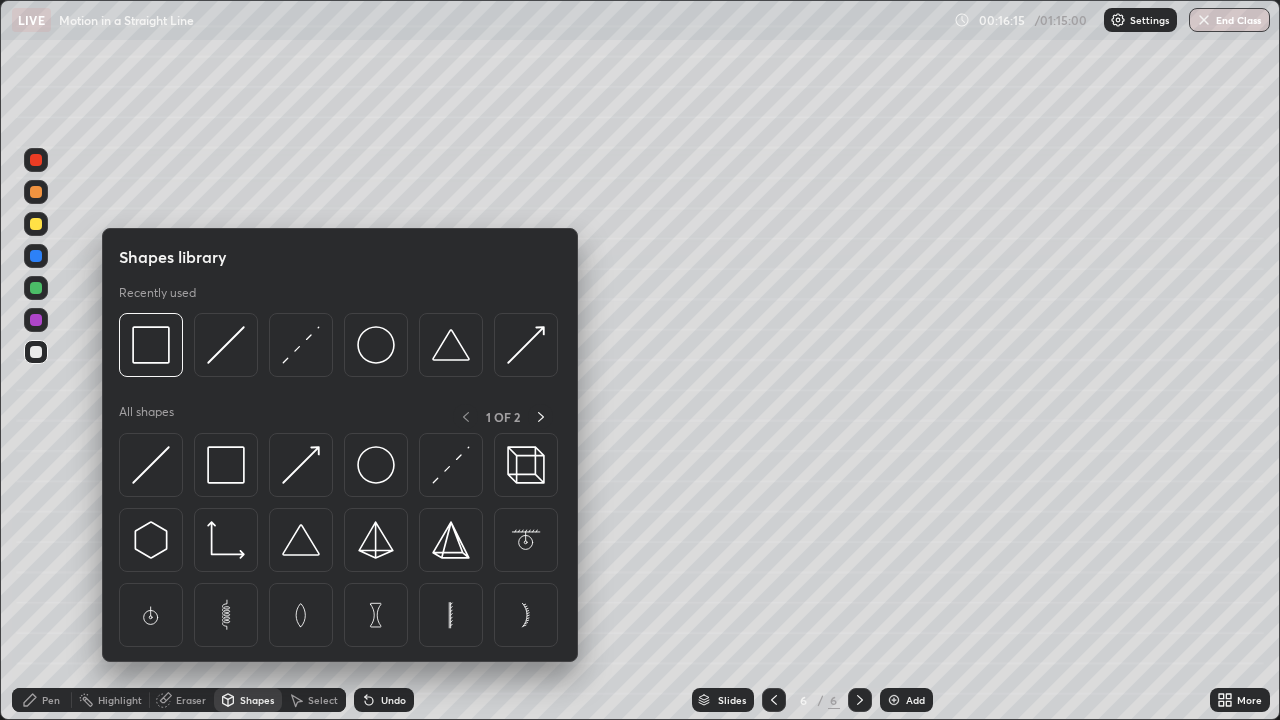 click on "Shapes" at bounding box center (257, 700) 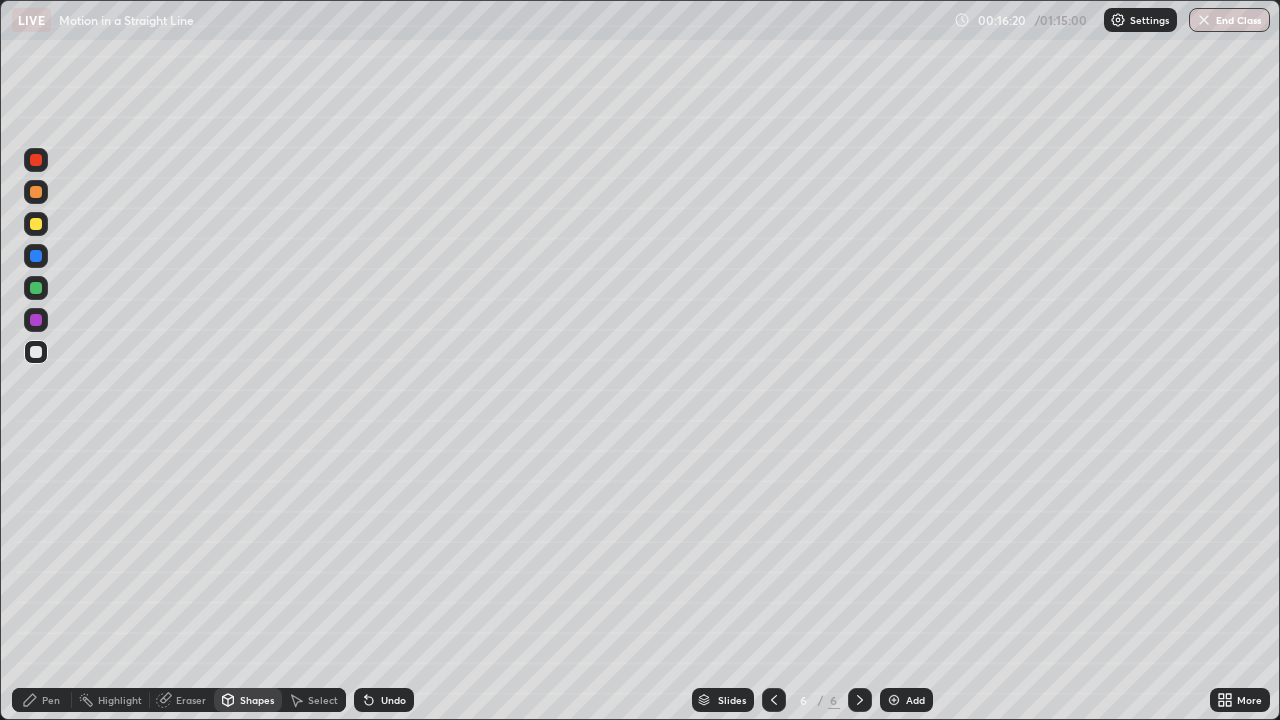 click on "Pen" at bounding box center [51, 700] 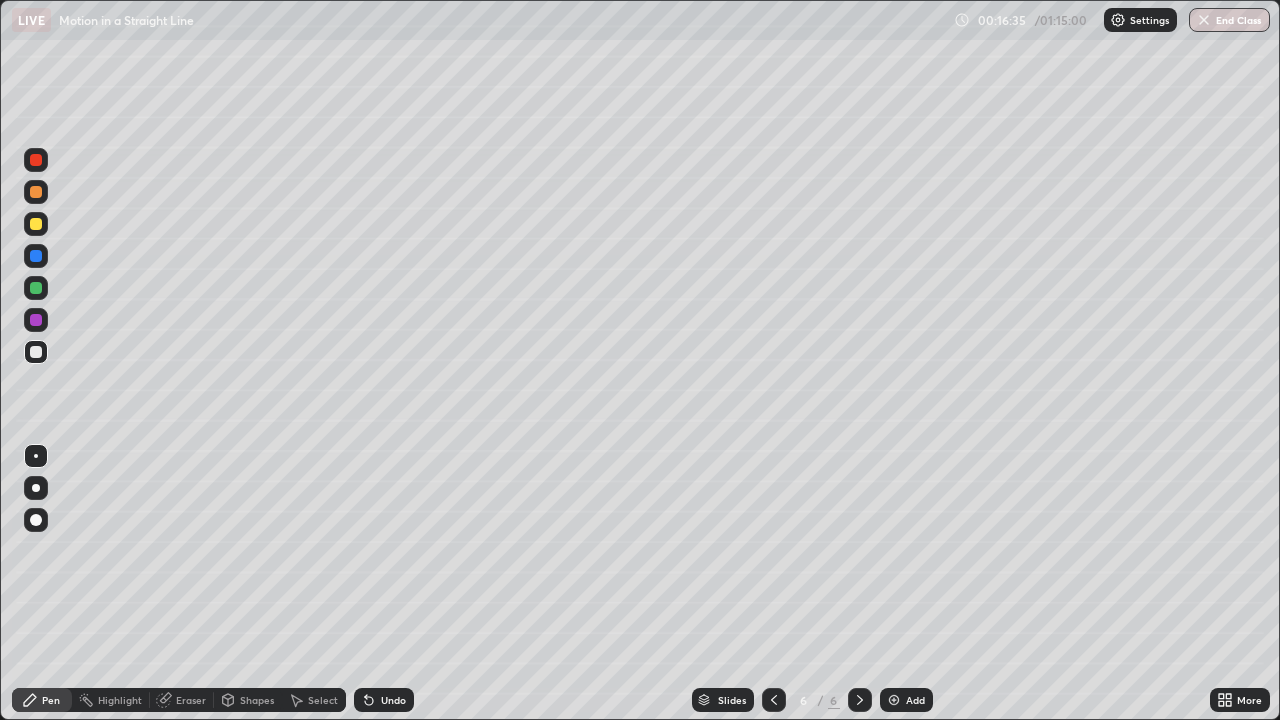 click on "Undo" at bounding box center [393, 700] 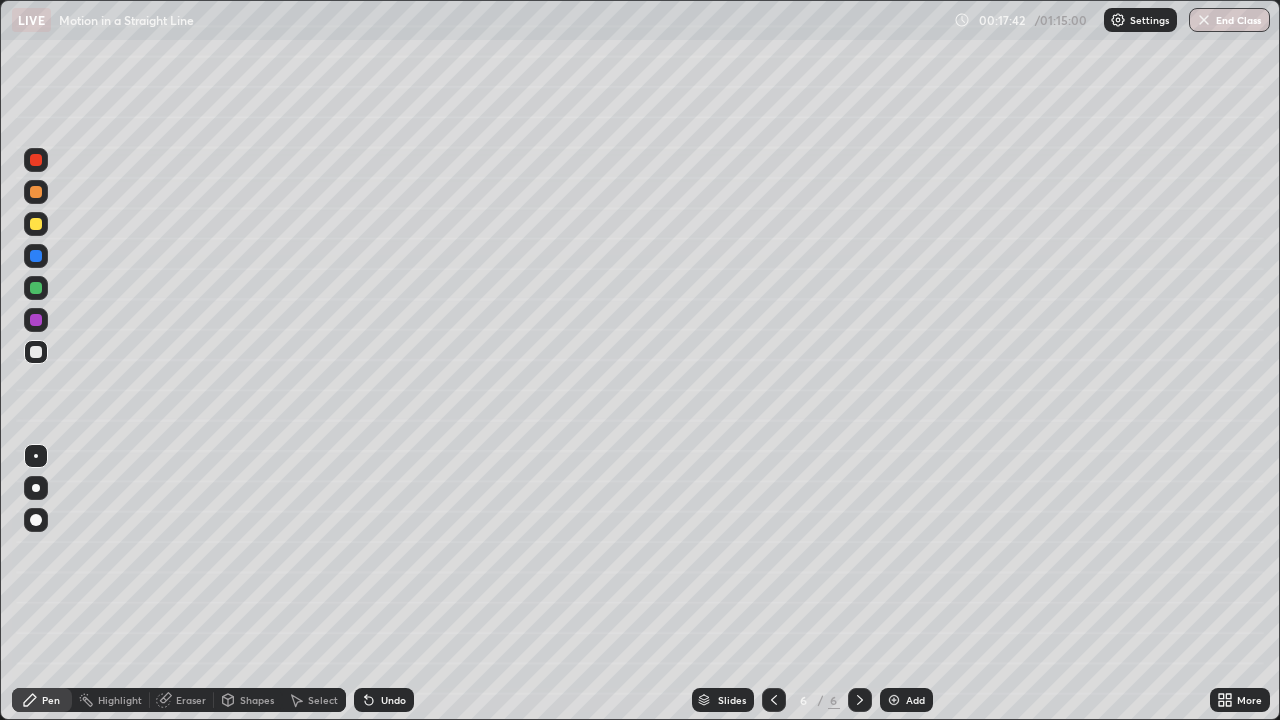 click at bounding box center [36, 224] 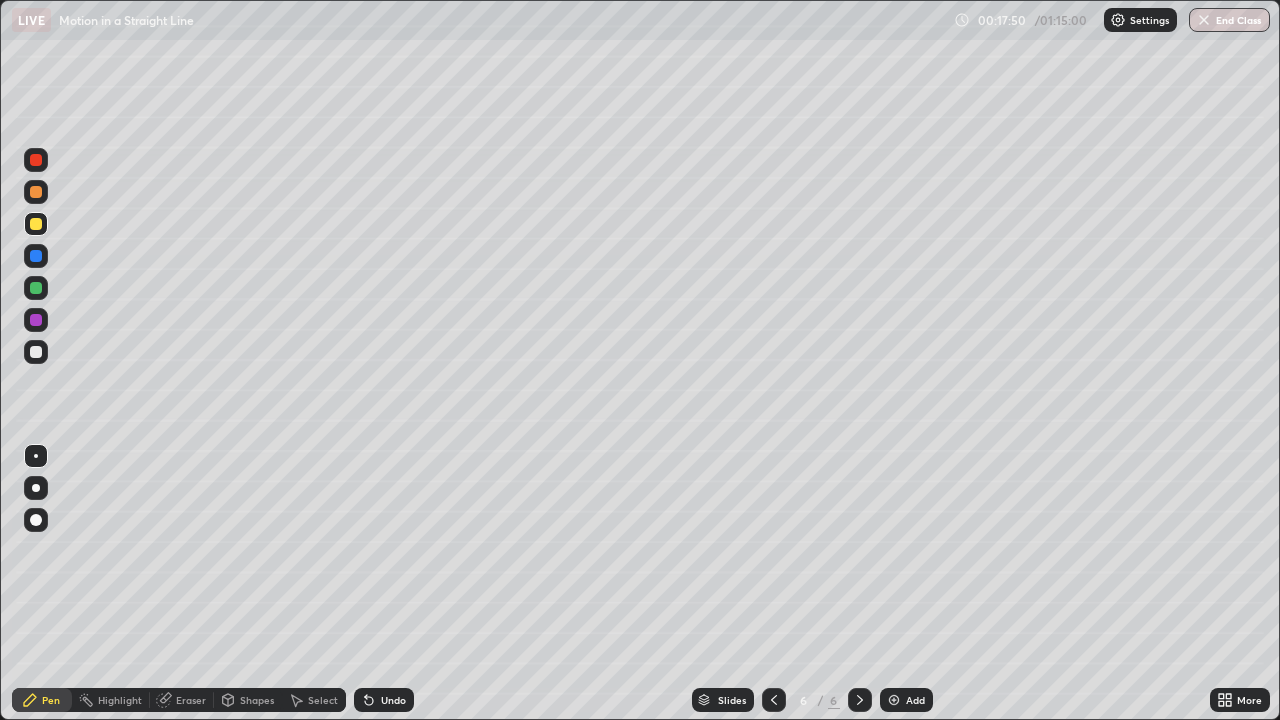 click on "Shapes" at bounding box center (248, 700) 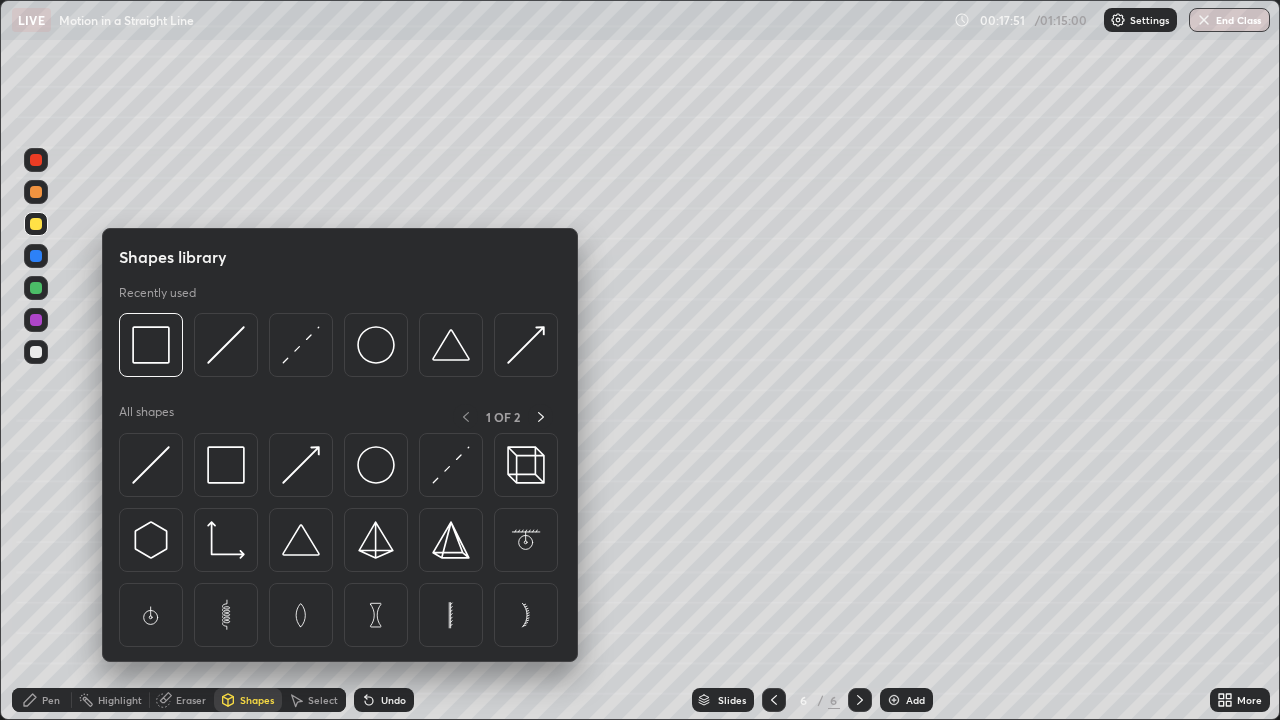 click on "Shapes" at bounding box center [257, 700] 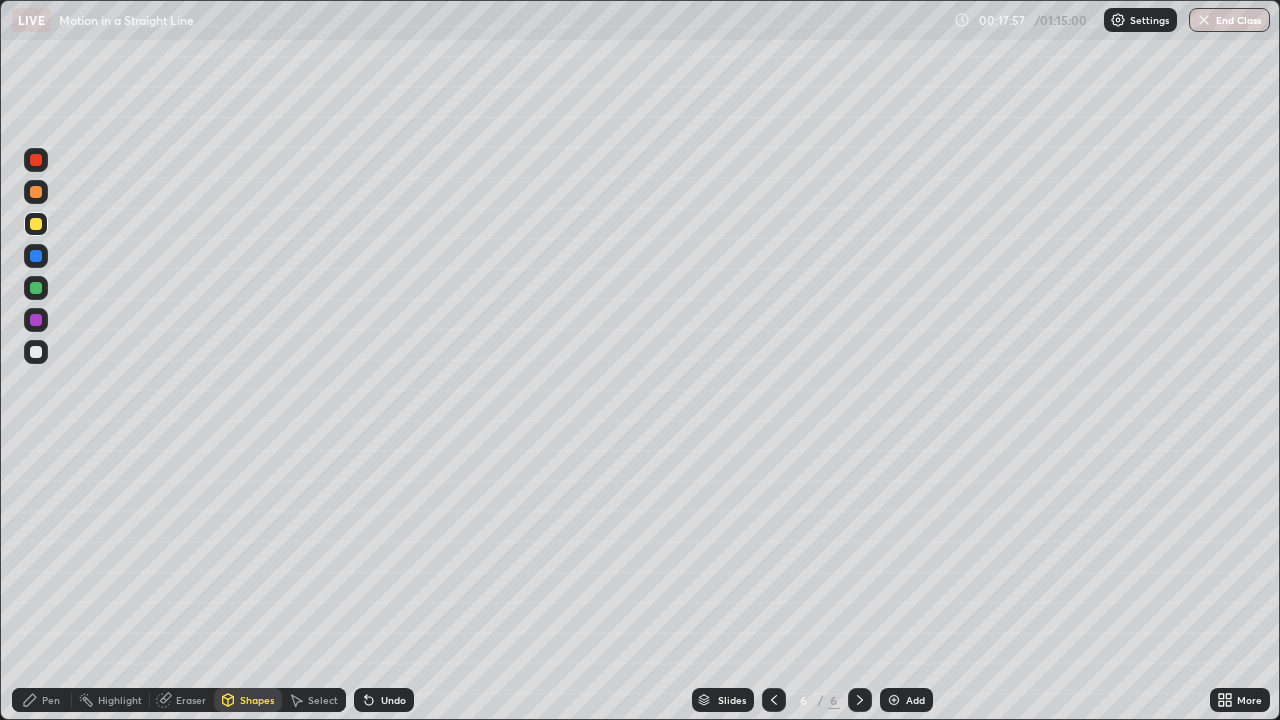 click on "Pen" at bounding box center (42, 700) 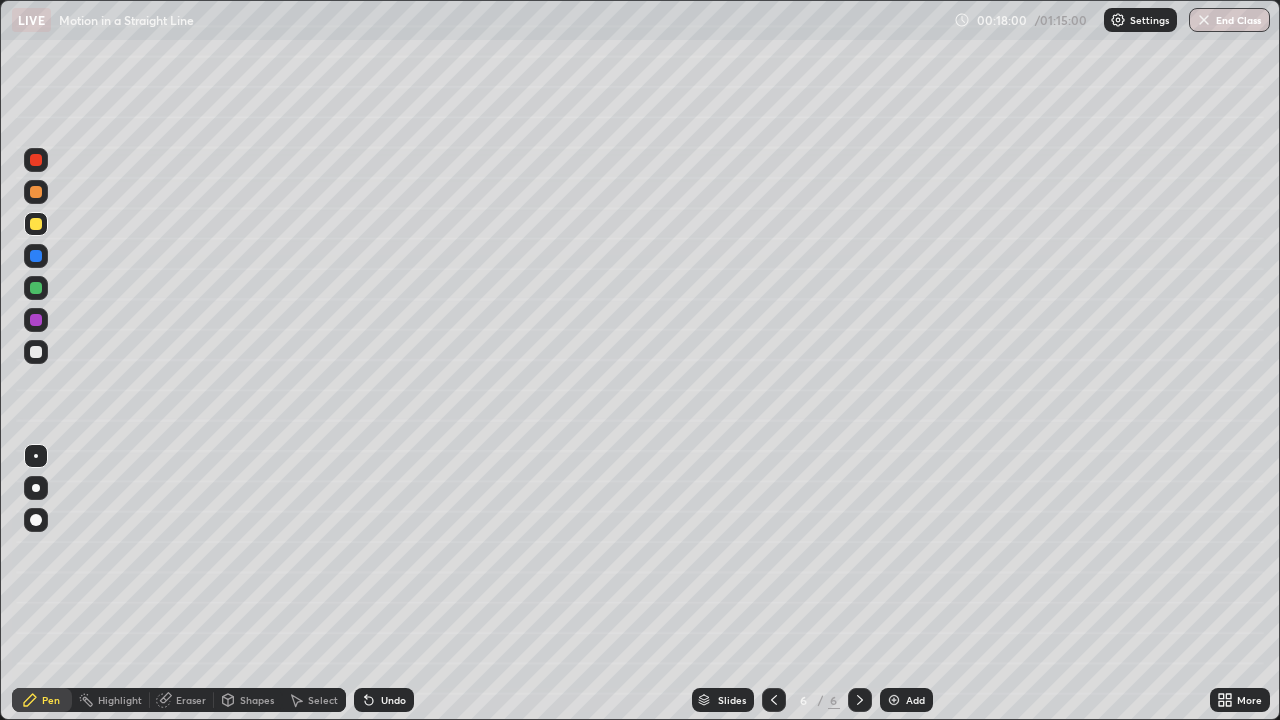 click 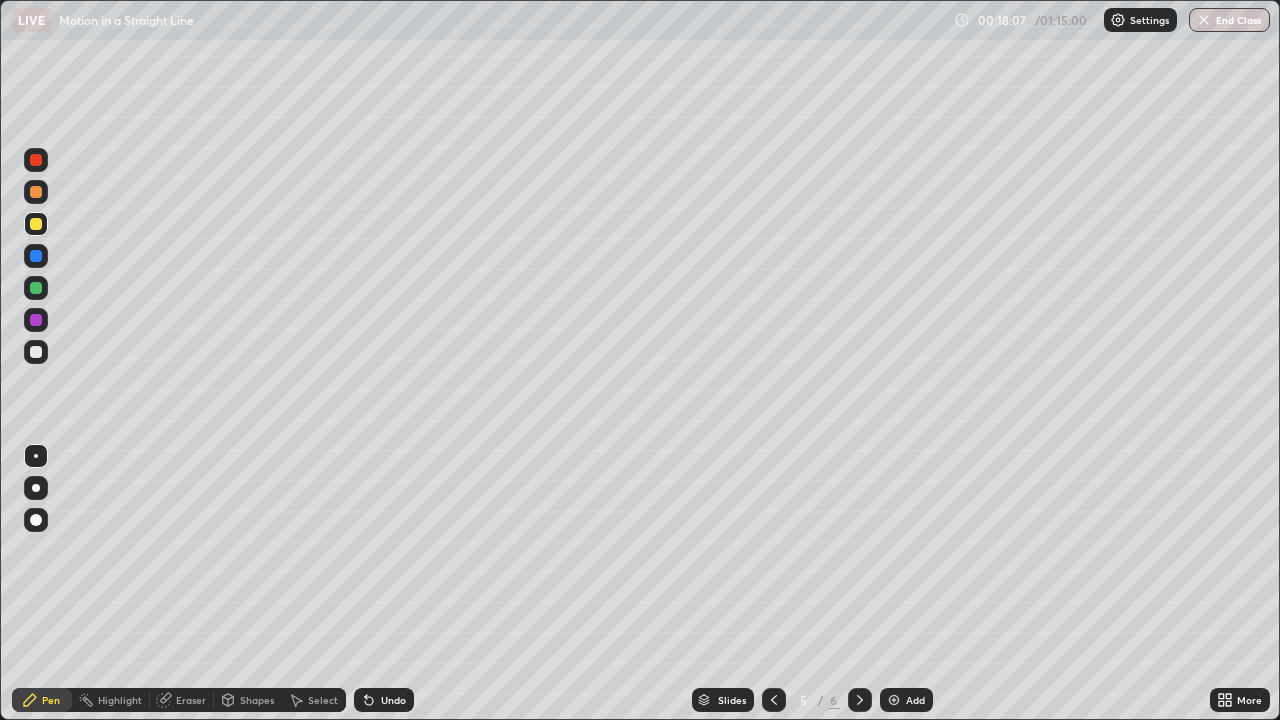 click 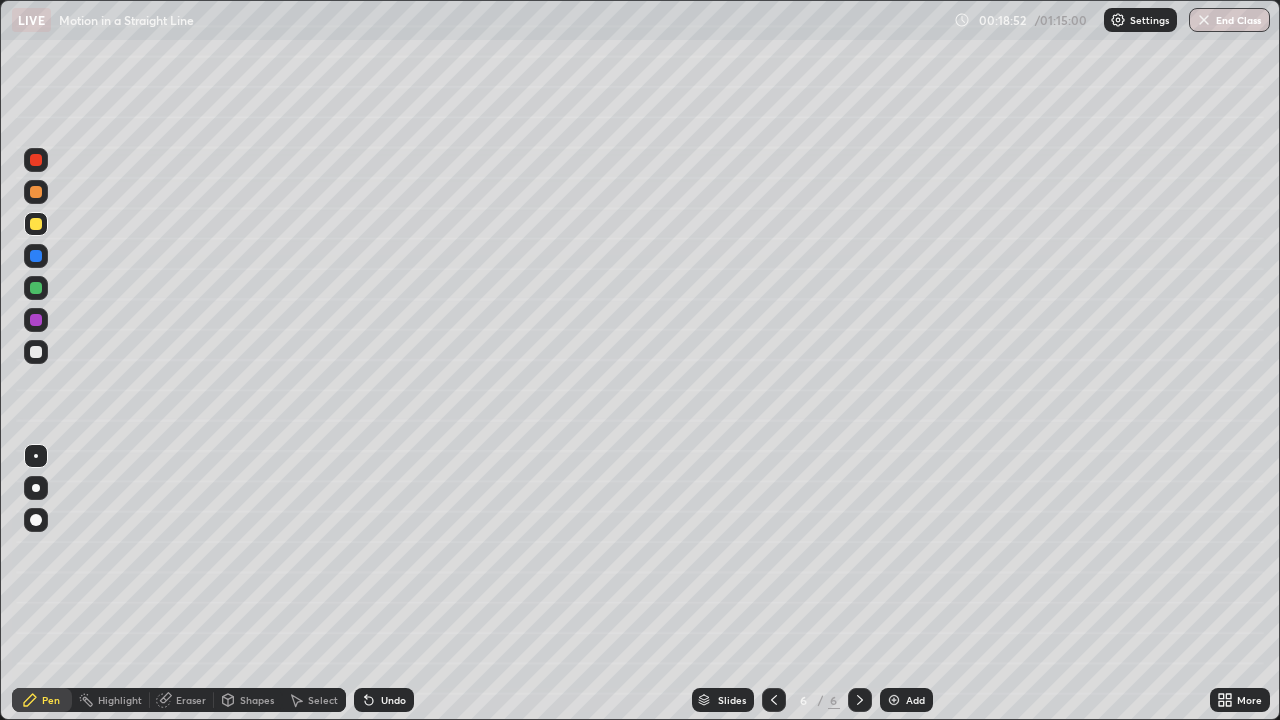 click at bounding box center [36, 288] 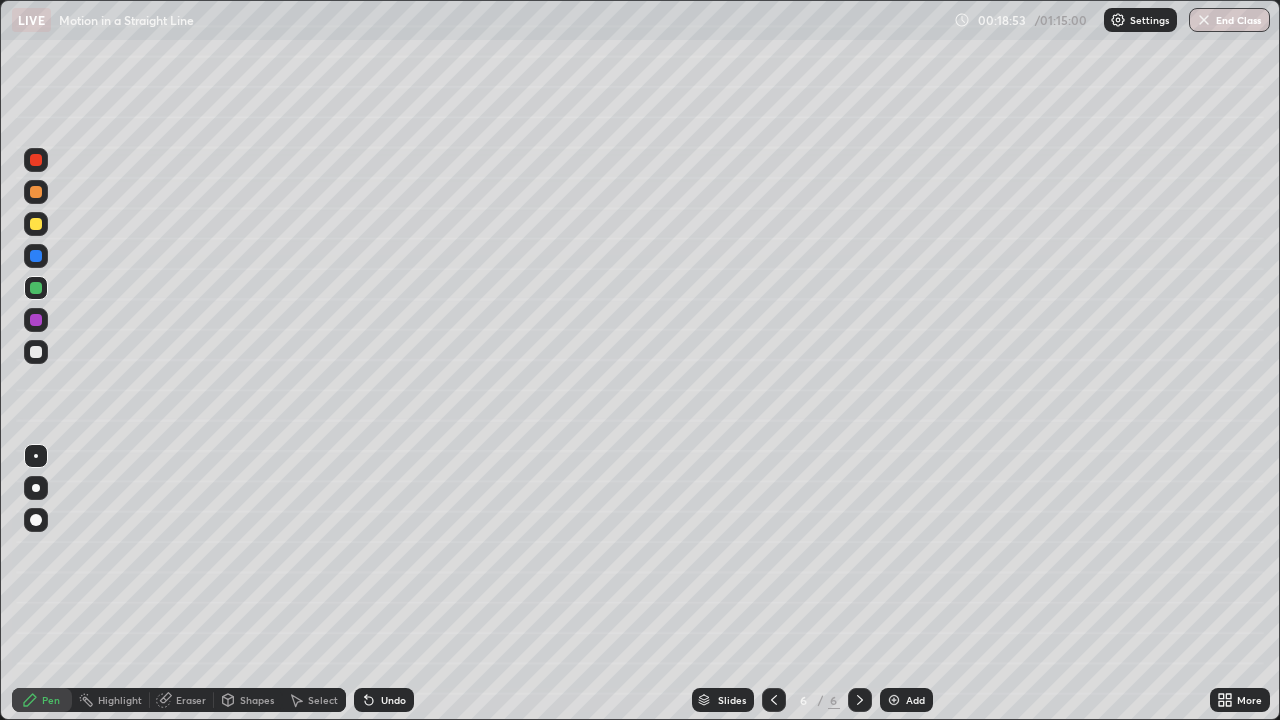 click on "Shapes" at bounding box center (248, 700) 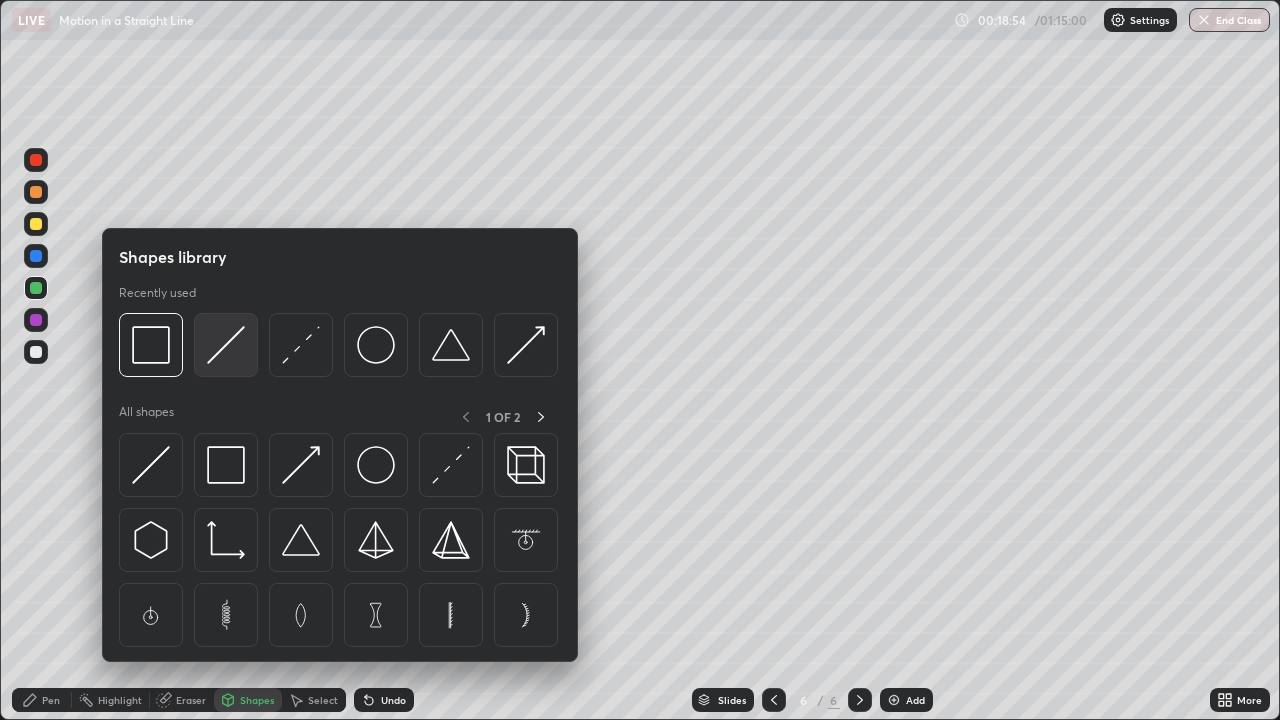 click at bounding box center [226, 345] 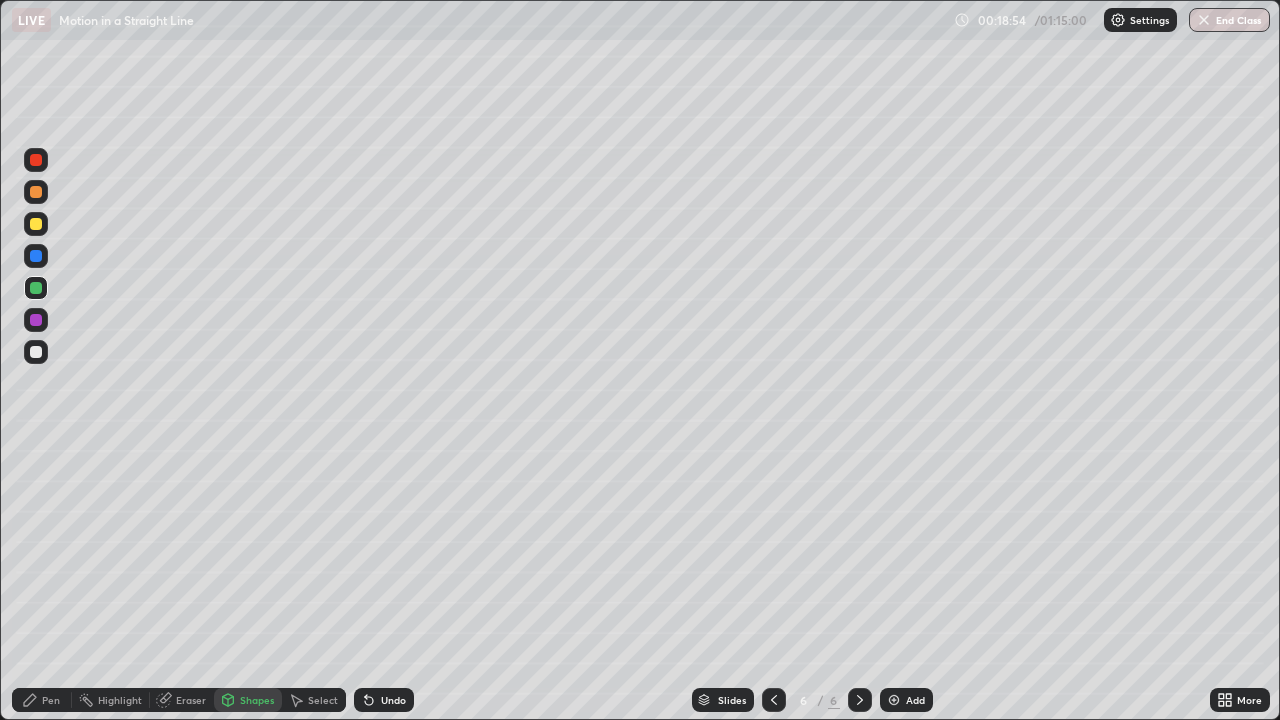 click on "Pen" at bounding box center [51, 700] 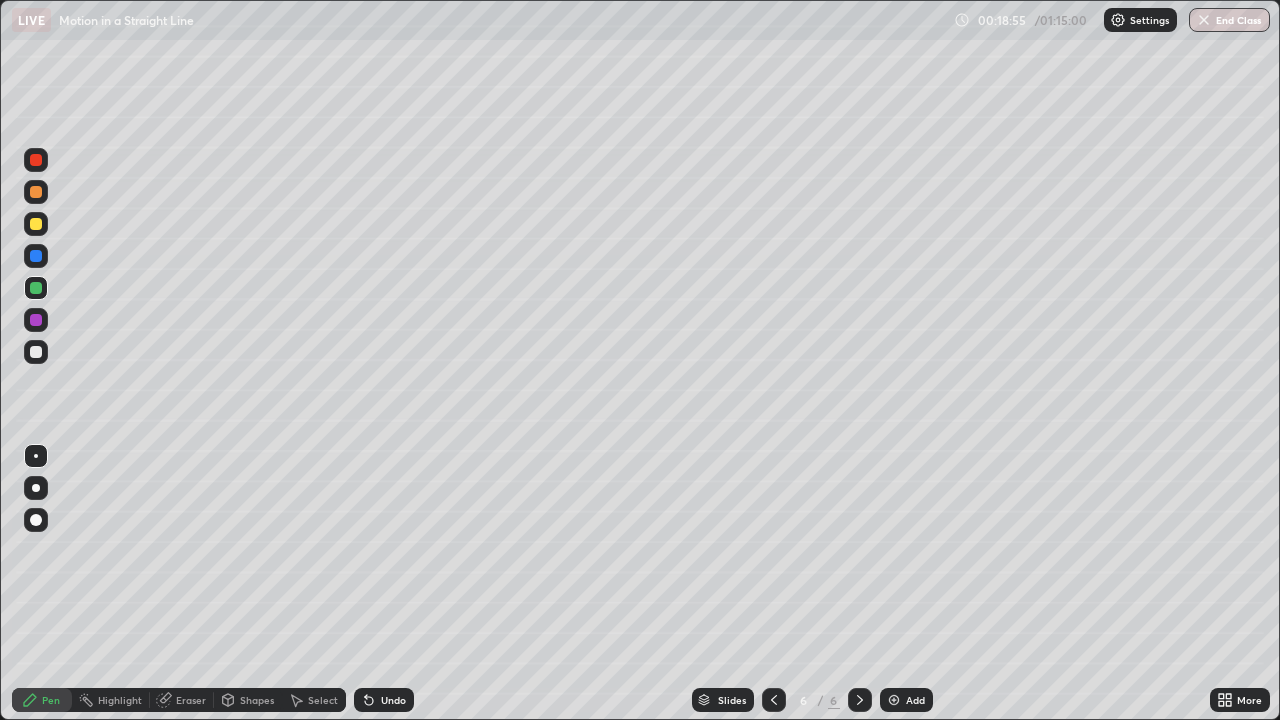 click at bounding box center (36, 520) 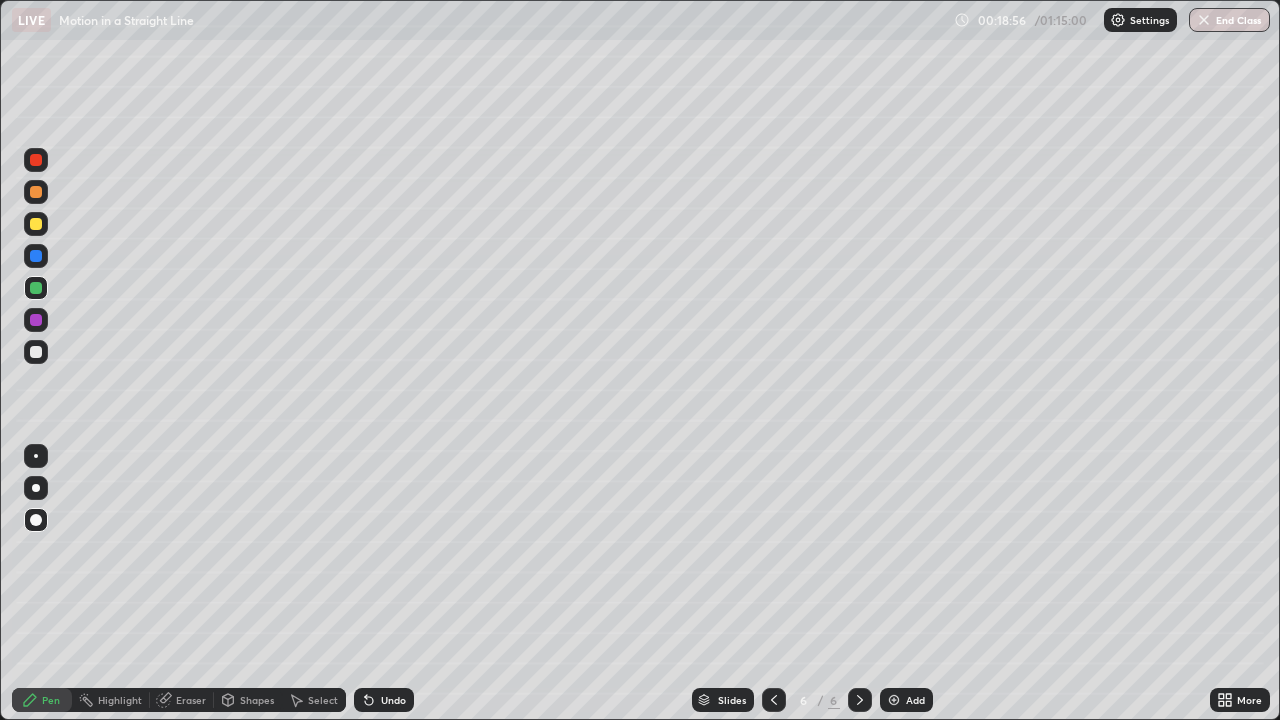 click on "Shapes" at bounding box center (248, 700) 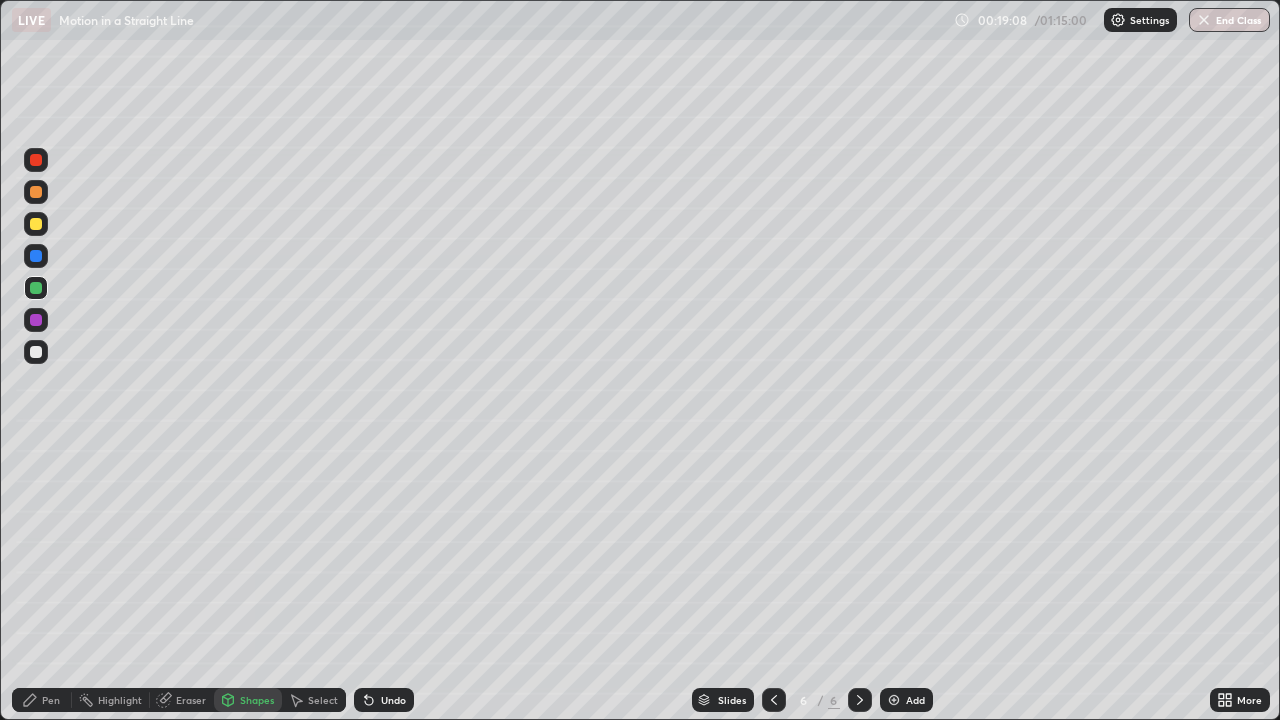 click on "Shapes" at bounding box center (257, 700) 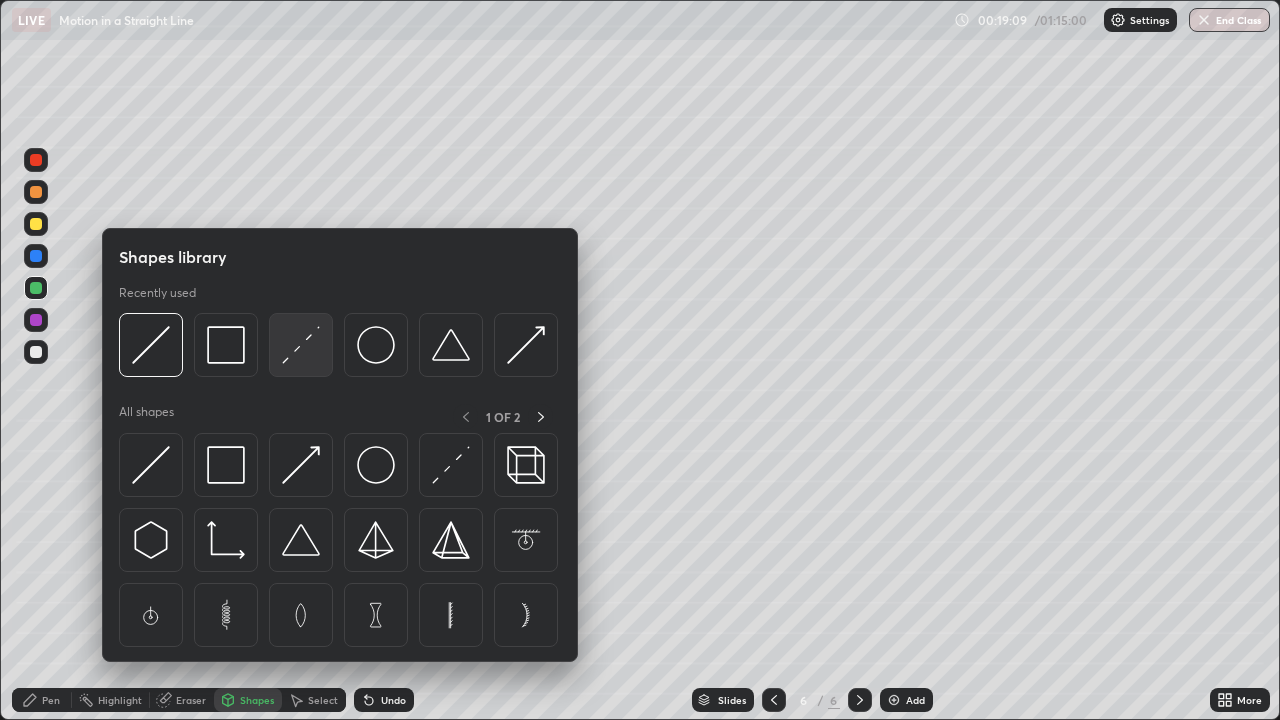 click at bounding box center (301, 345) 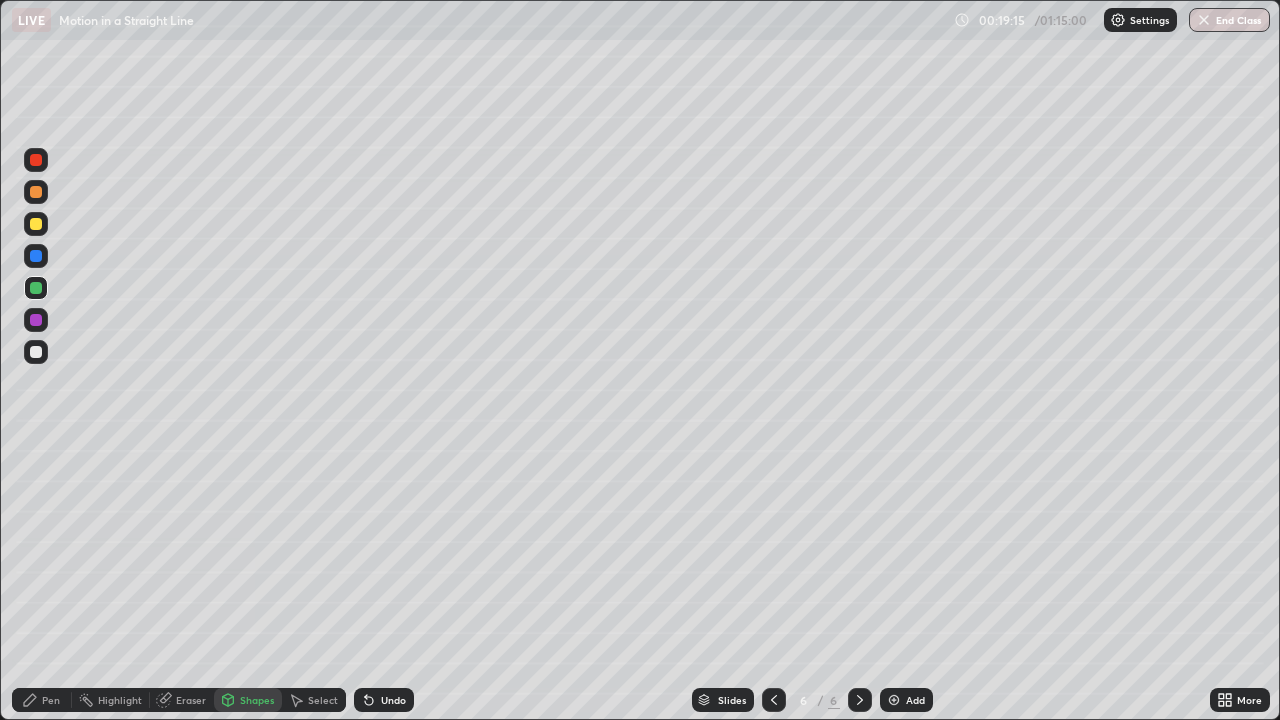 click on "Pen" at bounding box center [51, 700] 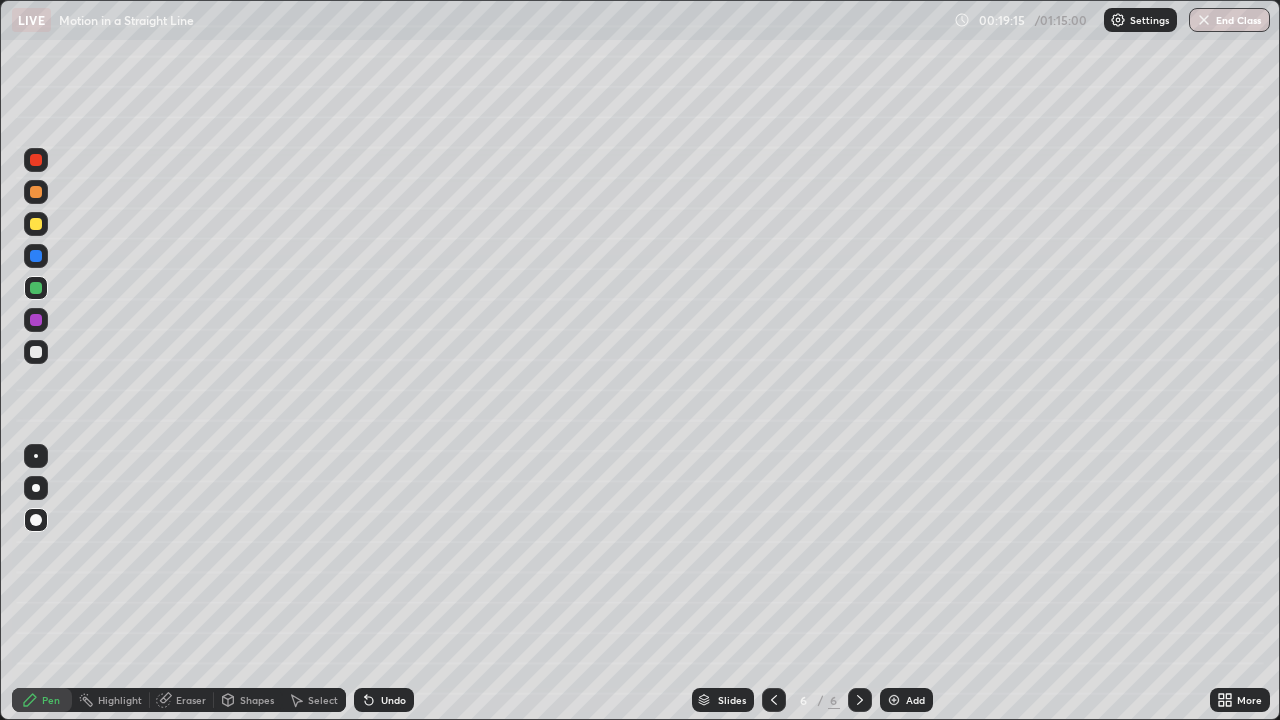 click at bounding box center [36, 456] 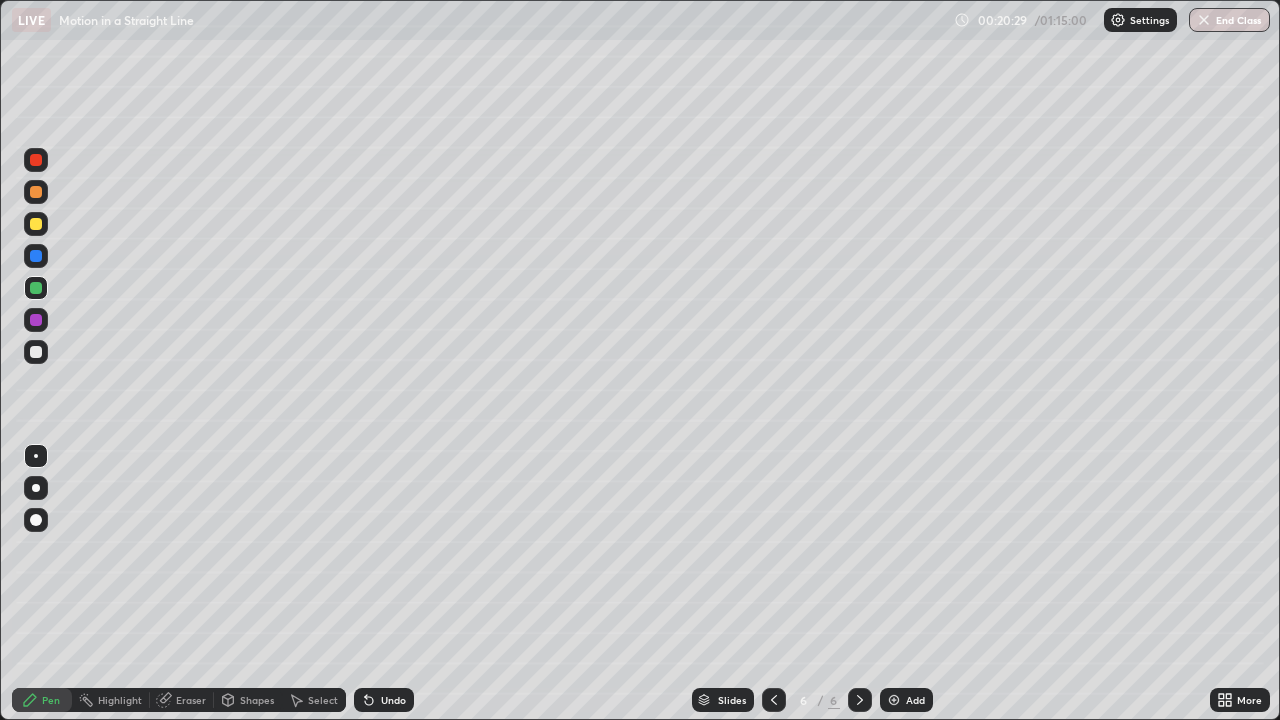 click on "Add" at bounding box center [906, 700] 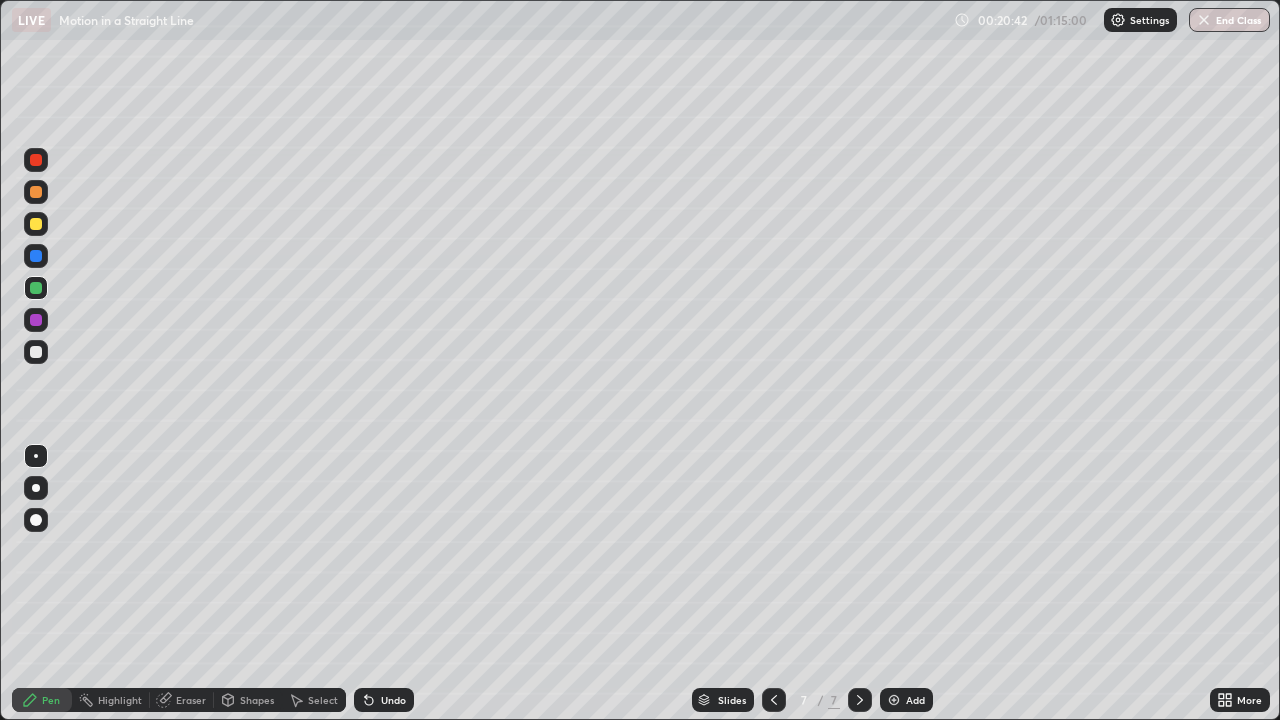 click 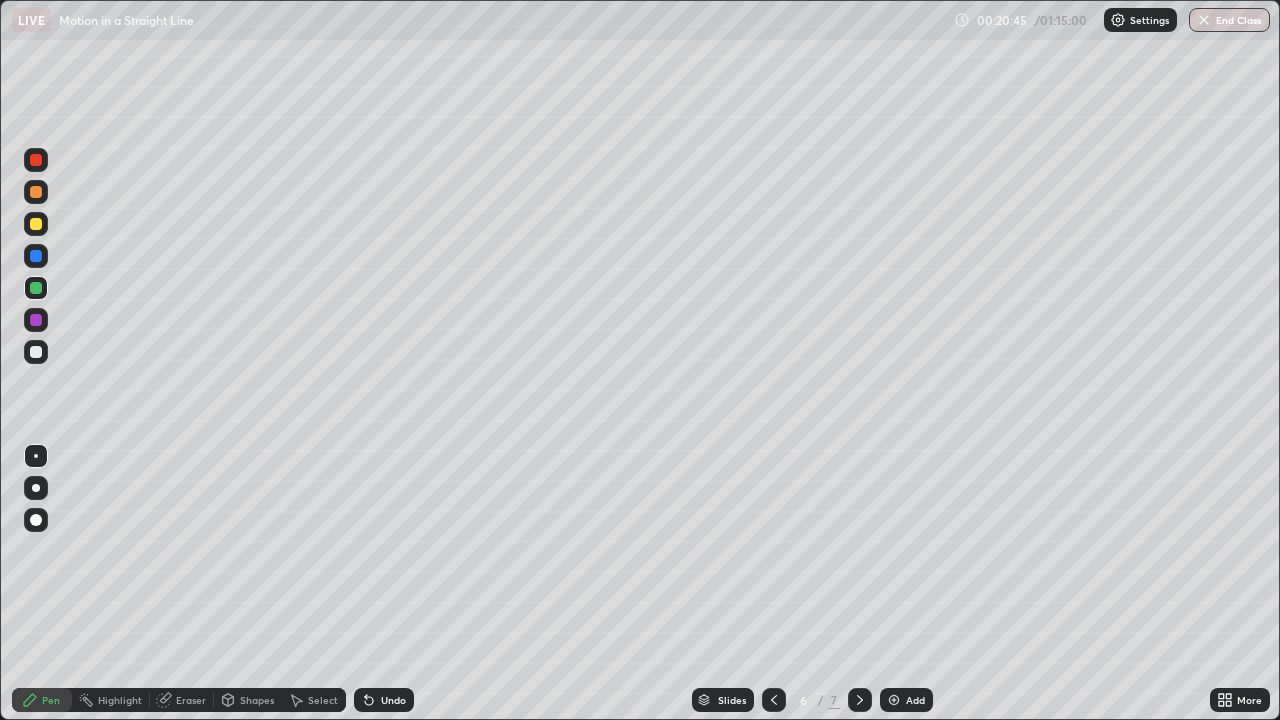 click 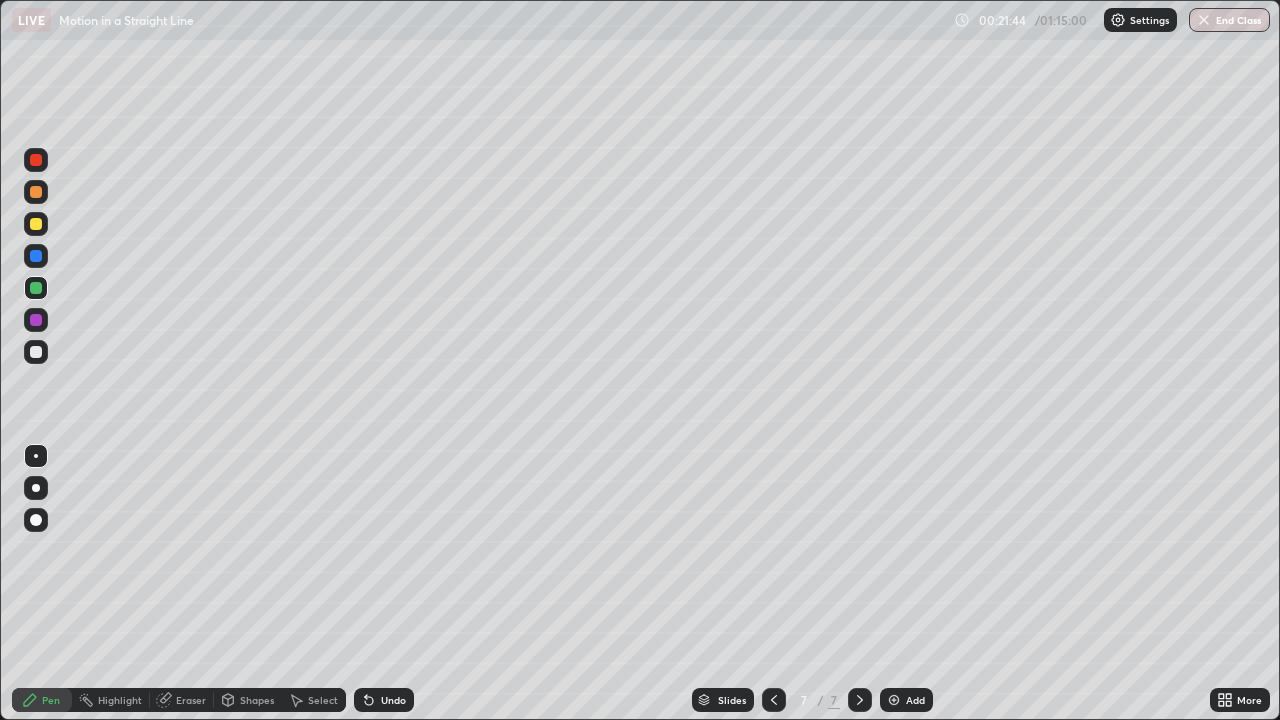 click 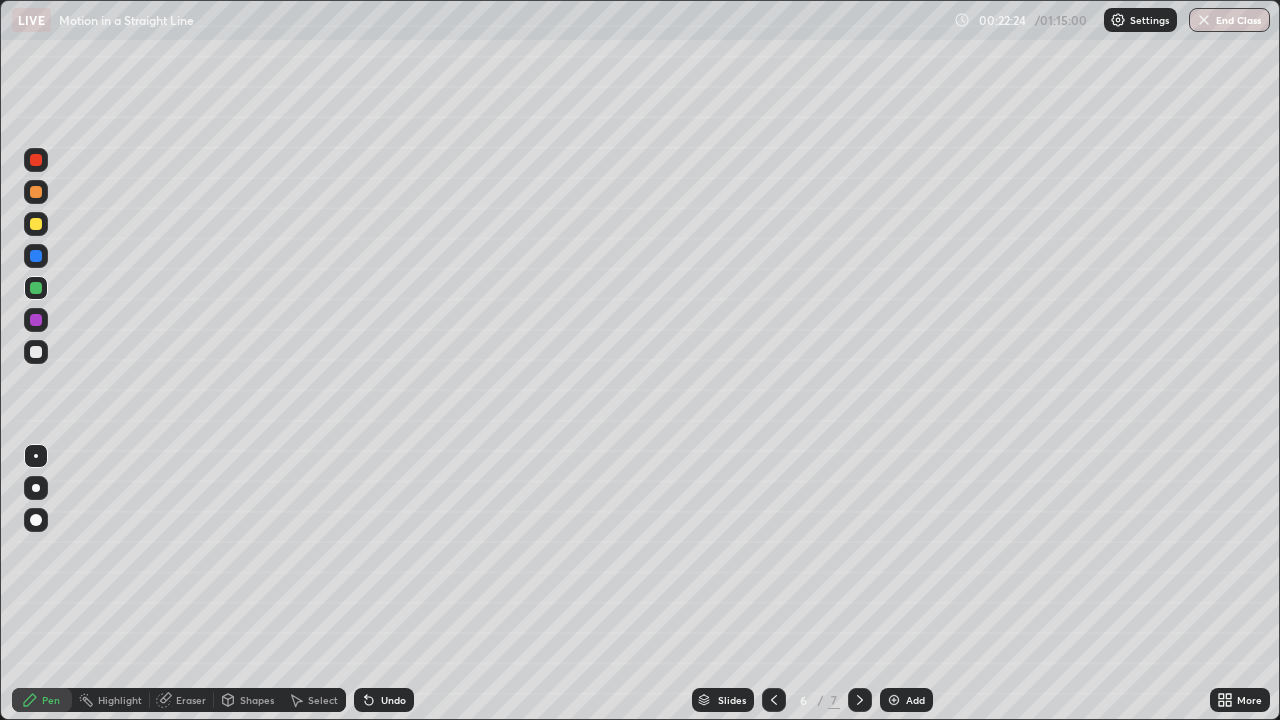 click at bounding box center [36, 224] 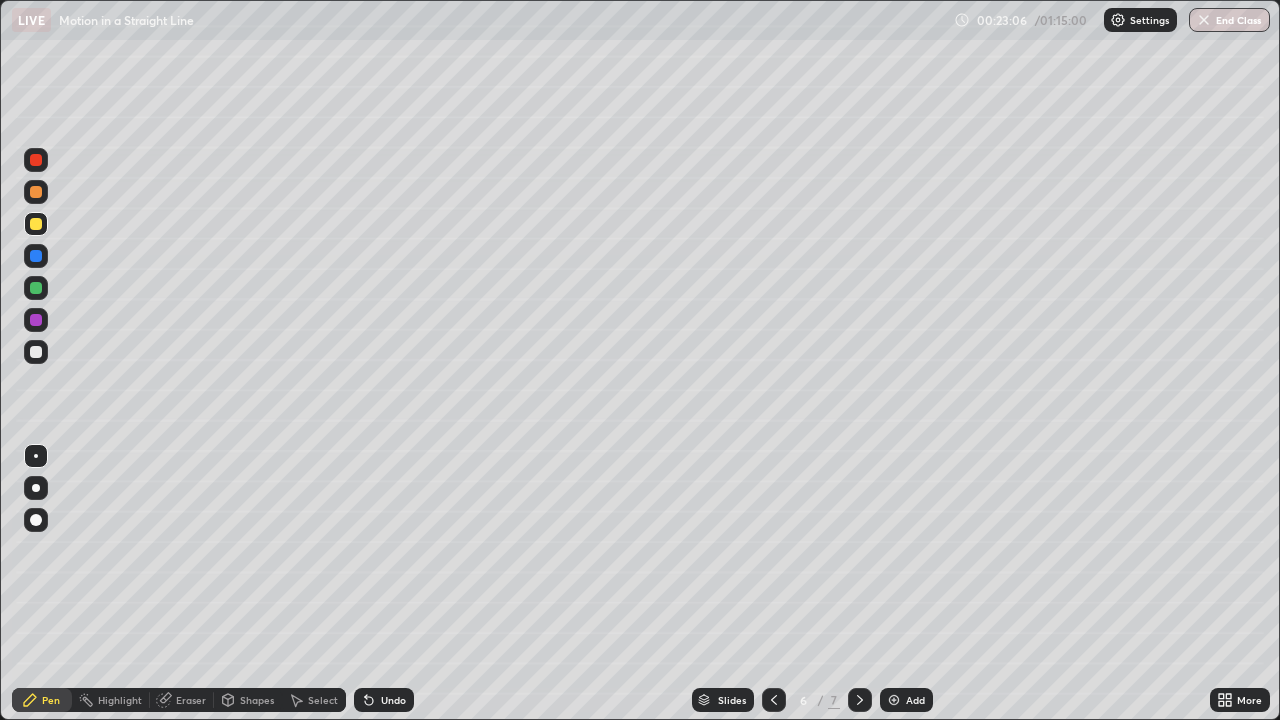 click 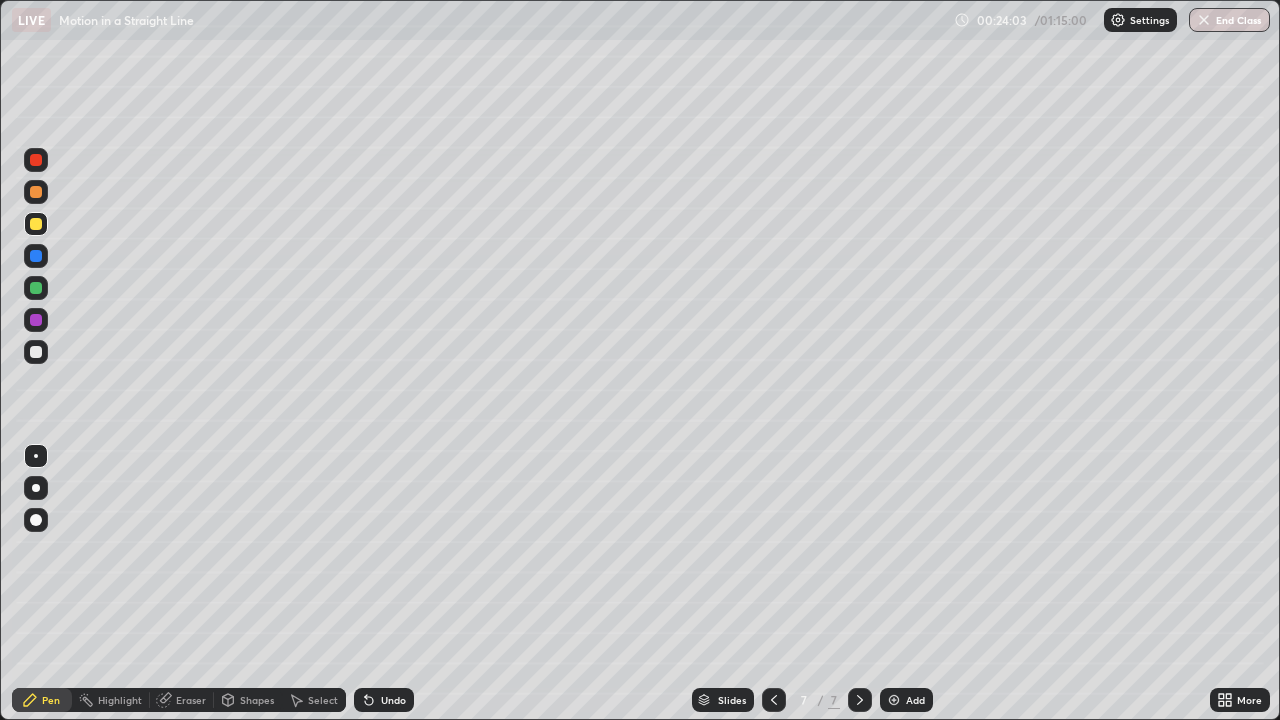 click on "Add" at bounding box center (906, 700) 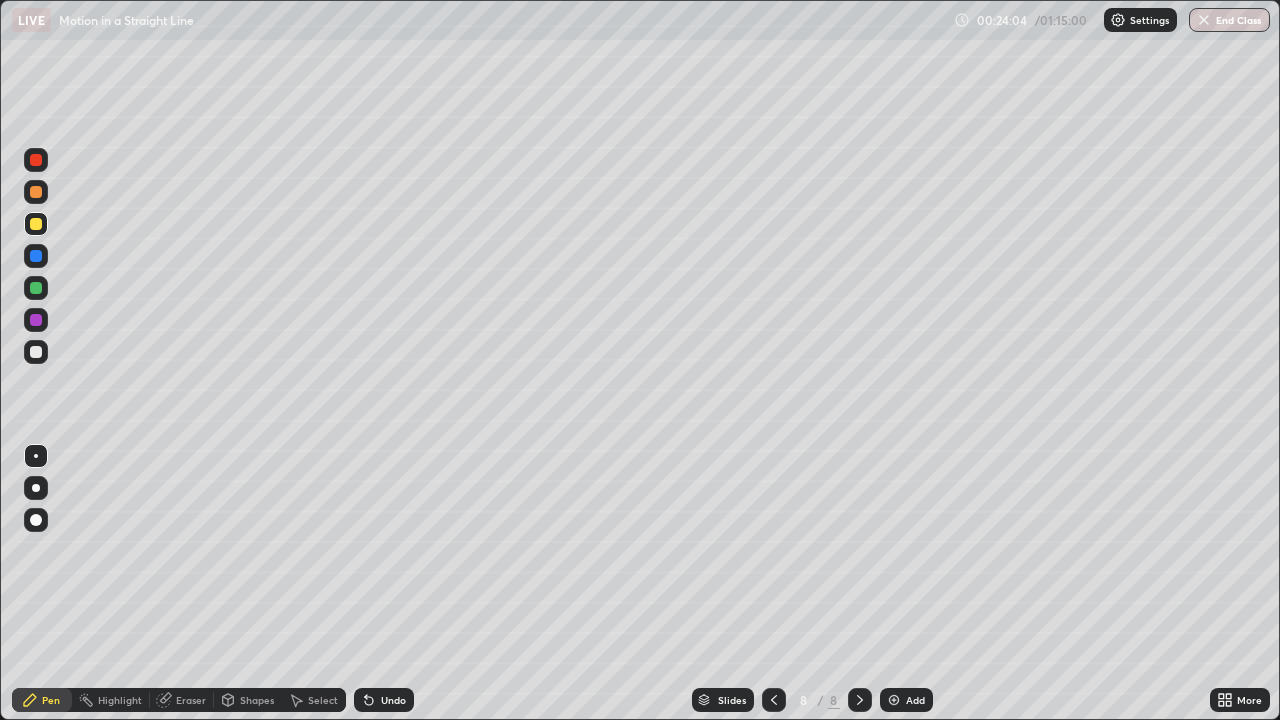 click at bounding box center [36, 352] 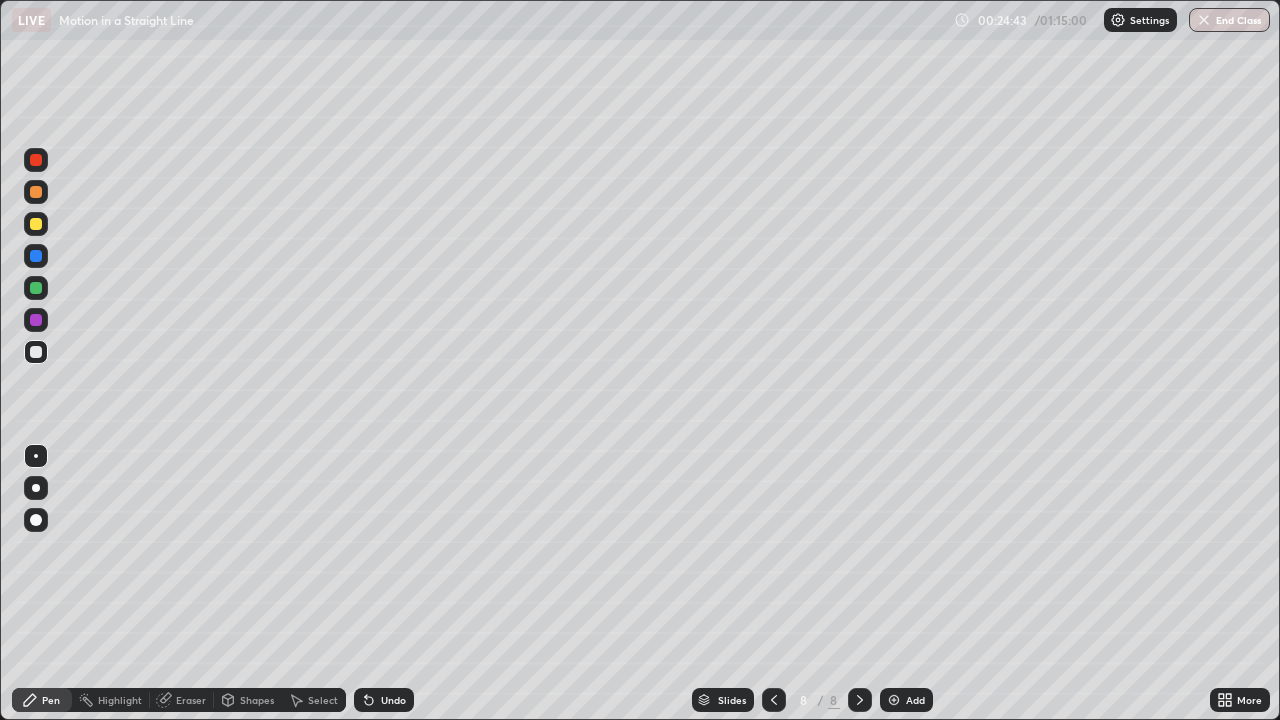 click 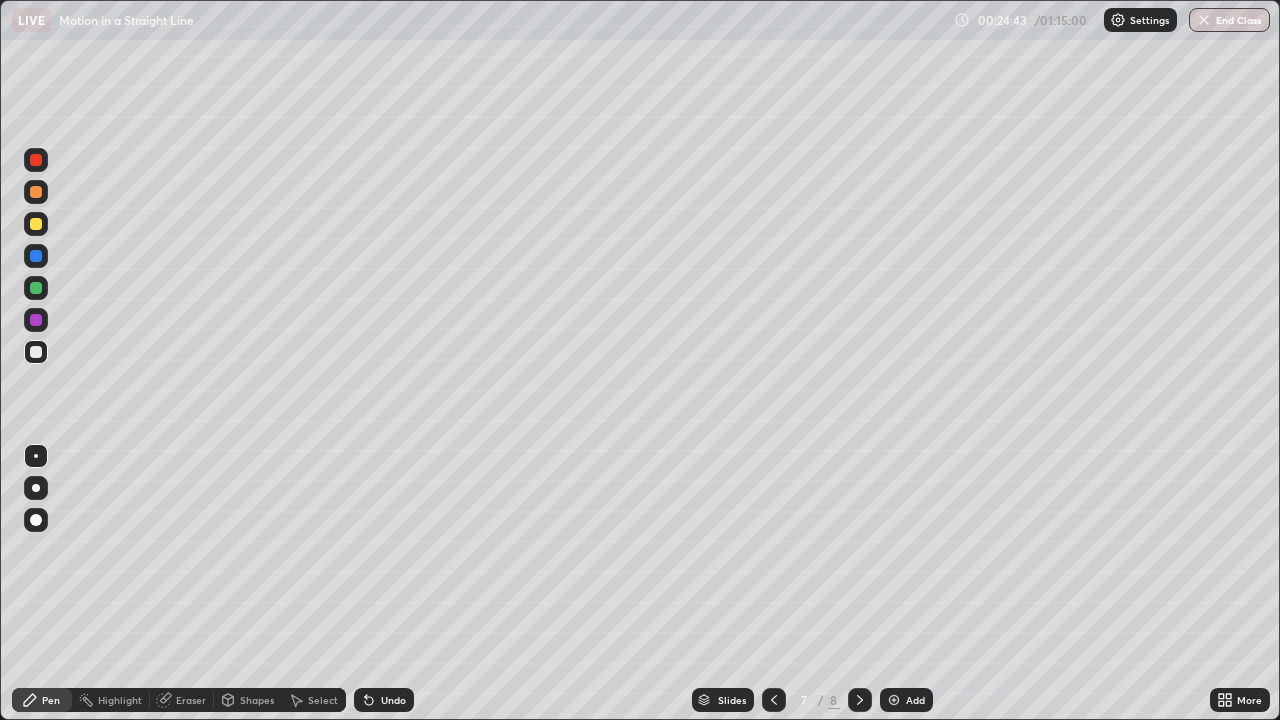 click on "Slides" at bounding box center [723, 700] 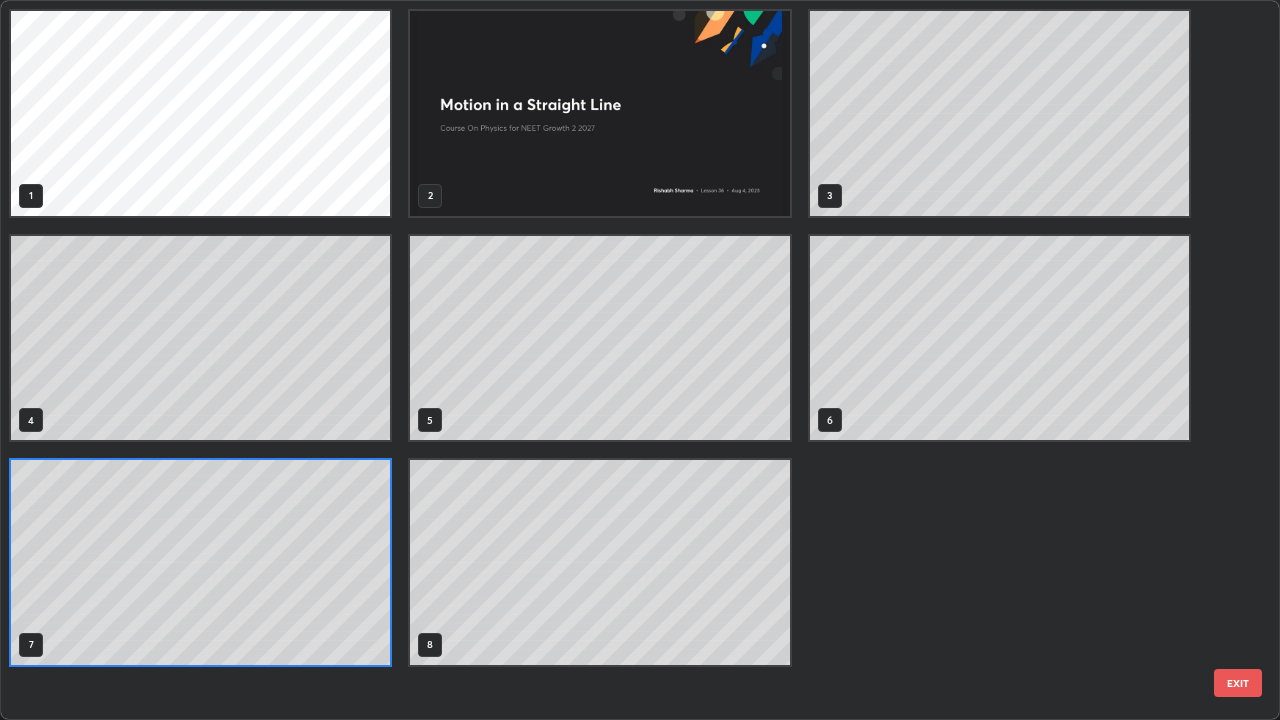 scroll, scrollTop: 7, scrollLeft: 11, axis: both 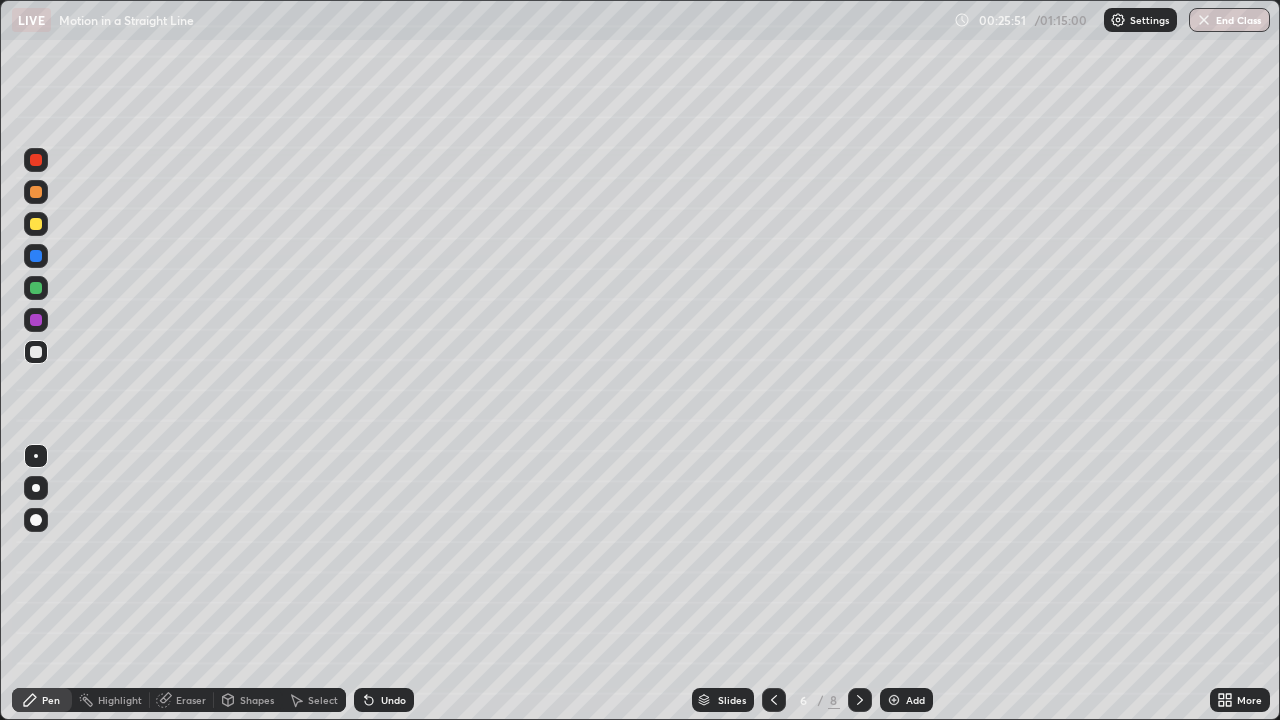 click 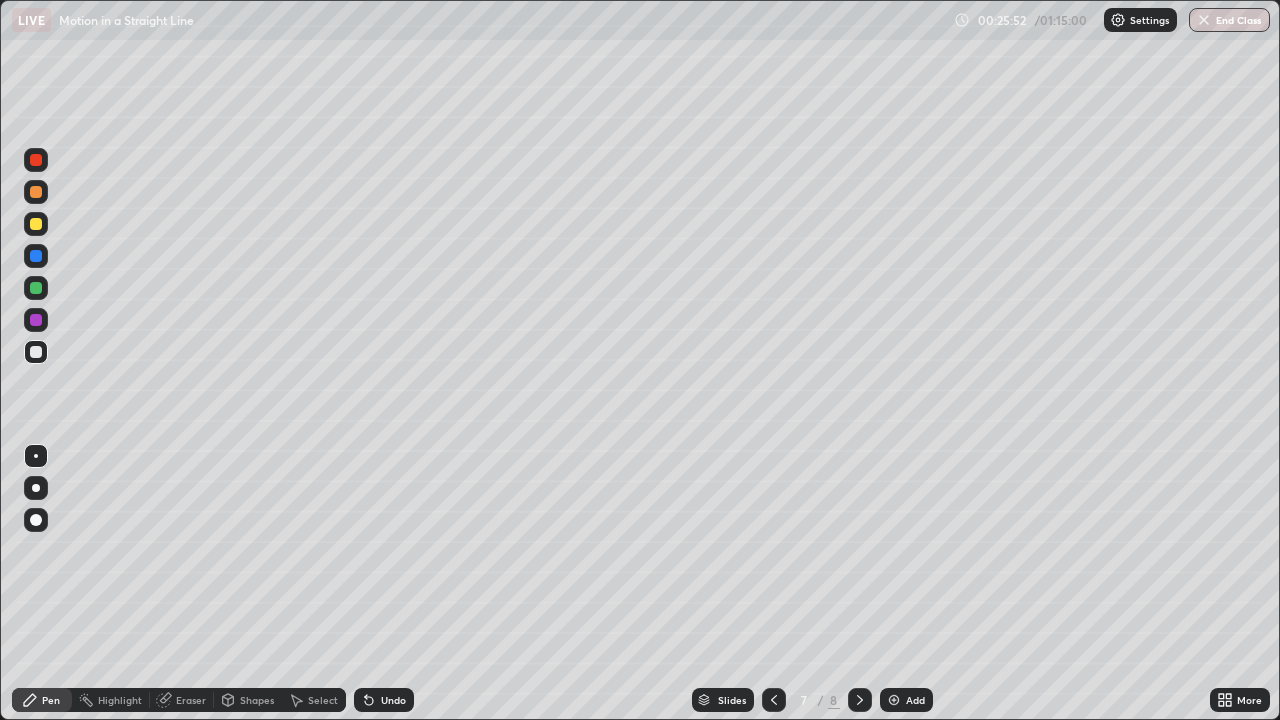 click 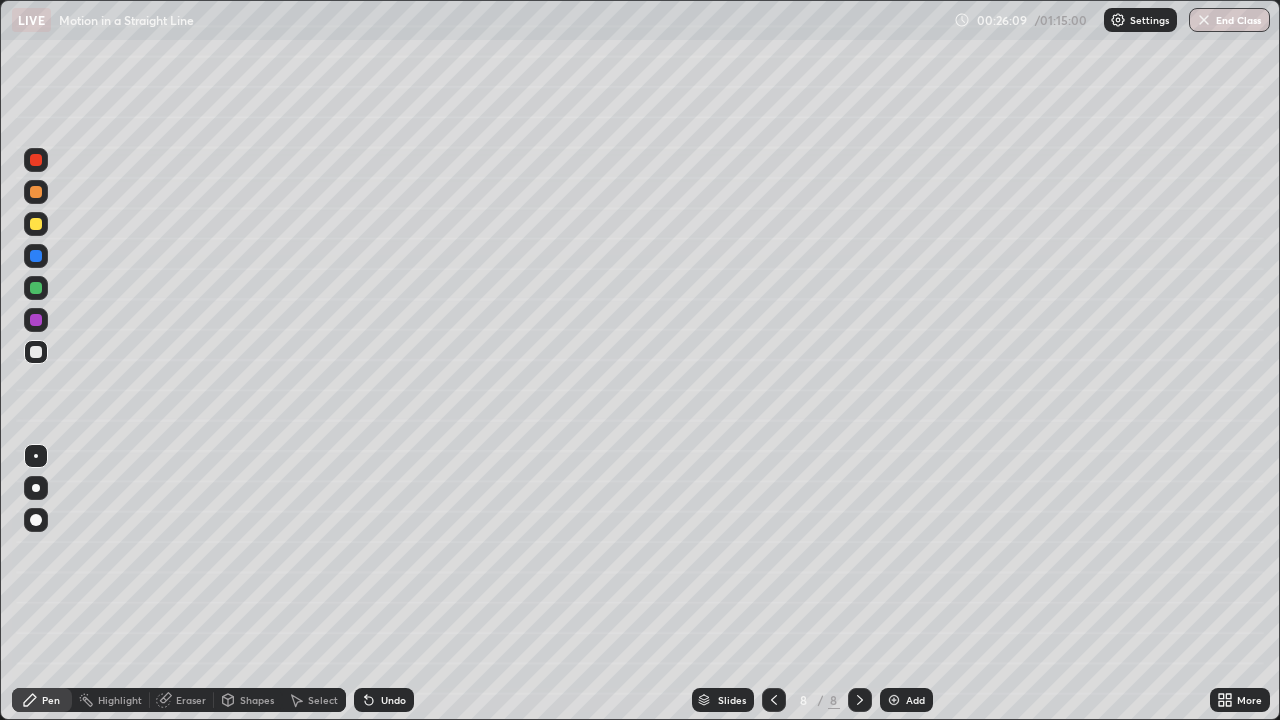 click at bounding box center [36, 520] 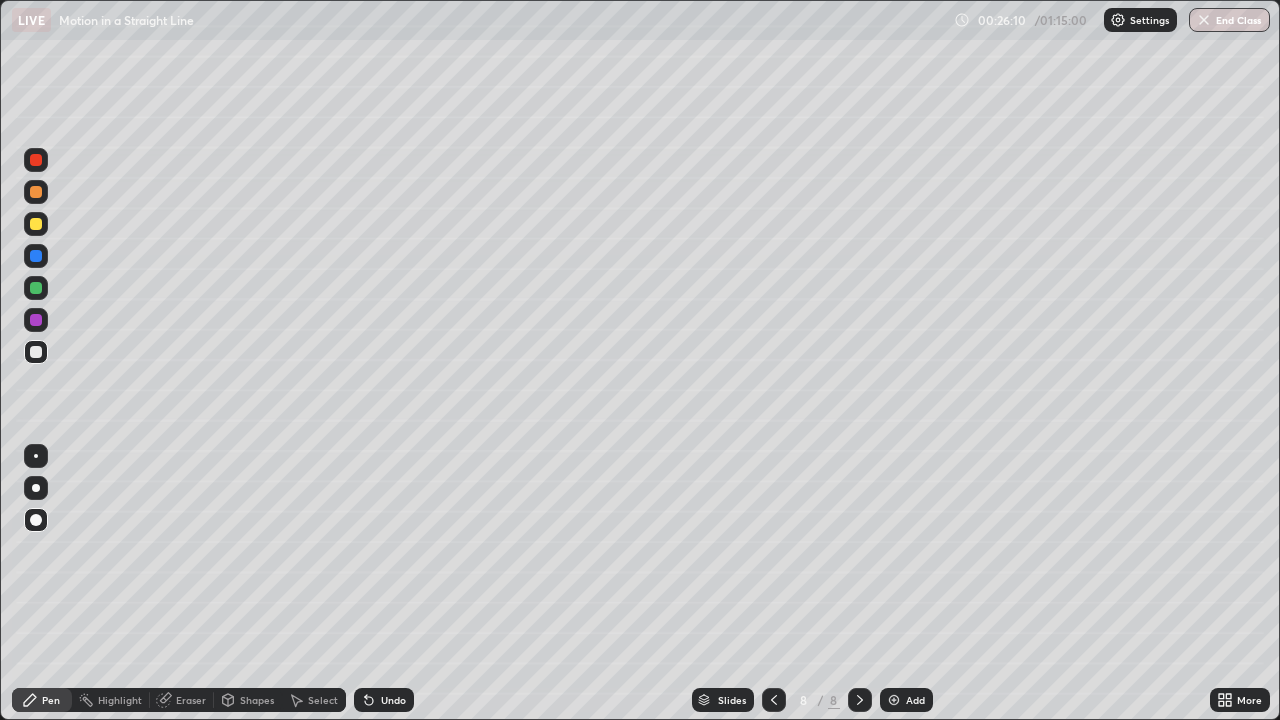 click on "Shapes" at bounding box center (257, 700) 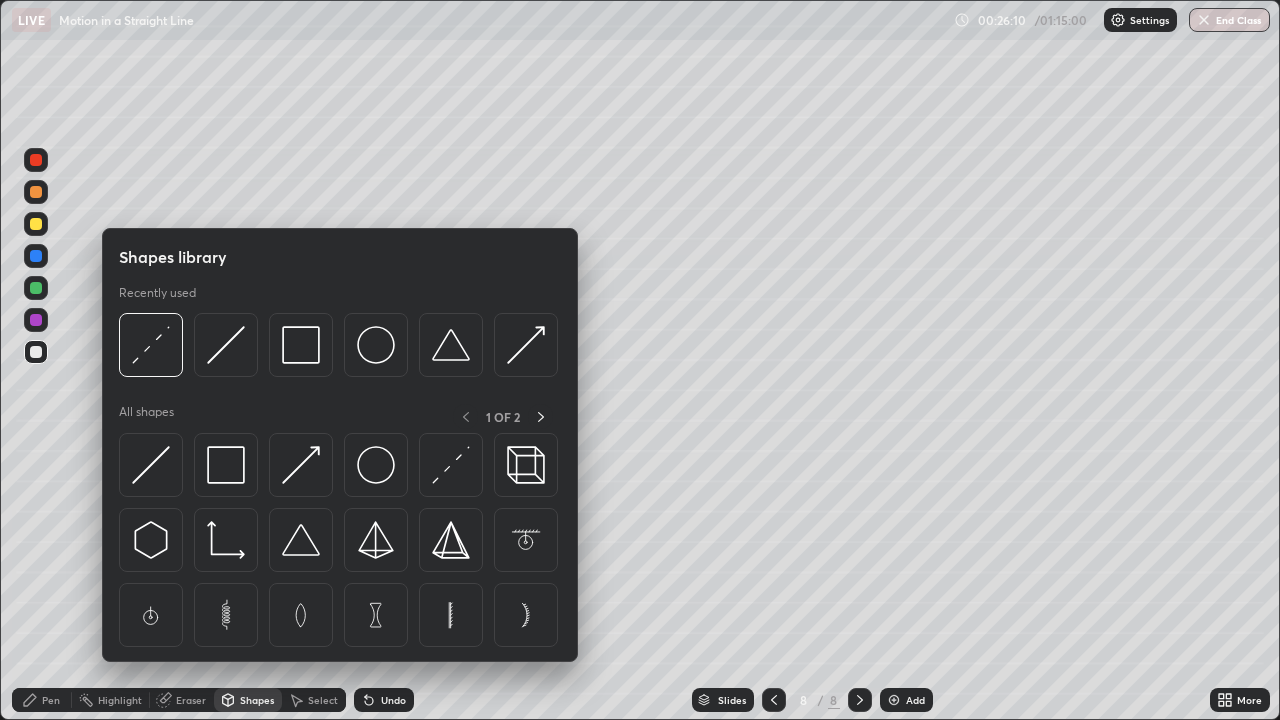 click on "Shapes" at bounding box center (257, 700) 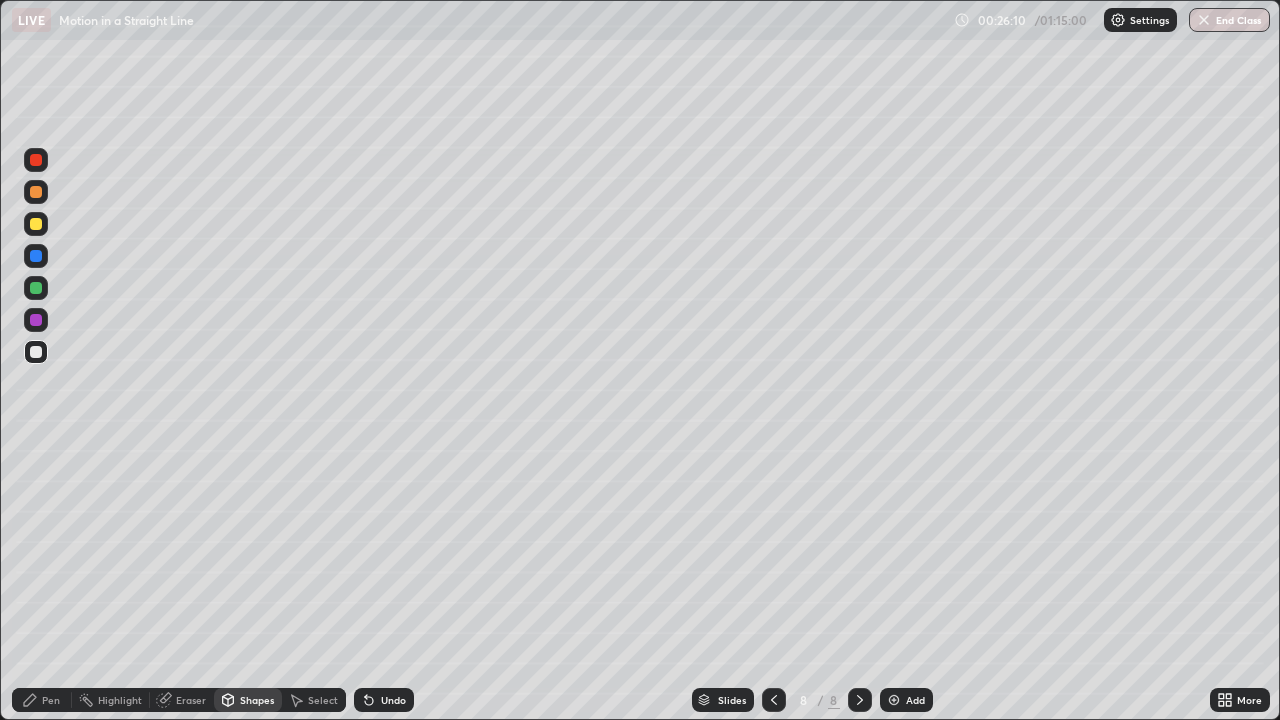 click on "Shapes" at bounding box center [257, 700] 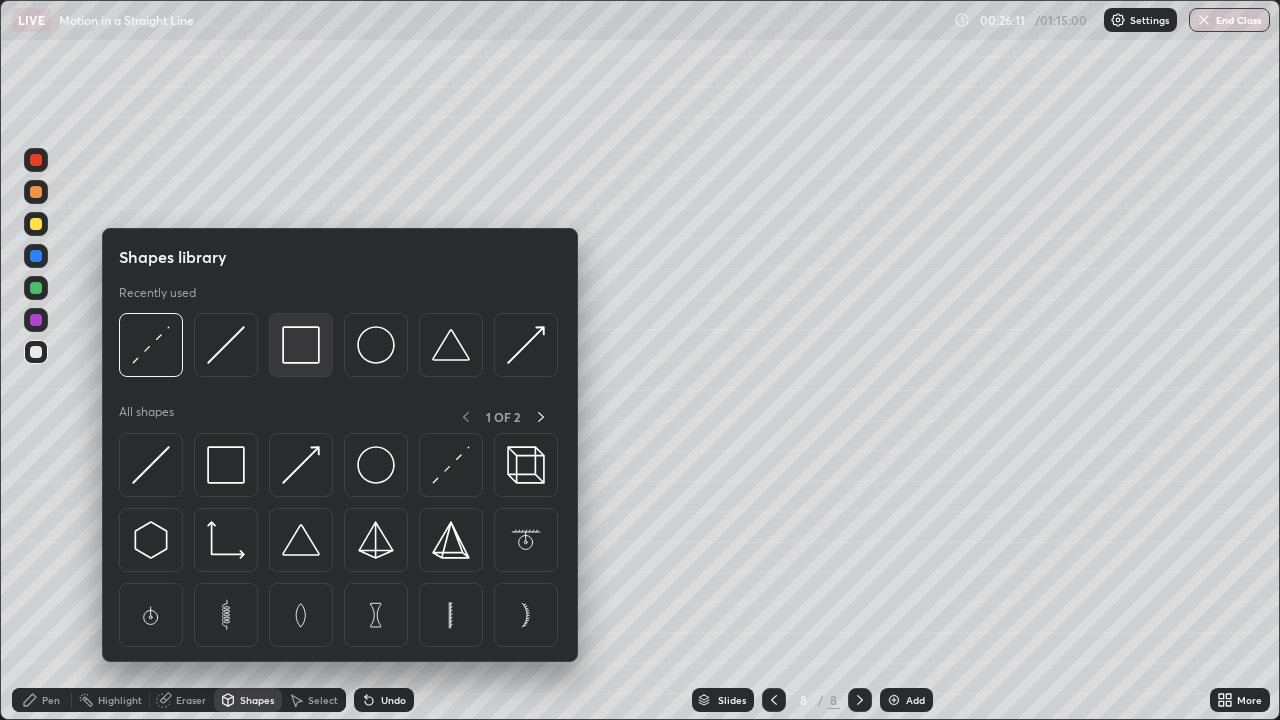 click at bounding box center (301, 345) 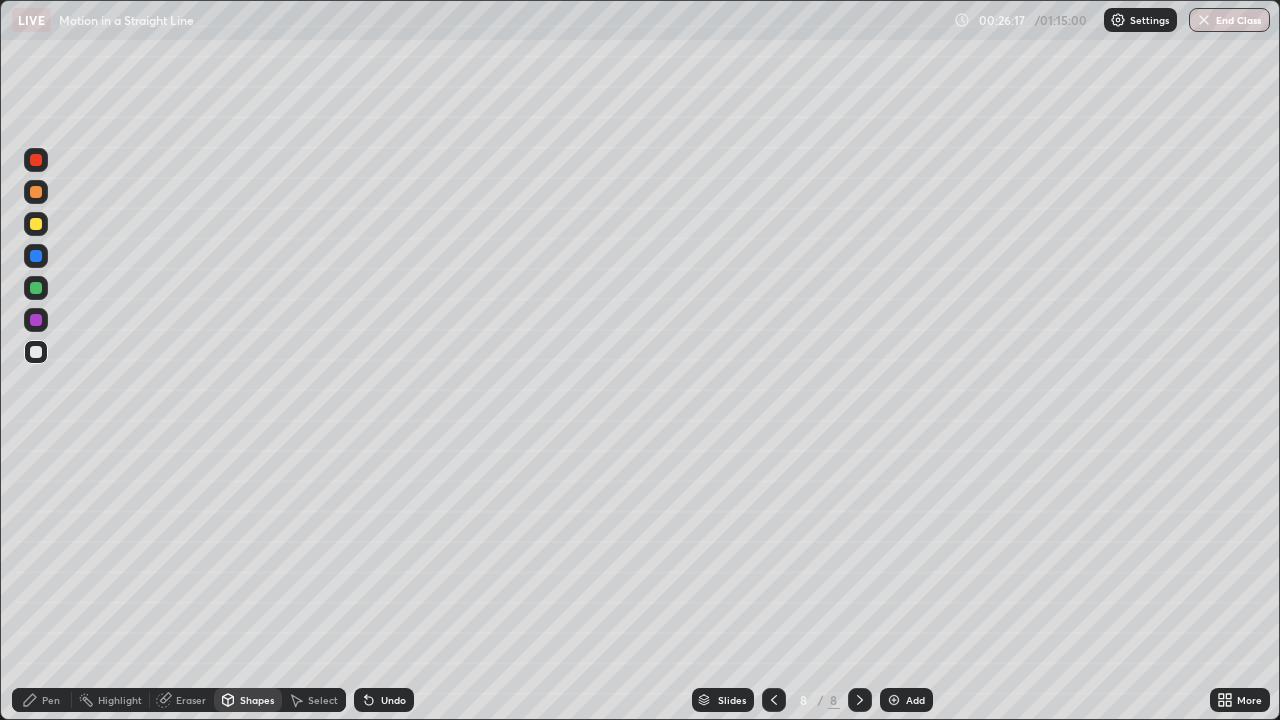 click on "Pen" at bounding box center [51, 700] 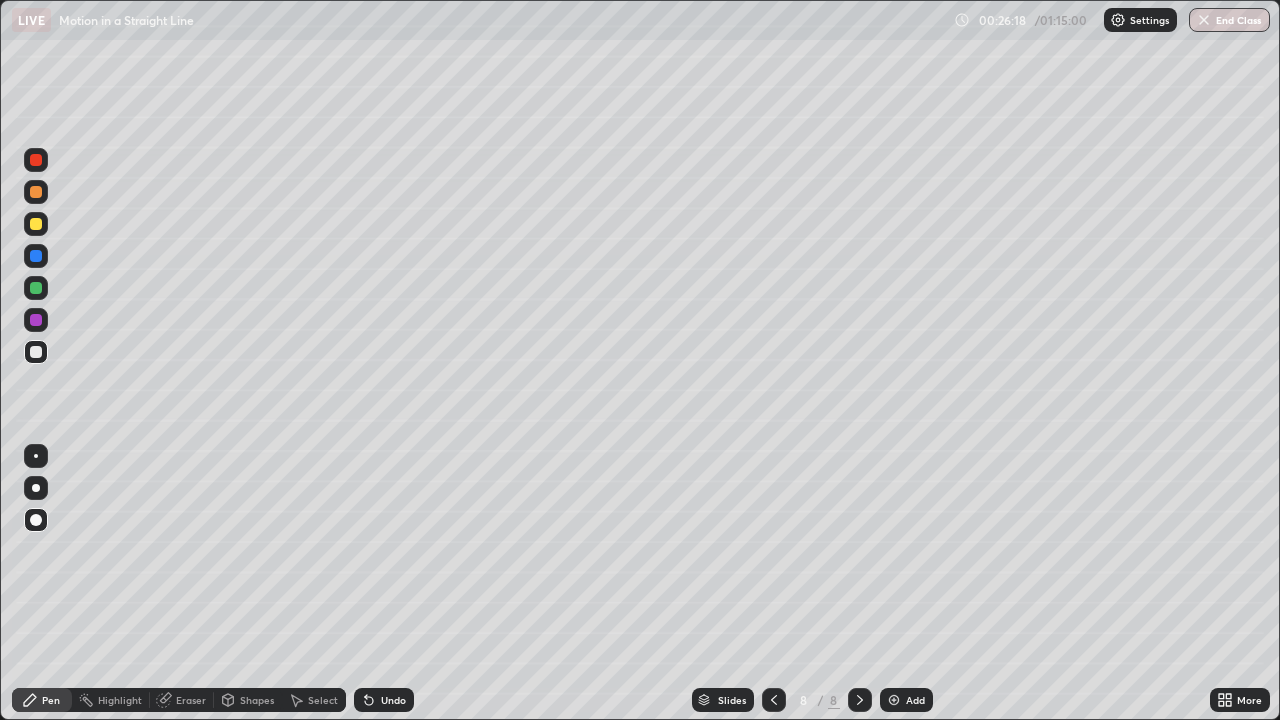click on "Highlight" at bounding box center [120, 700] 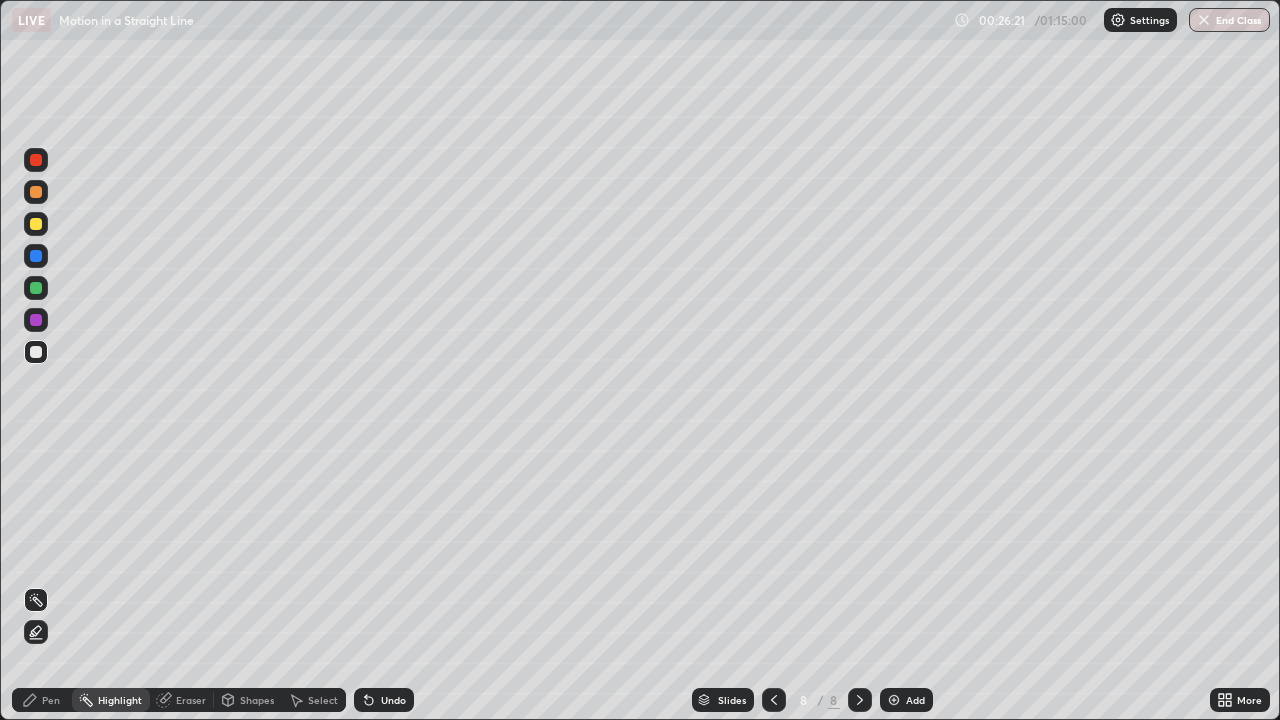 click 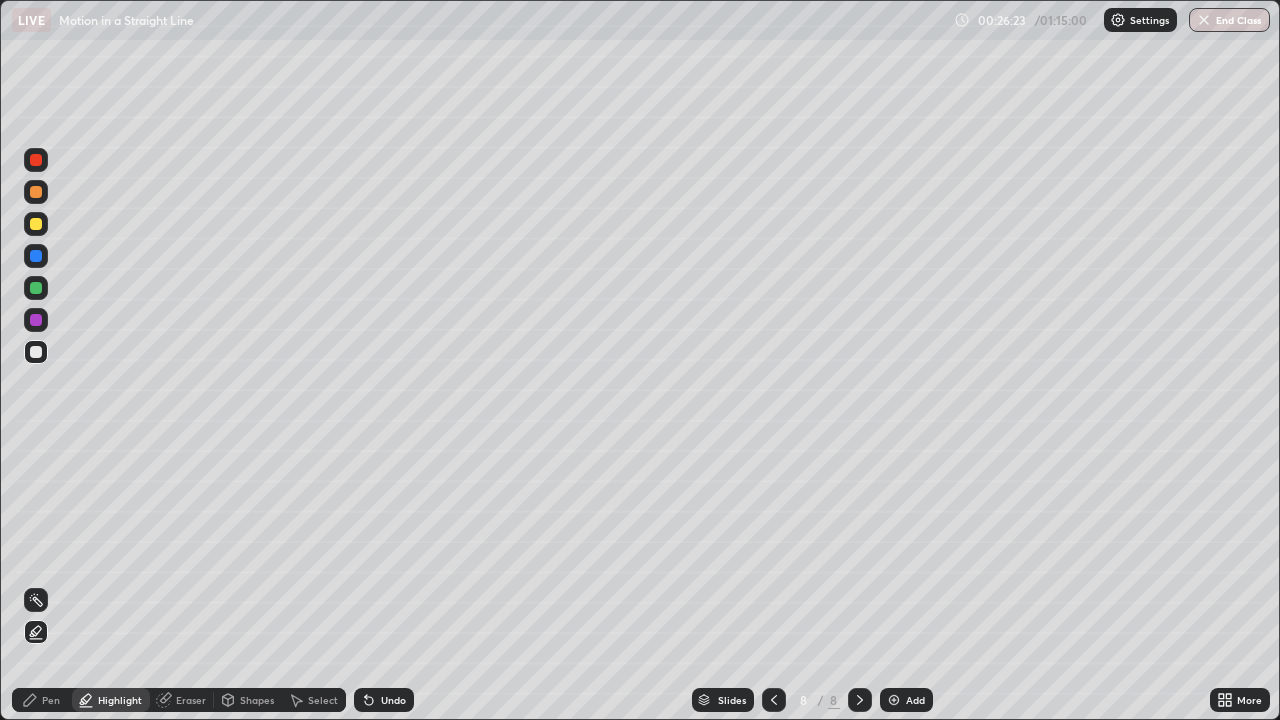 click on "Pen" at bounding box center [51, 700] 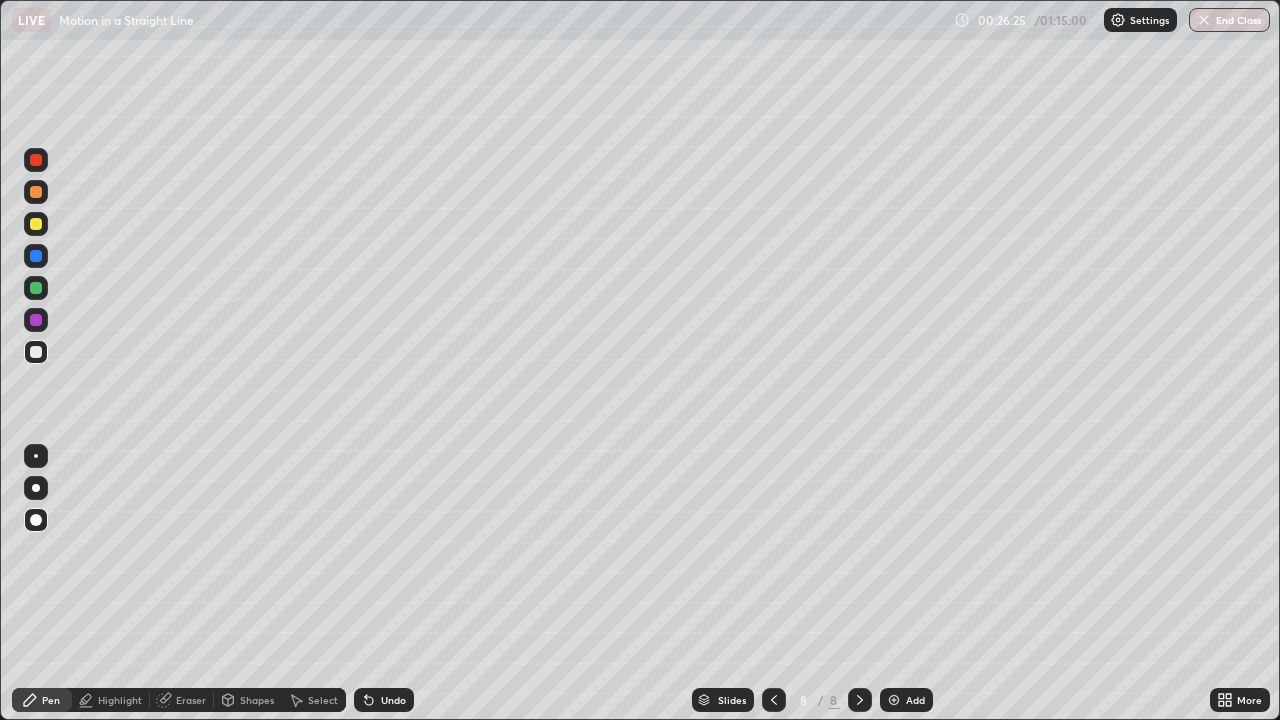 click on "Highlight" at bounding box center [120, 700] 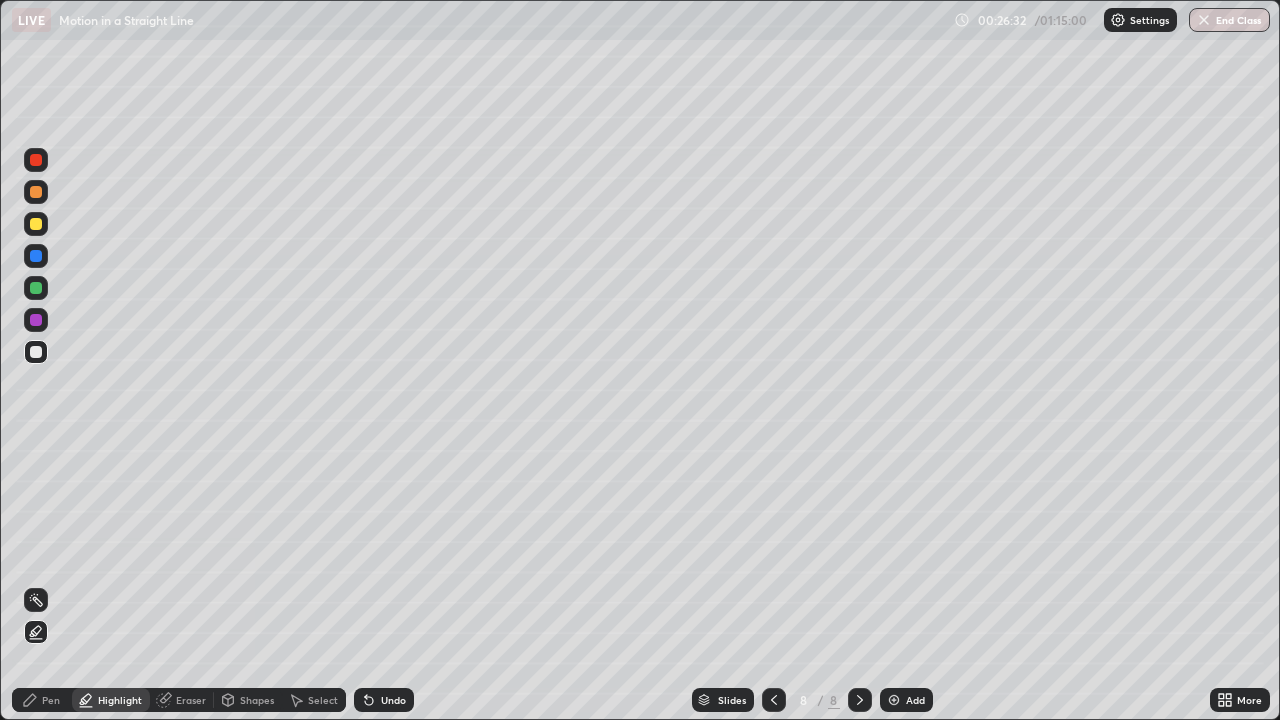 click on "Pen" at bounding box center [51, 700] 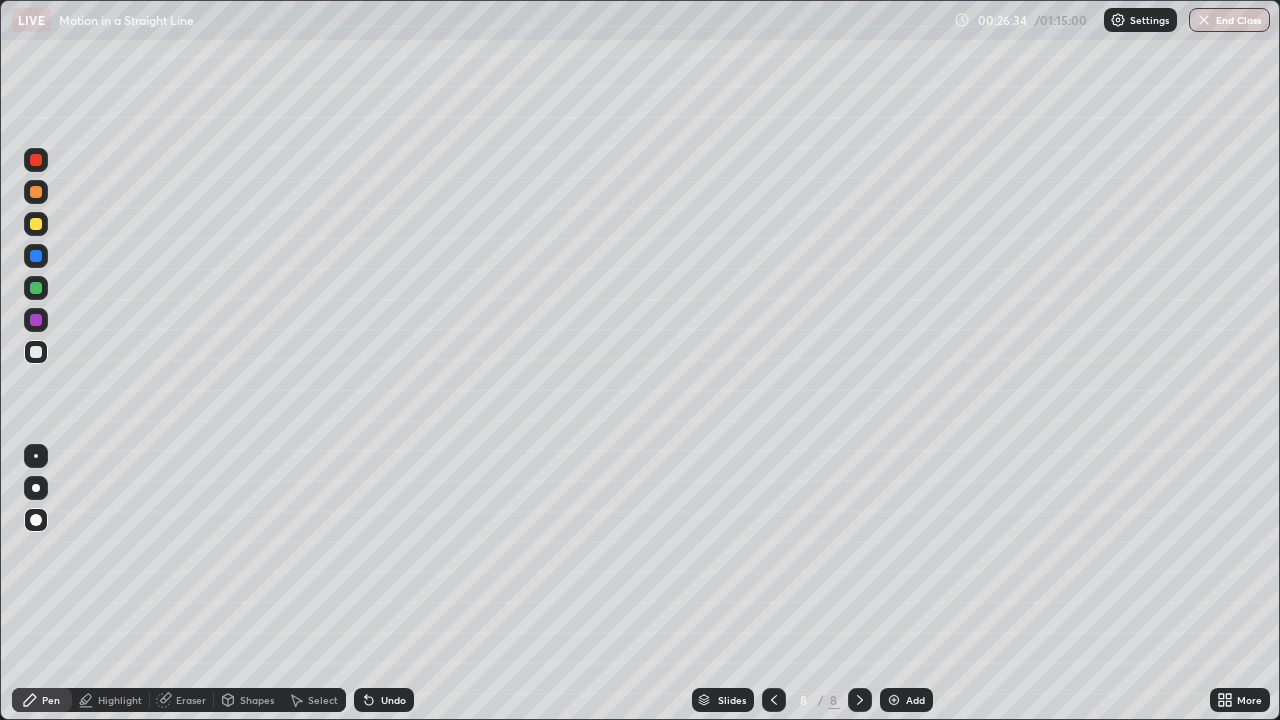 click on "Undo" at bounding box center (393, 700) 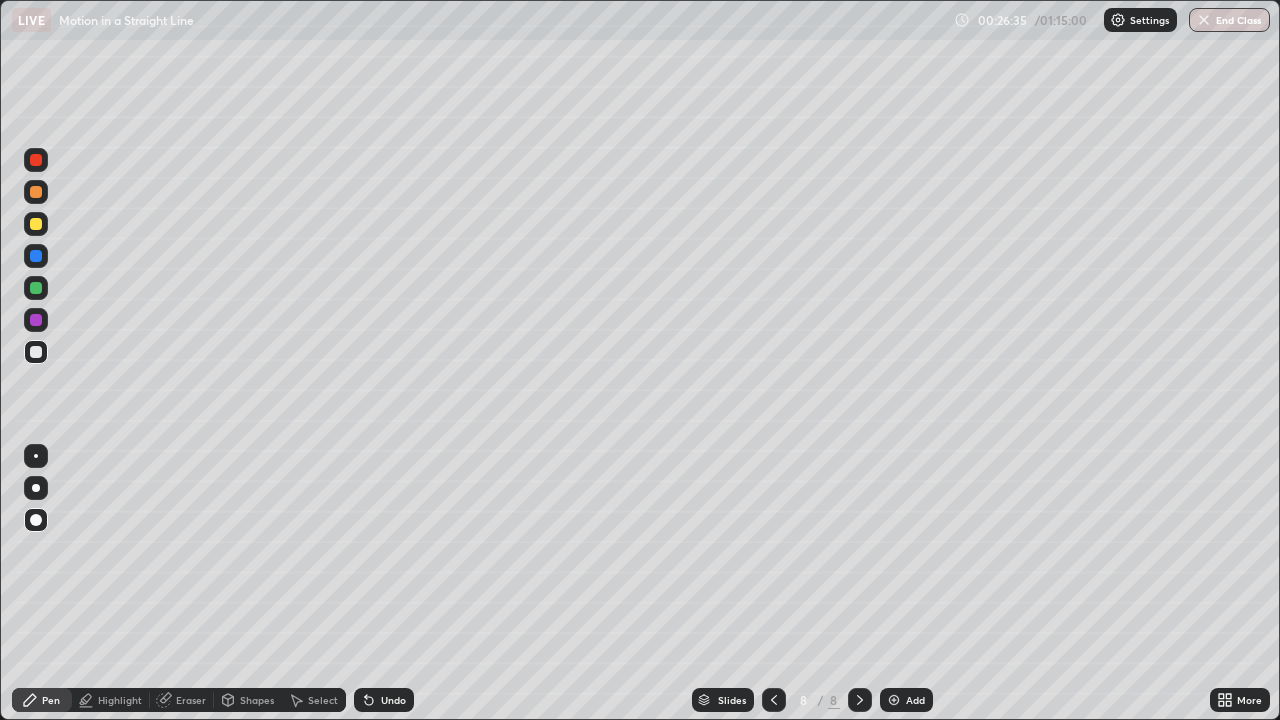 click on "Undo" at bounding box center [393, 700] 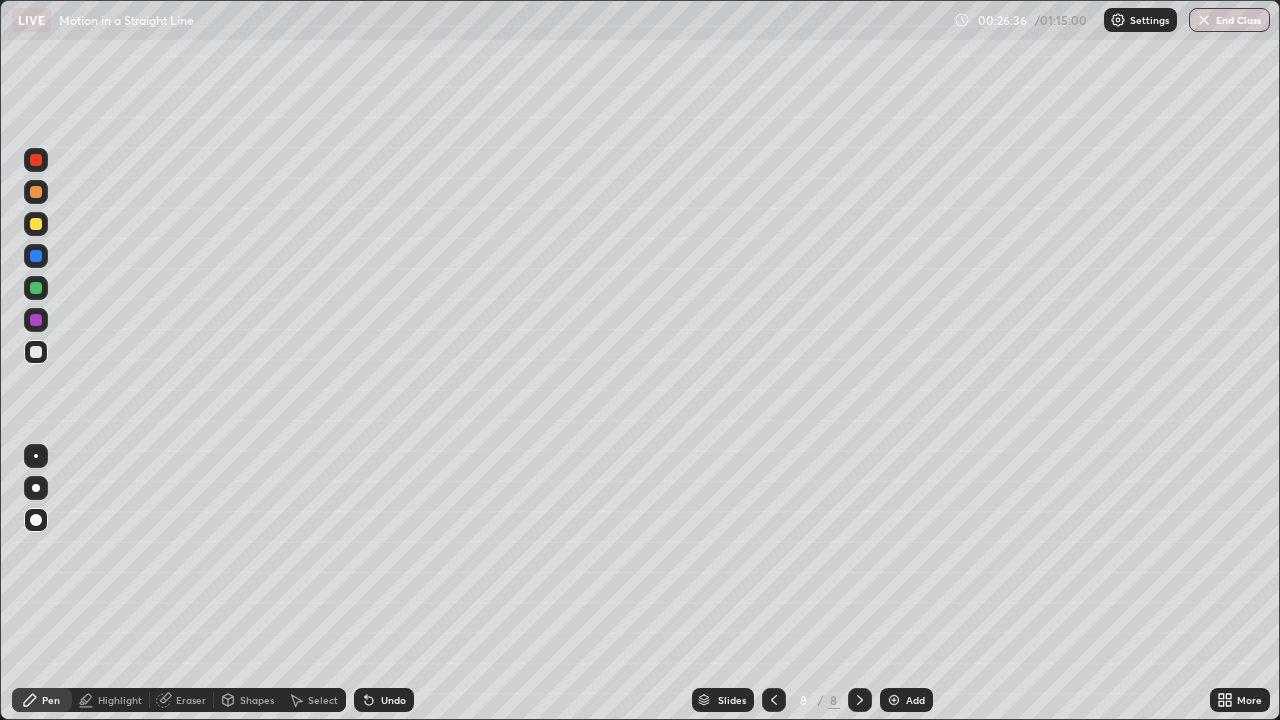 click on "Undo" at bounding box center [384, 700] 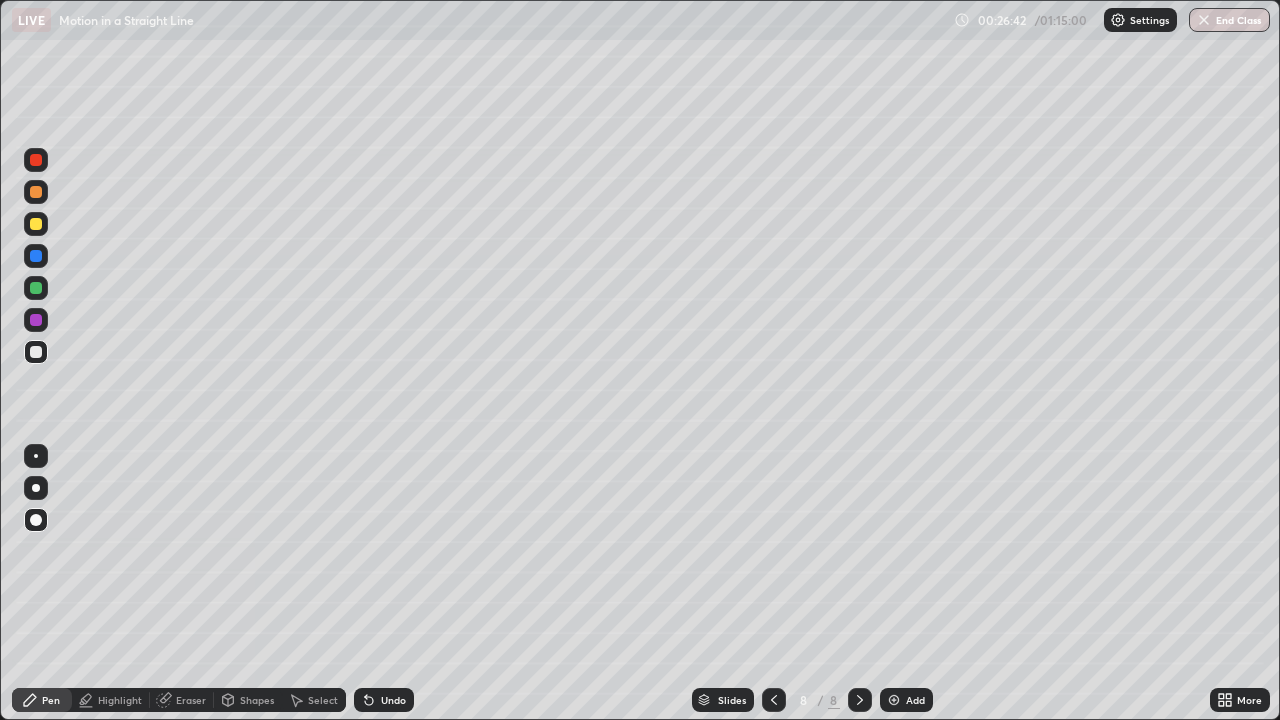click at bounding box center (36, 288) 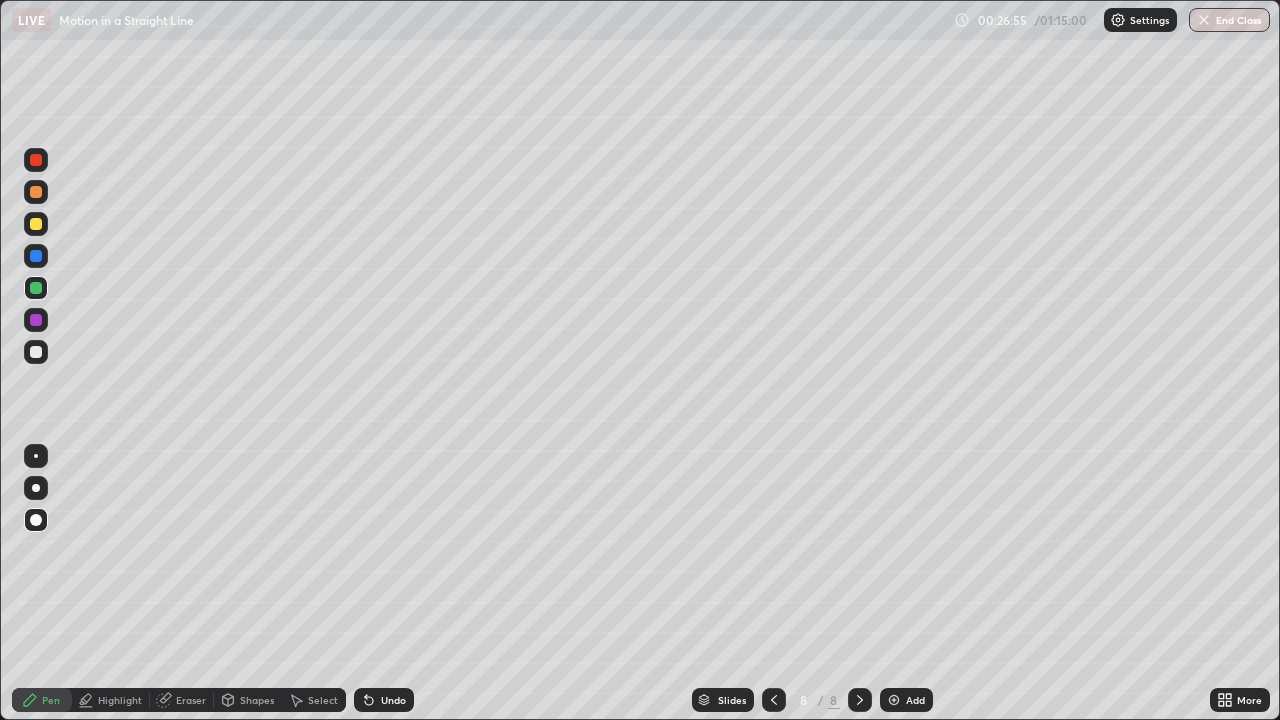 click at bounding box center [36, 488] 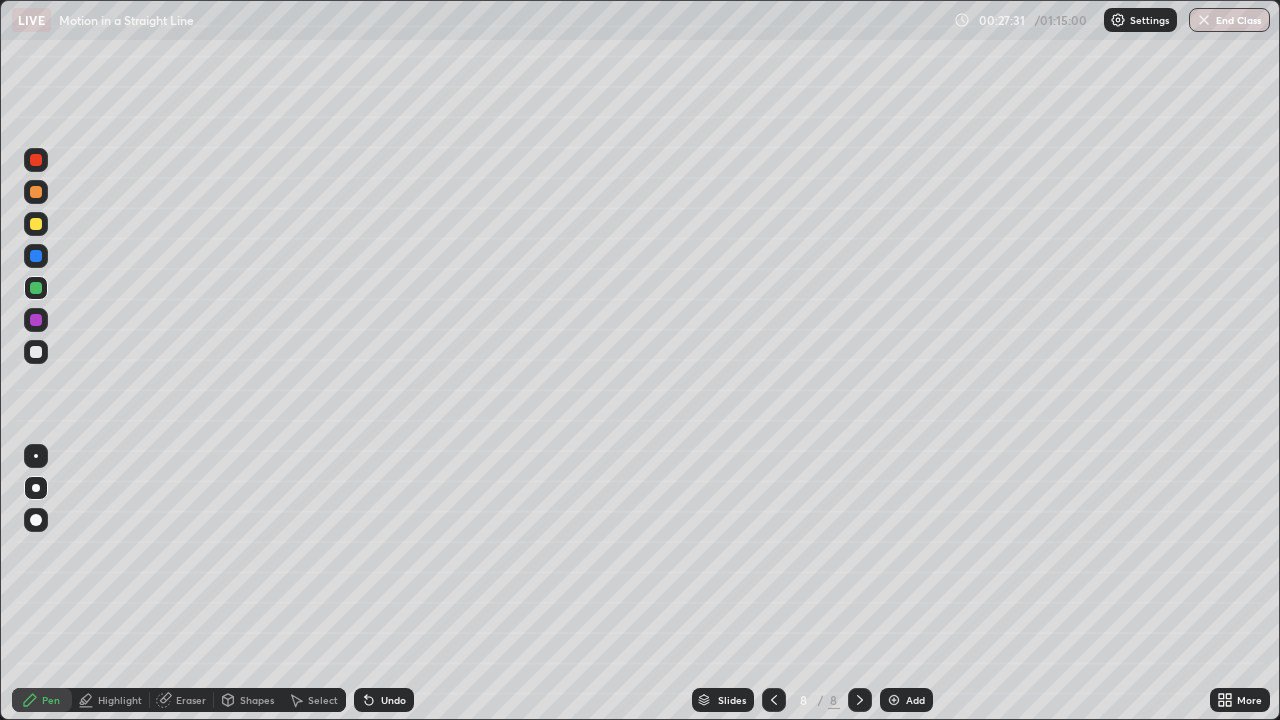 click at bounding box center [36, 352] 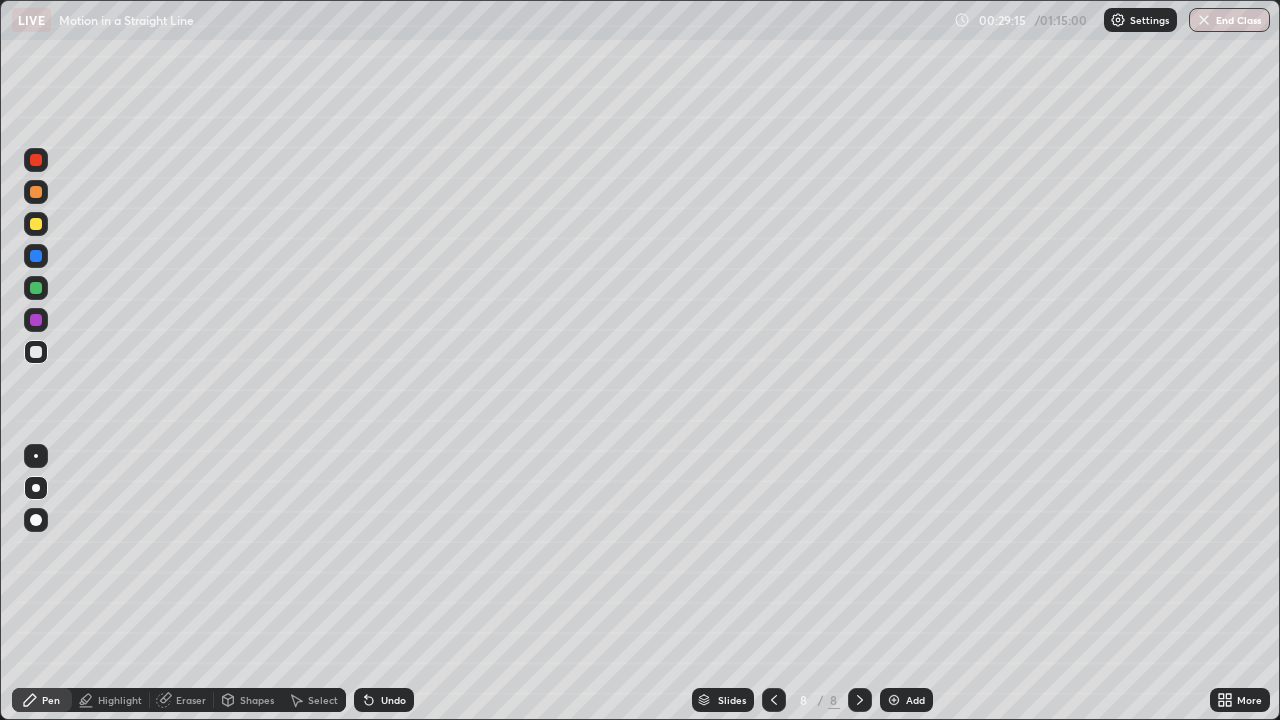 click on "Add" at bounding box center [915, 700] 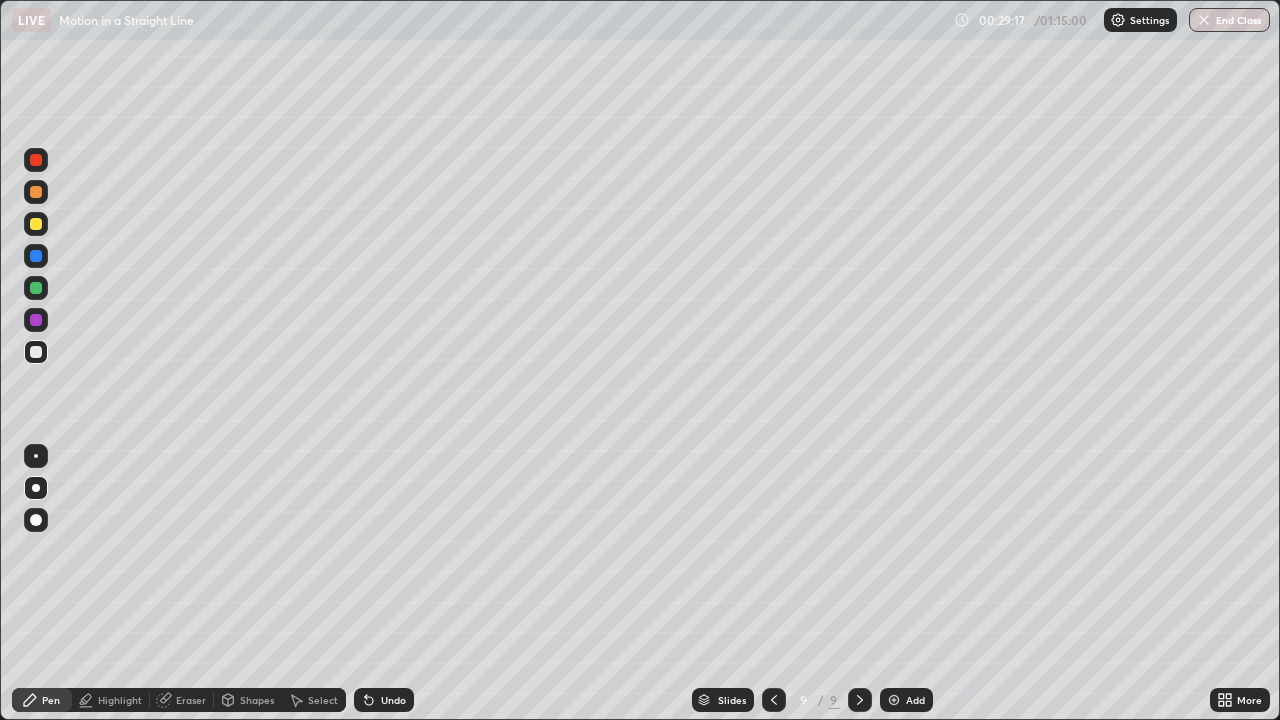 click 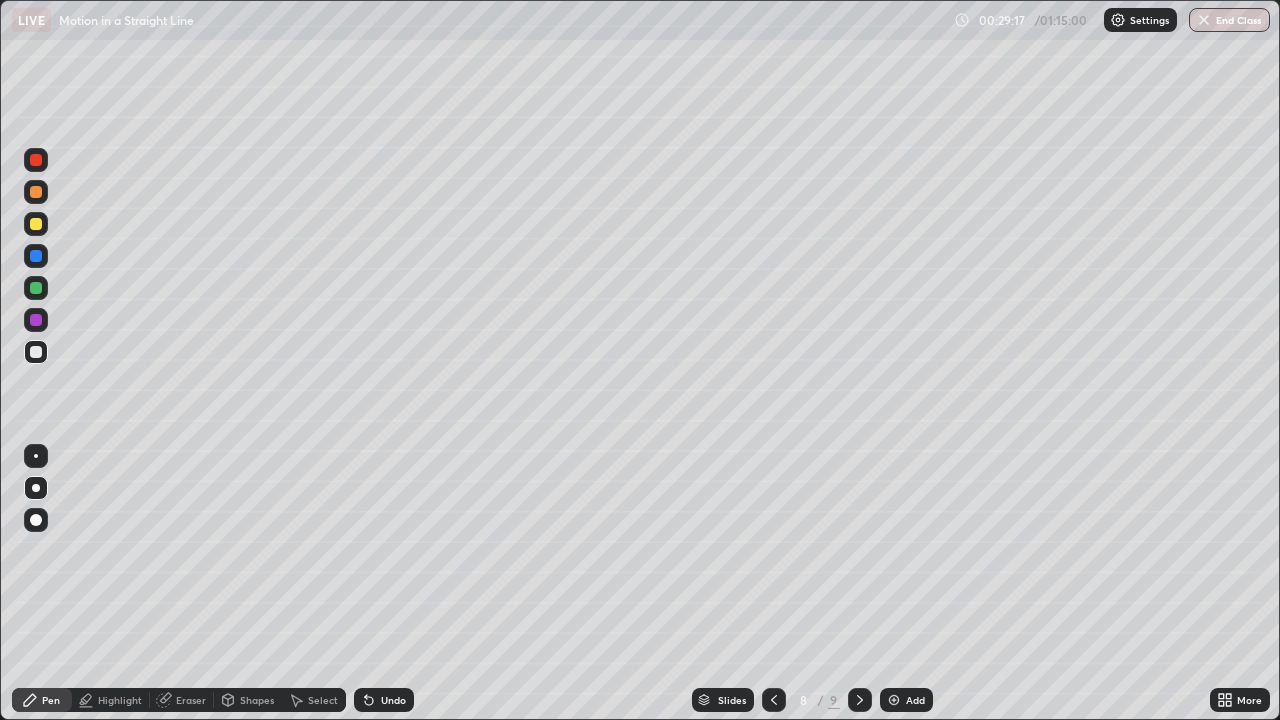click at bounding box center (774, 700) 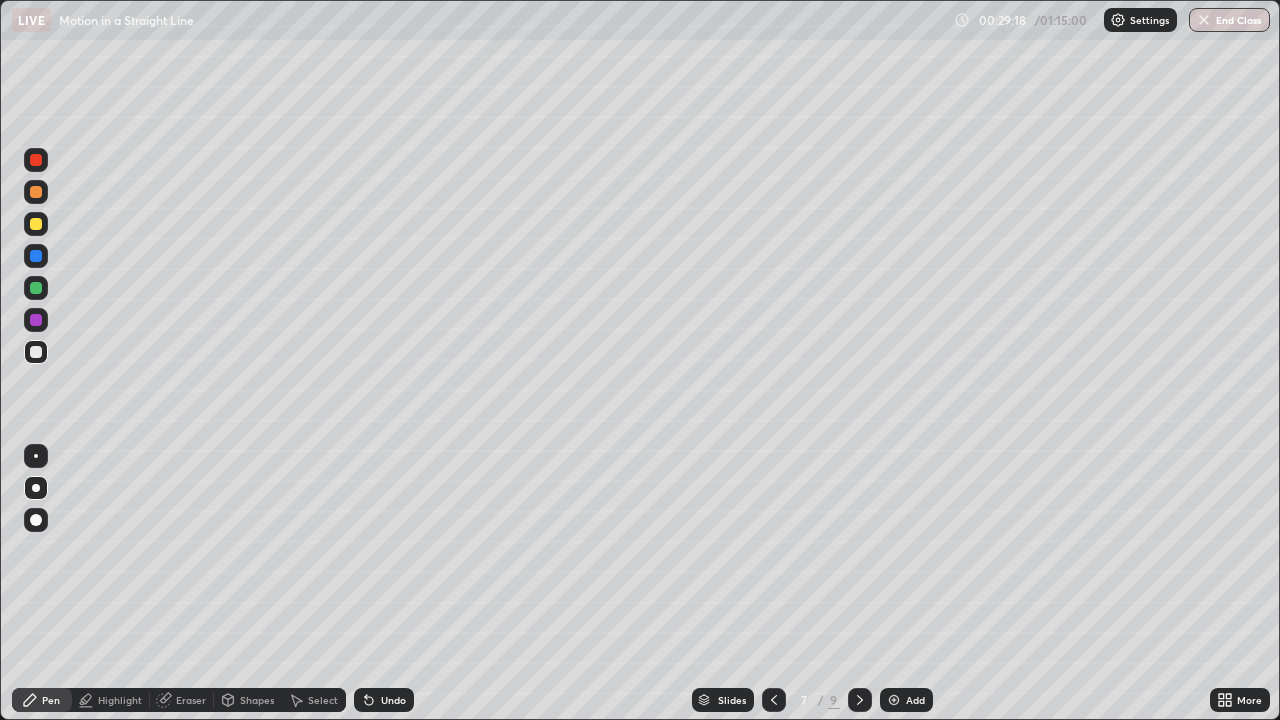 click at bounding box center [774, 700] 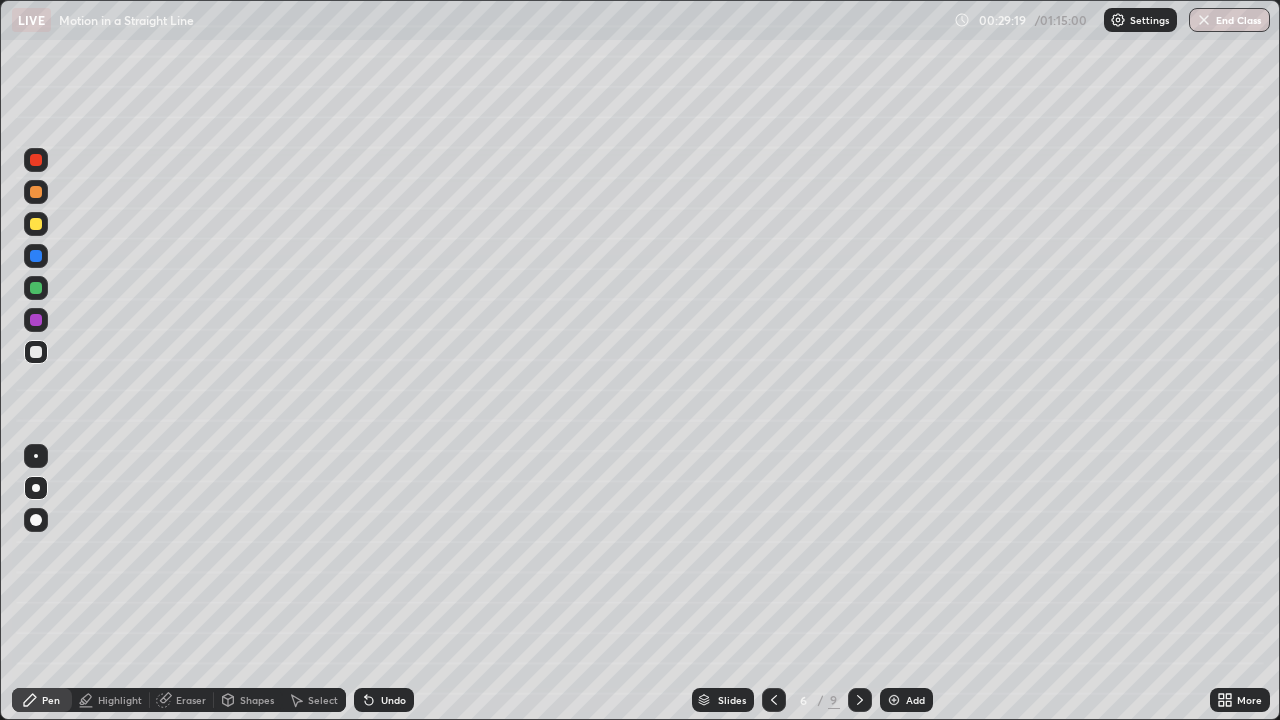 click 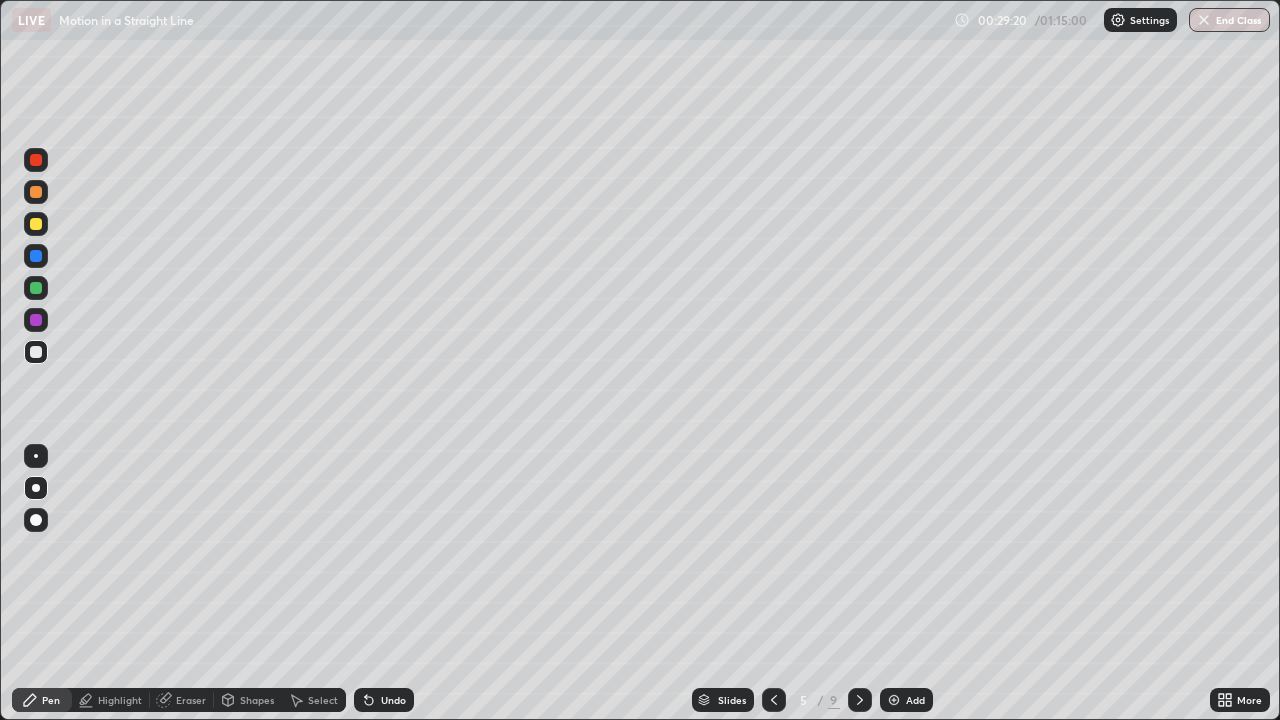 click at bounding box center (774, 700) 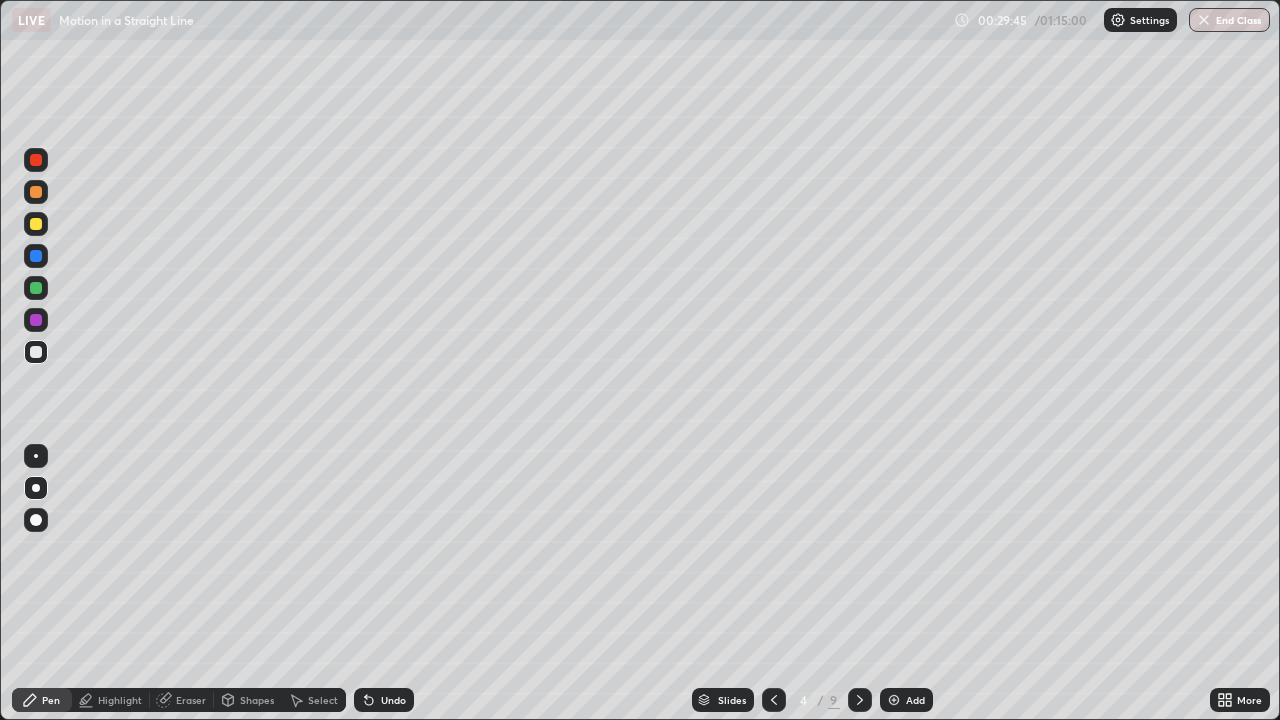 click 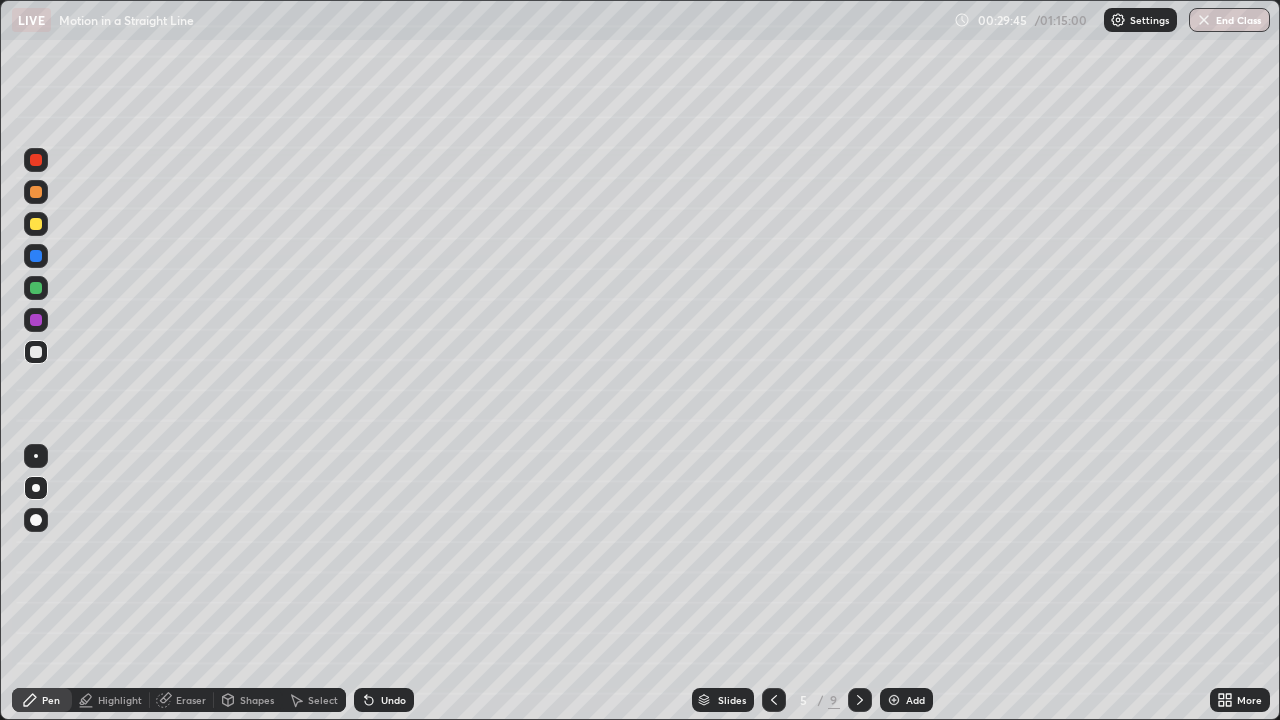 click 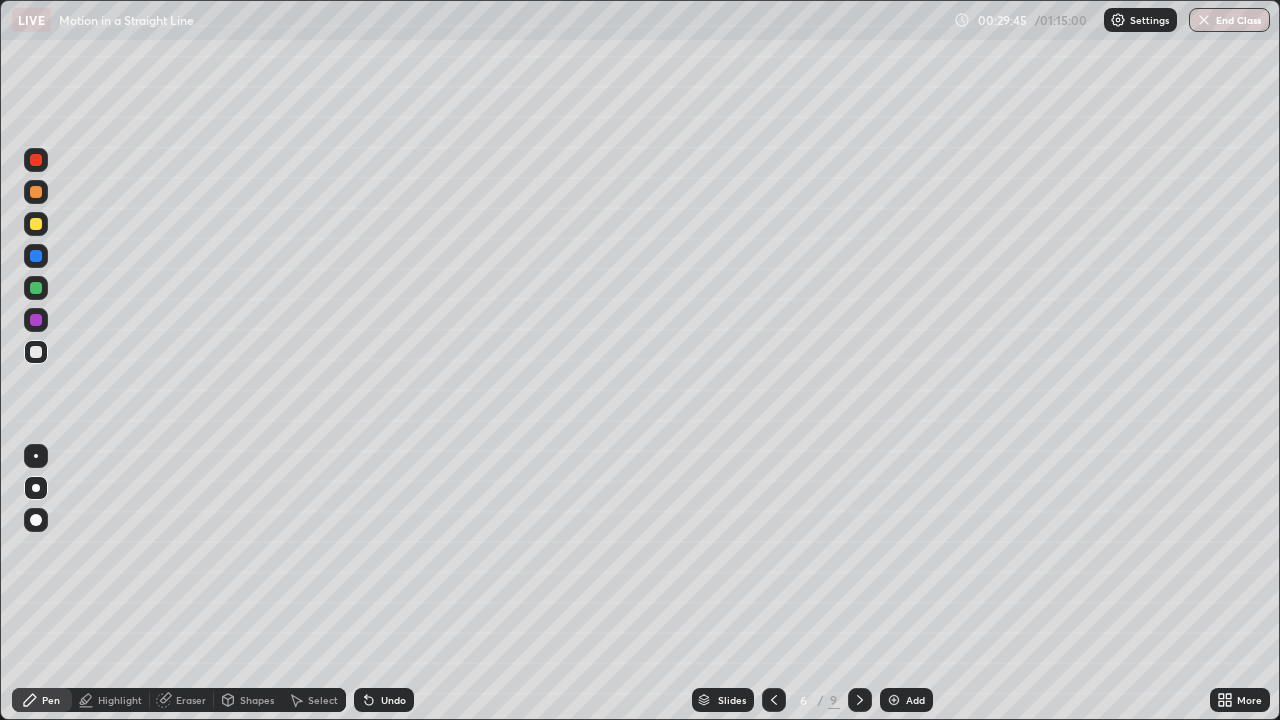 click 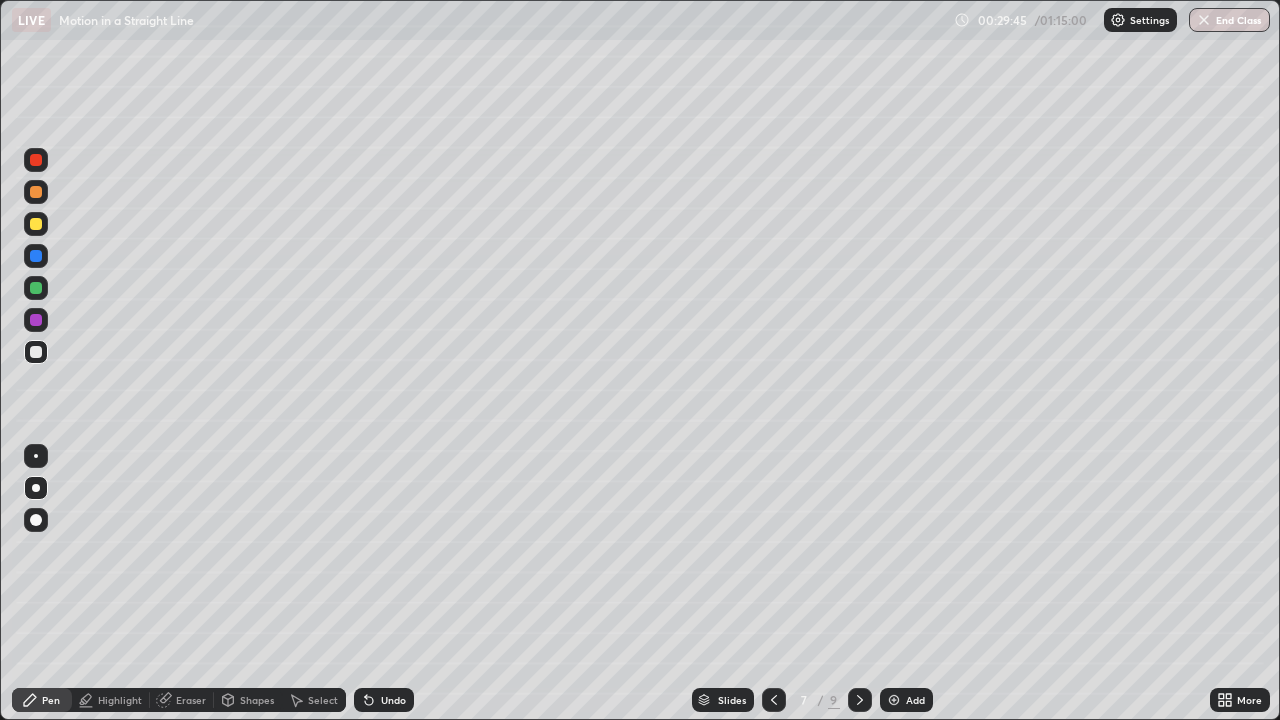 click 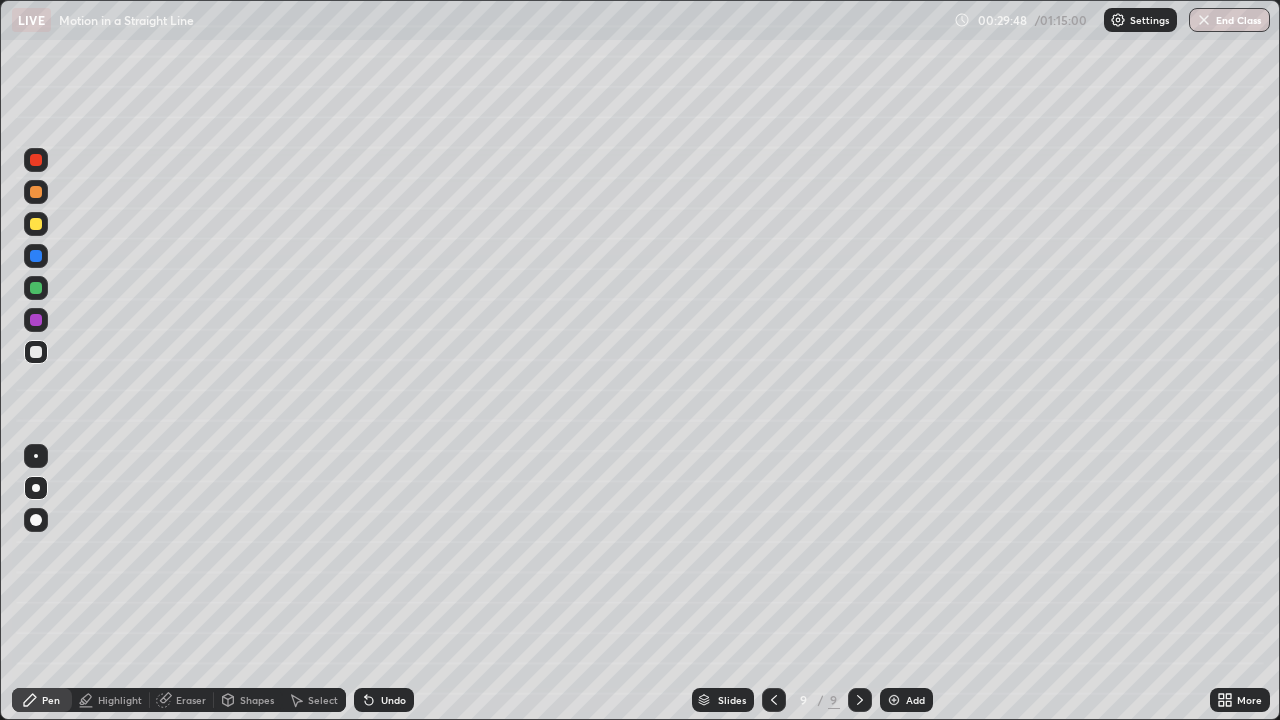 click at bounding box center [36, 456] 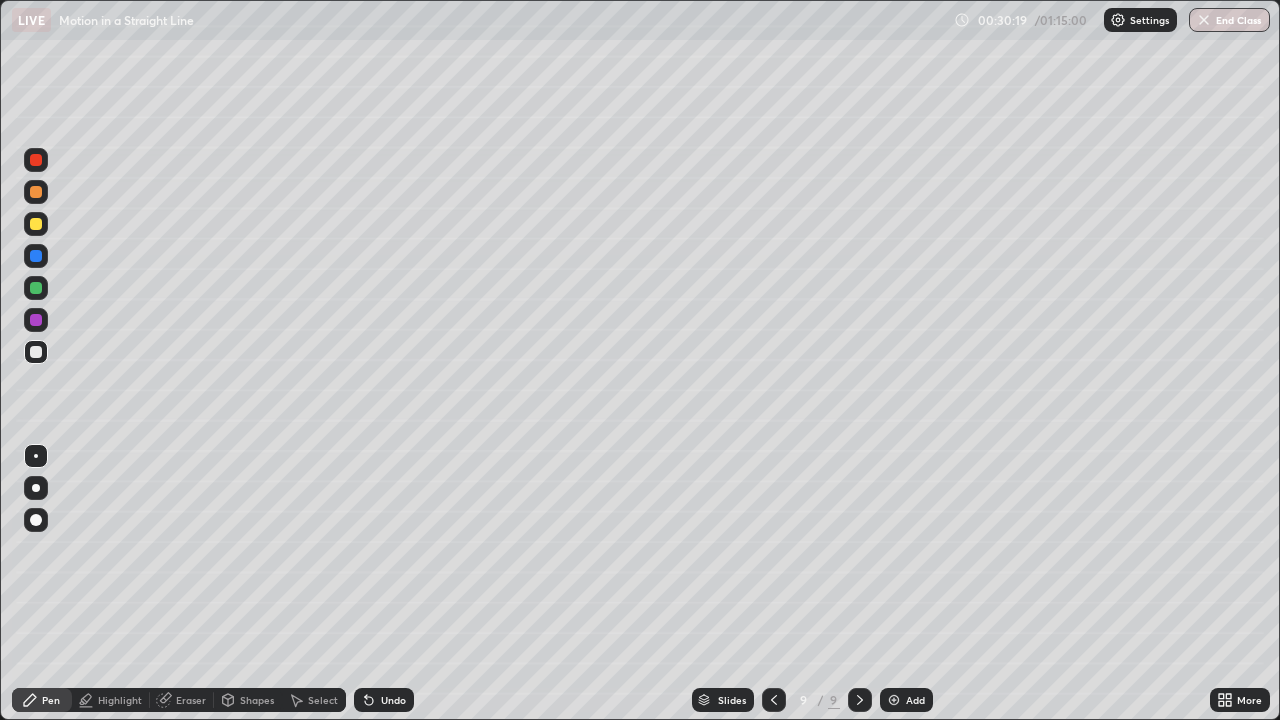 click on "Shapes" at bounding box center (257, 700) 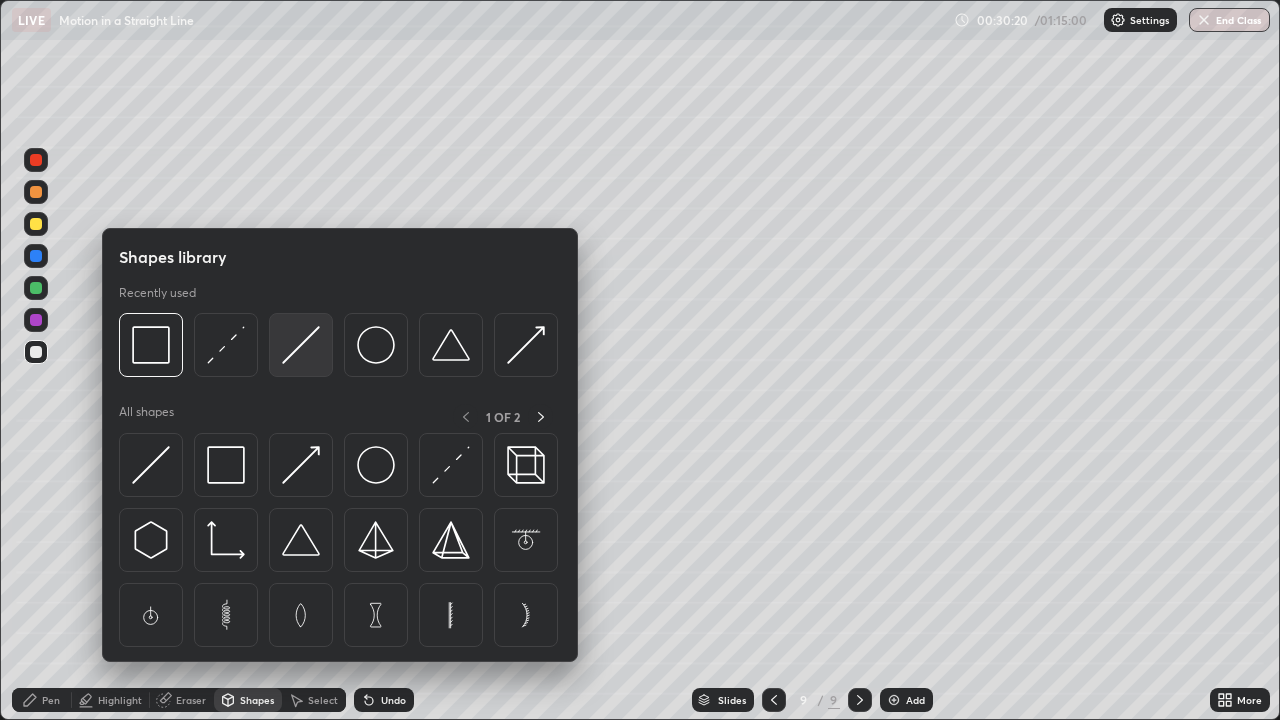 click at bounding box center (301, 345) 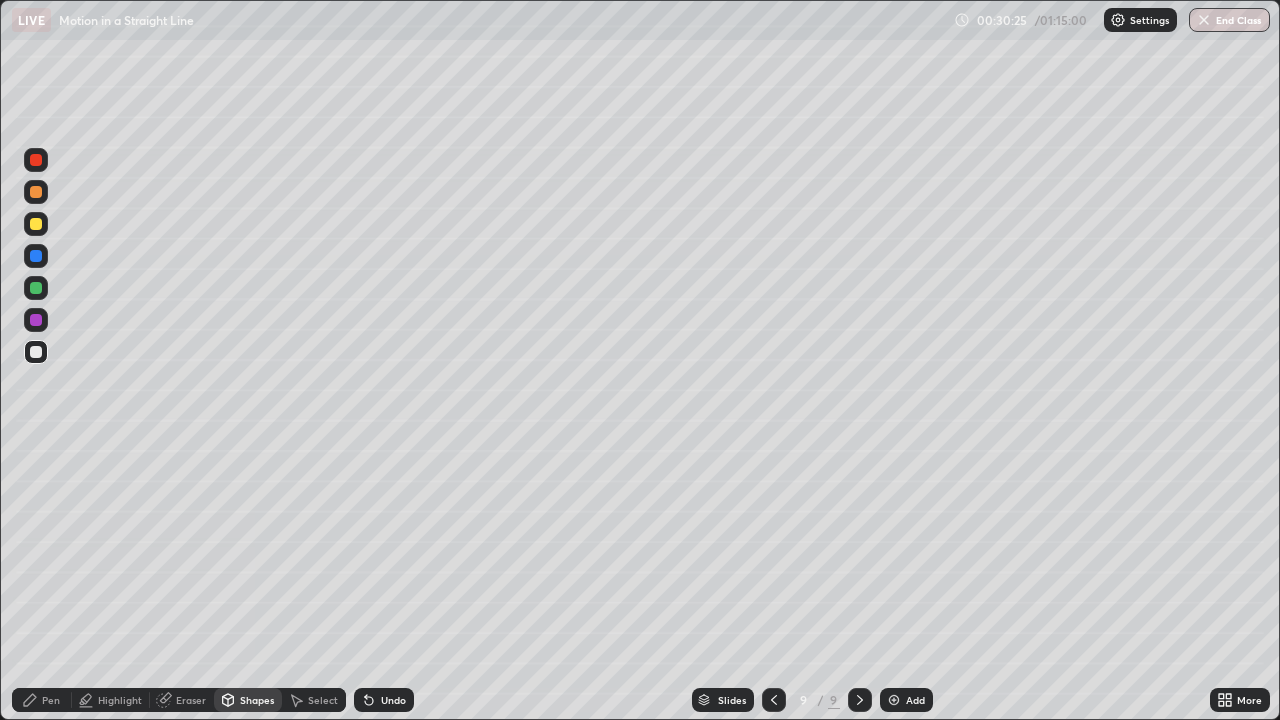 click on "Pen" at bounding box center (42, 700) 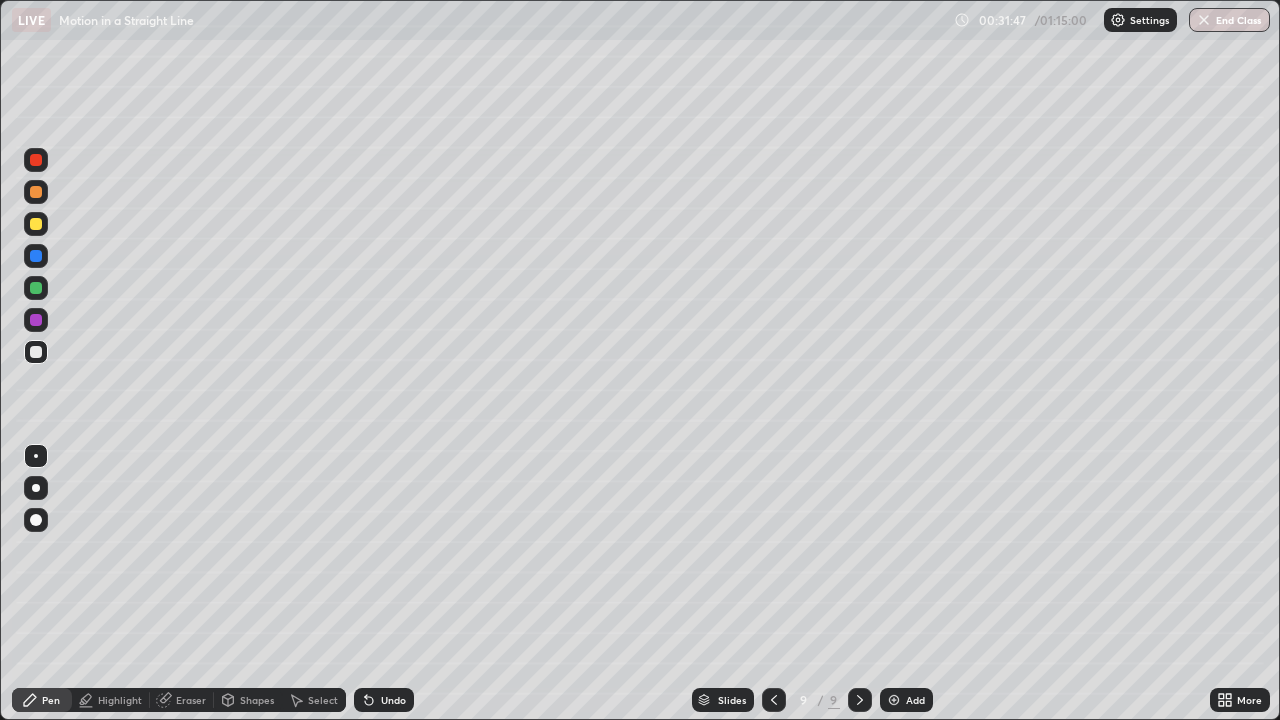 click on "Shapes" at bounding box center (257, 700) 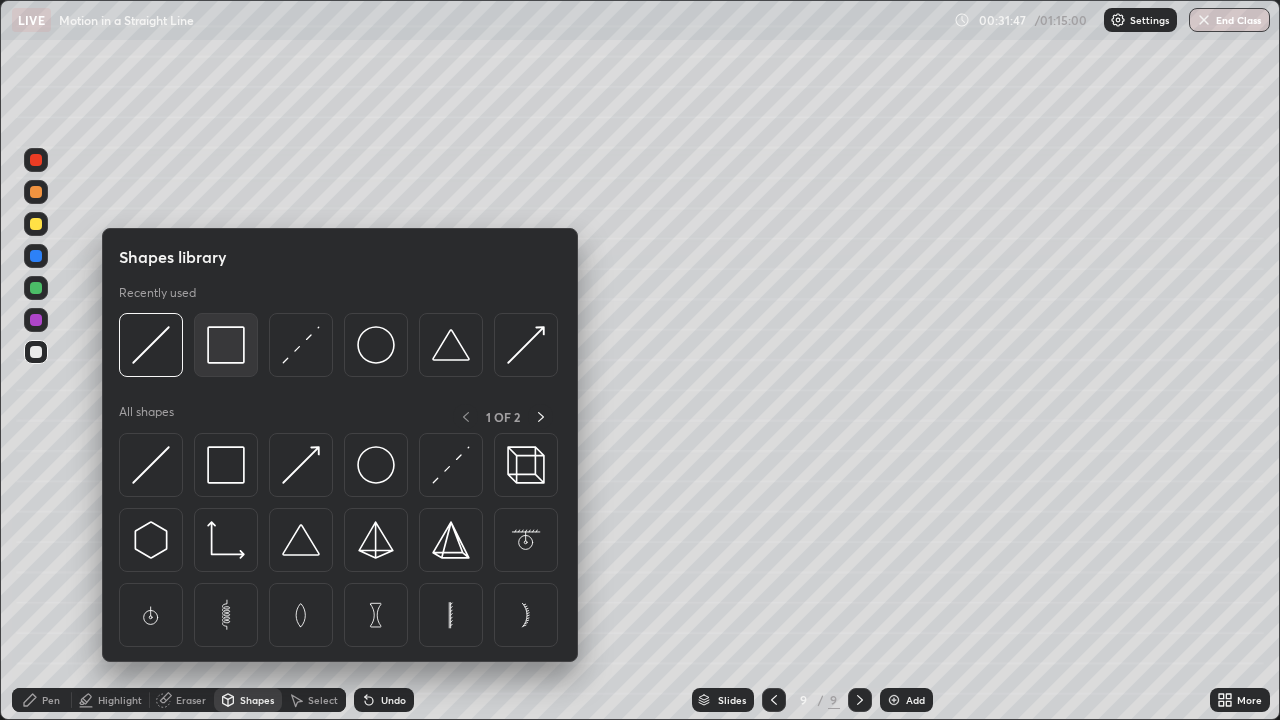 click at bounding box center [226, 345] 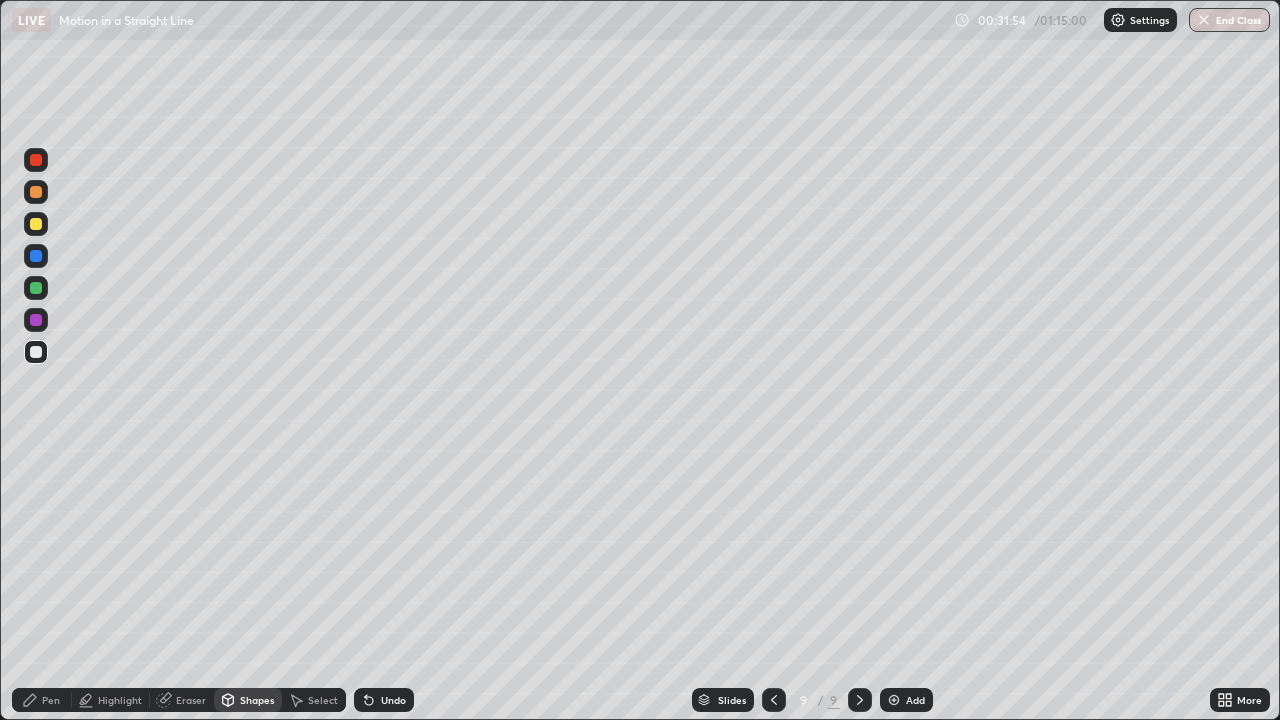 click on "Pen" at bounding box center (42, 700) 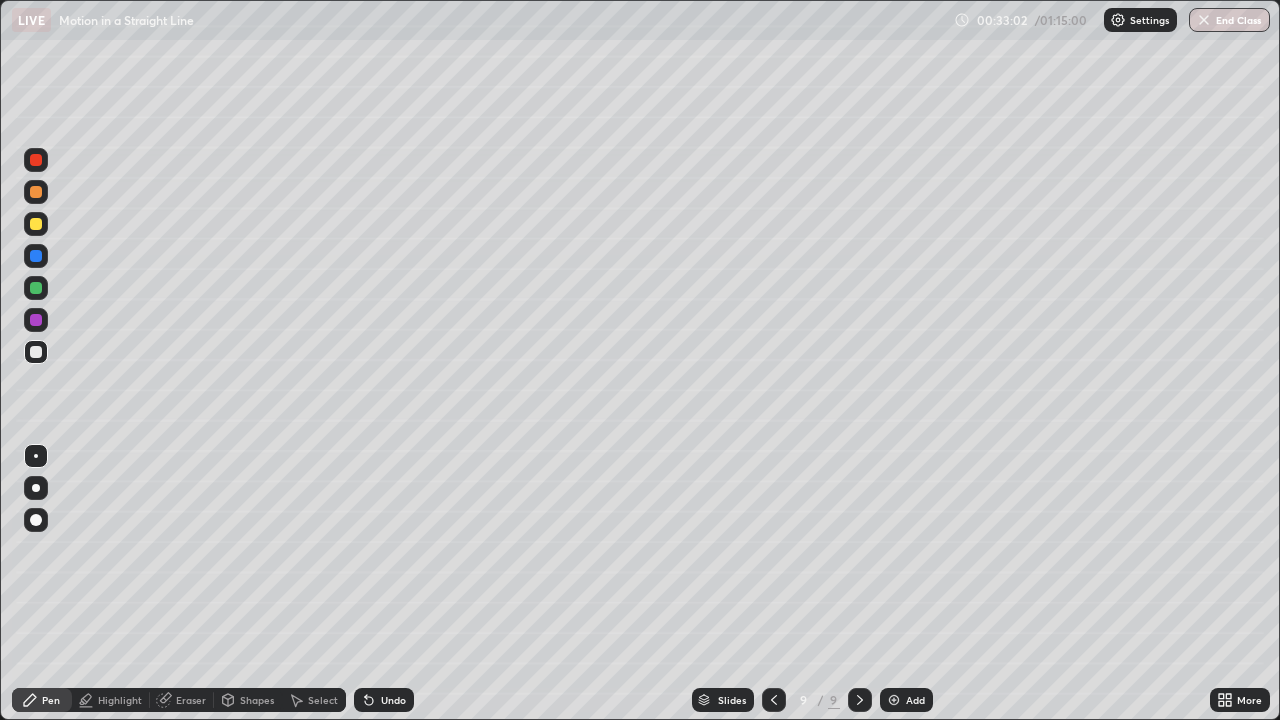 click at bounding box center (36, 224) 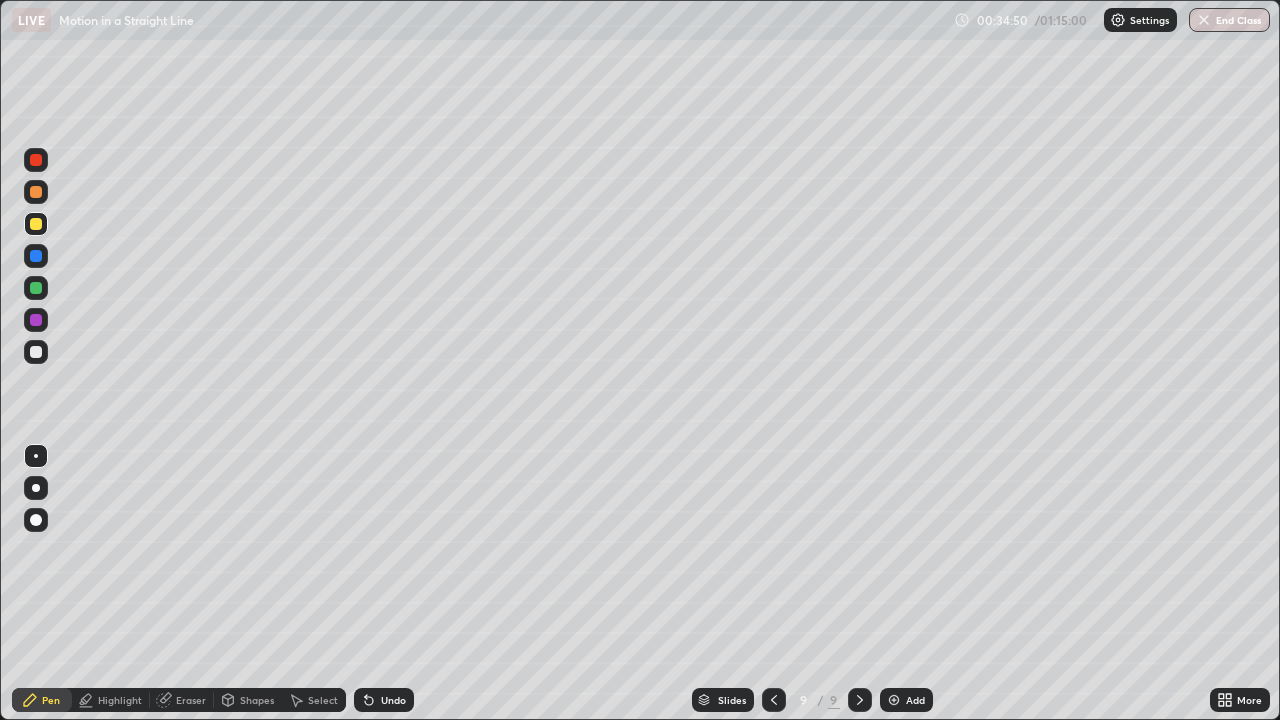 click on "Shapes" at bounding box center (257, 700) 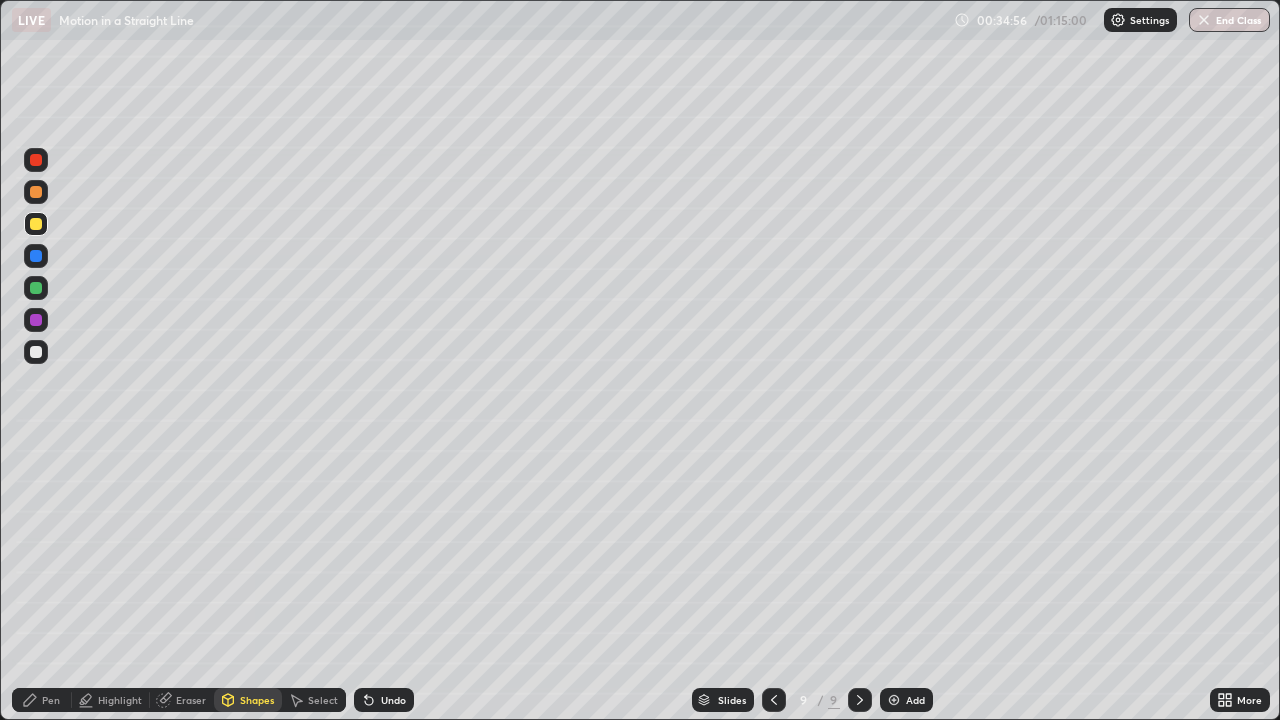 click on "Pen" at bounding box center [51, 700] 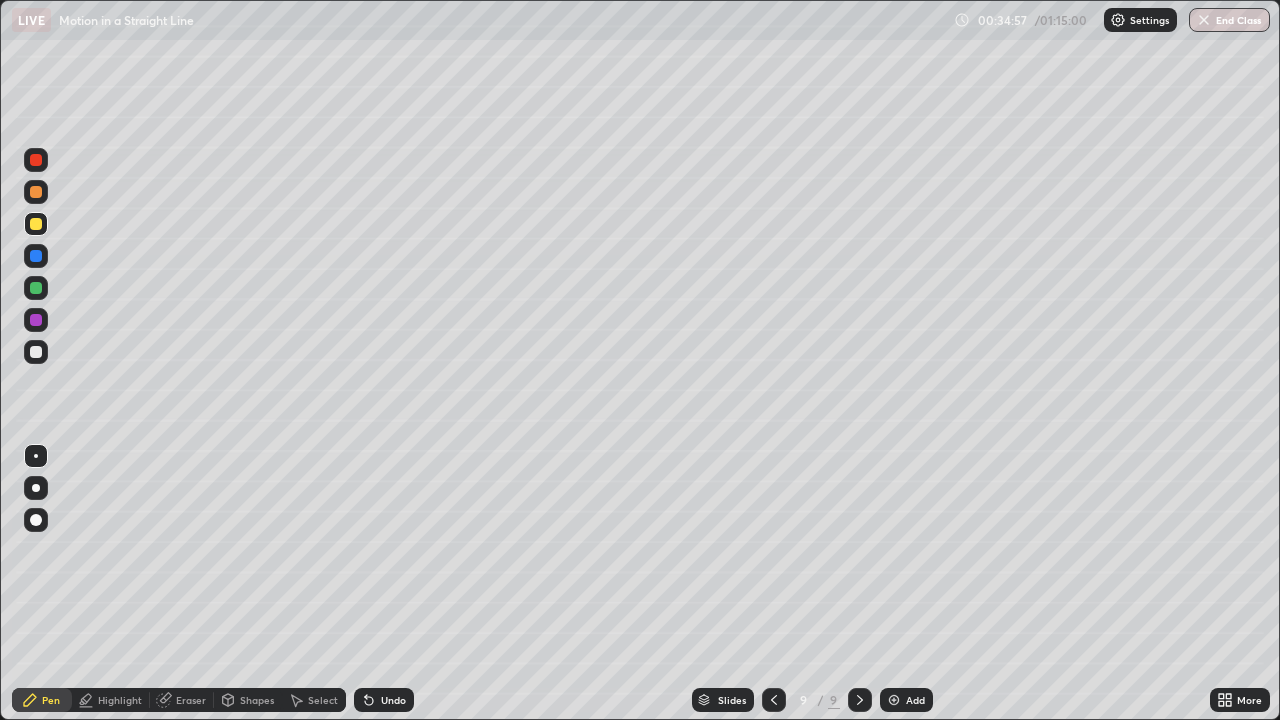 click at bounding box center (36, 288) 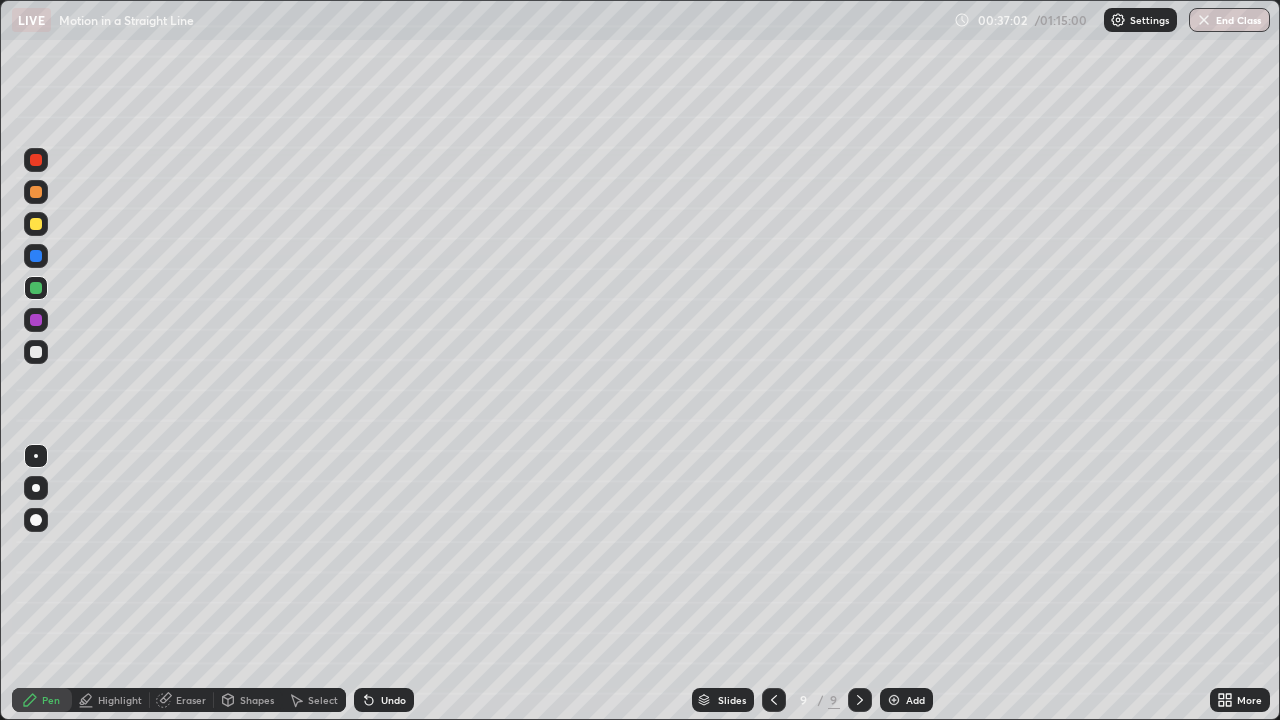 click on "Add" at bounding box center [915, 700] 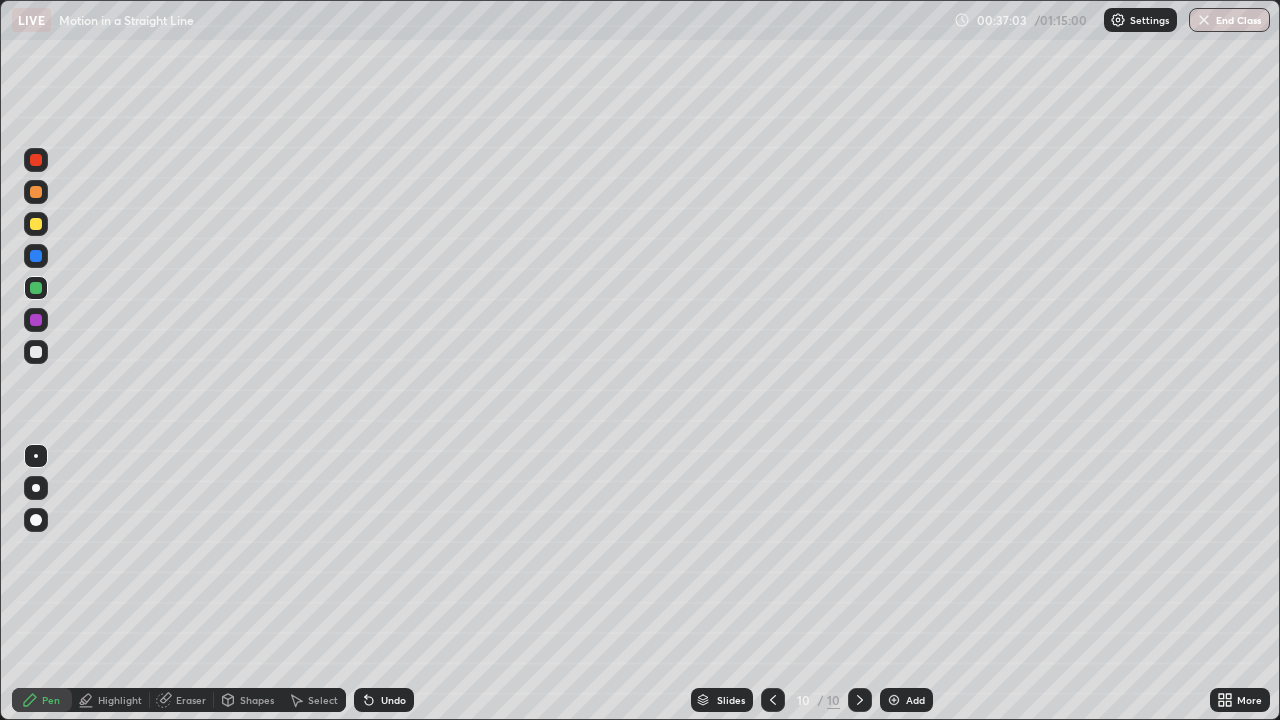click at bounding box center [36, 352] 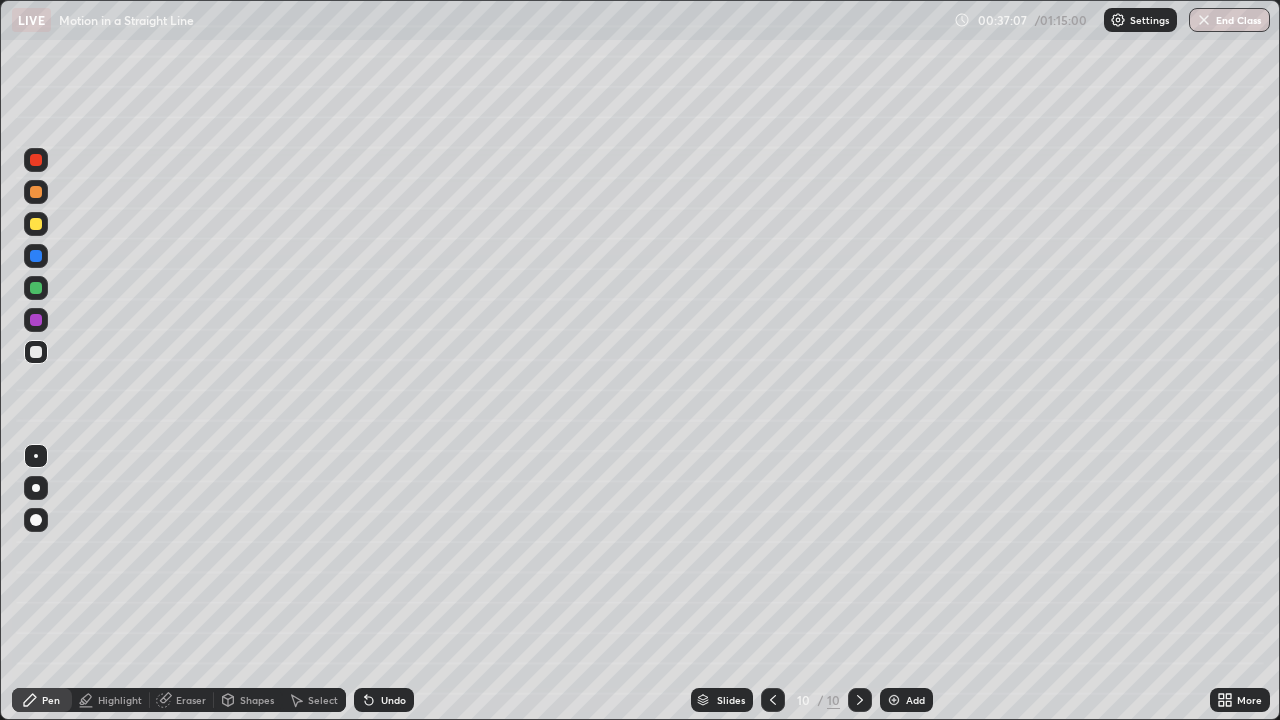 click on "Shapes" at bounding box center (257, 700) 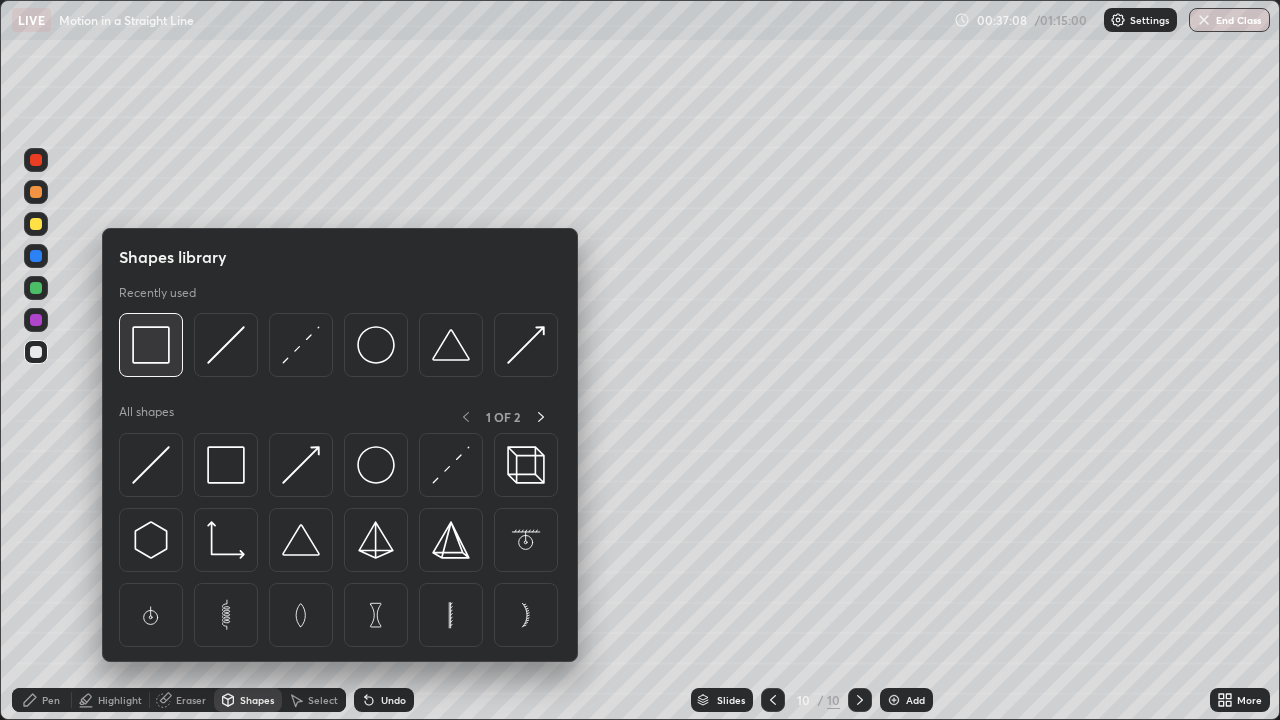 click at bounding box center [151, 345] 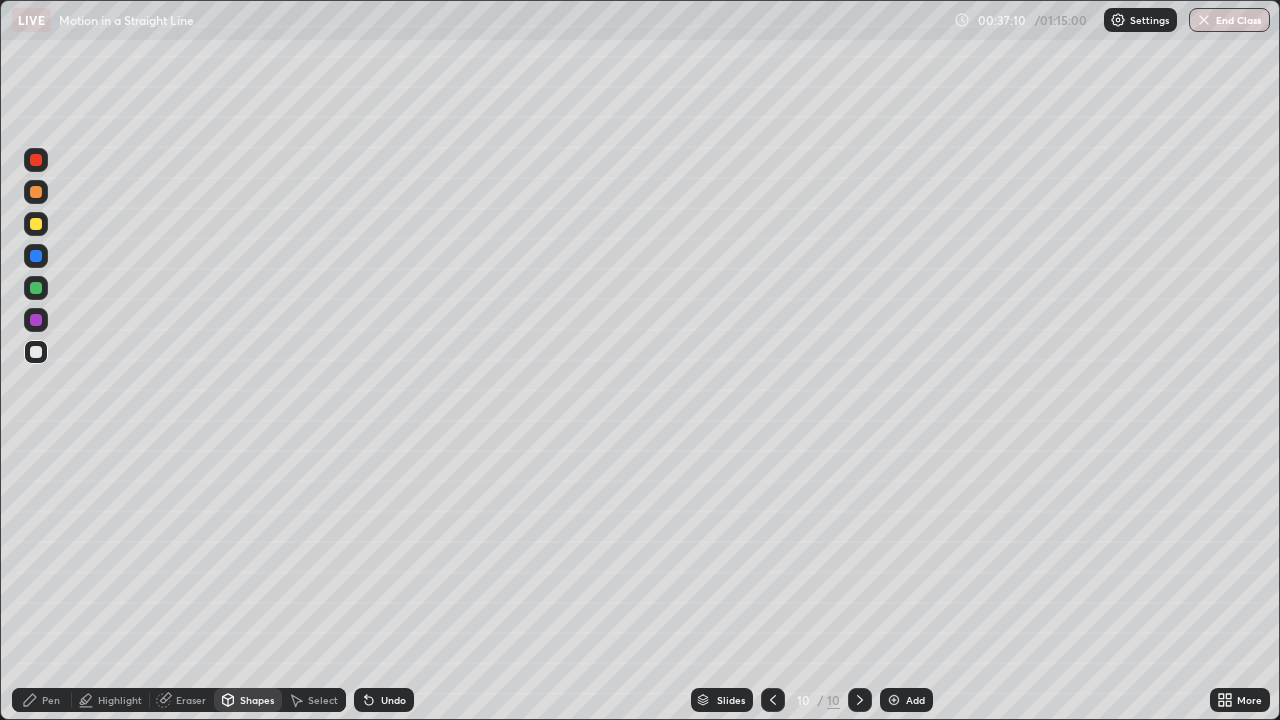 click on "Pen" at bounding box center [51, 700] 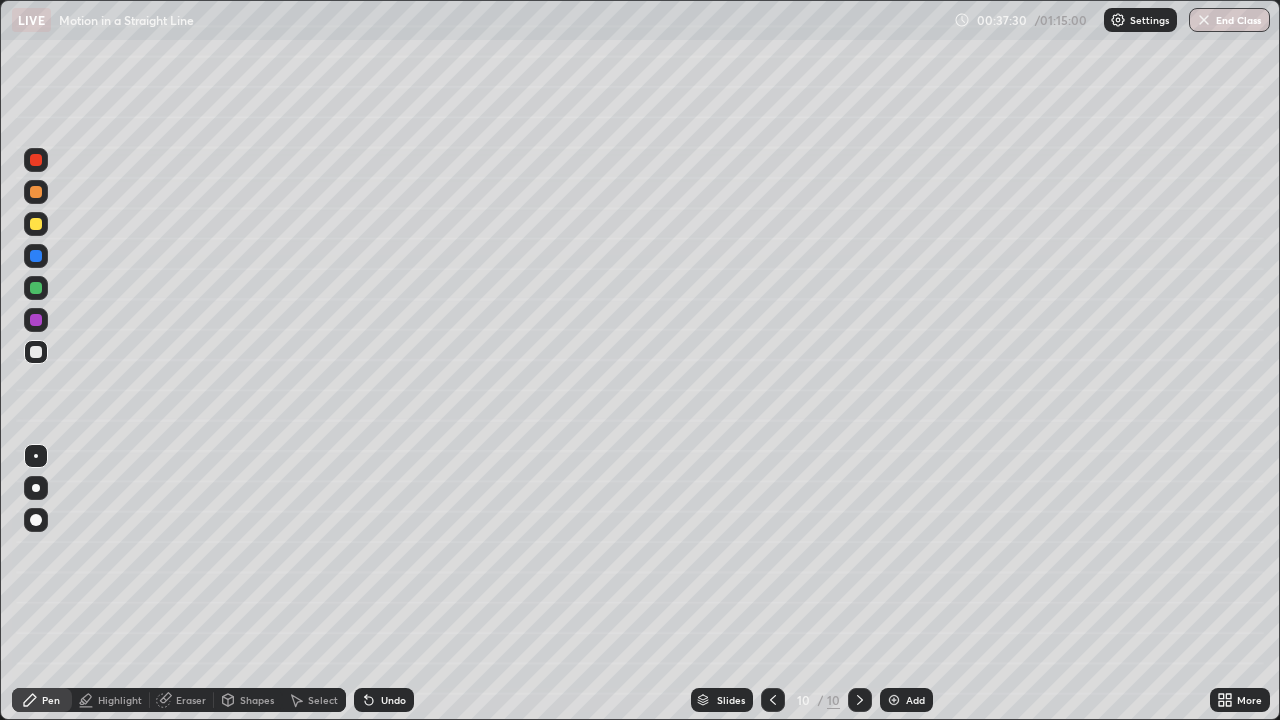 click on "Undo" at bounding box center [393, 700] 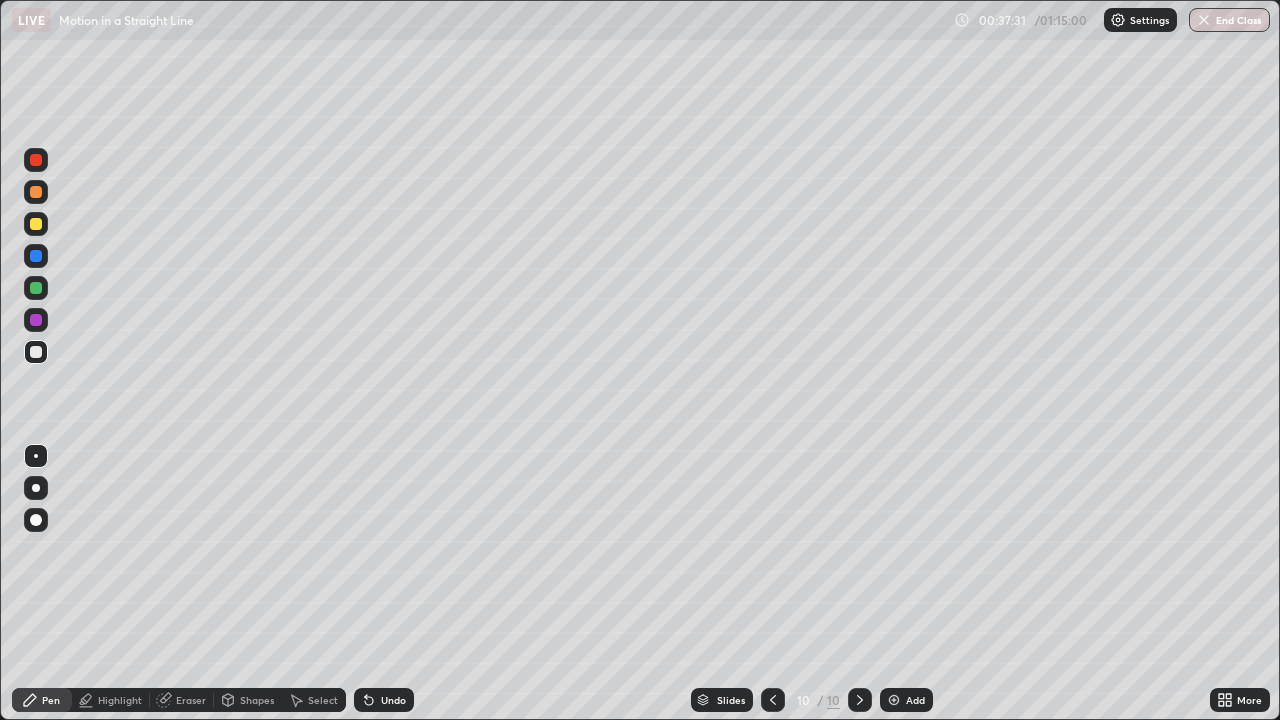 click on "Undo" at bounding box center (384, 700) 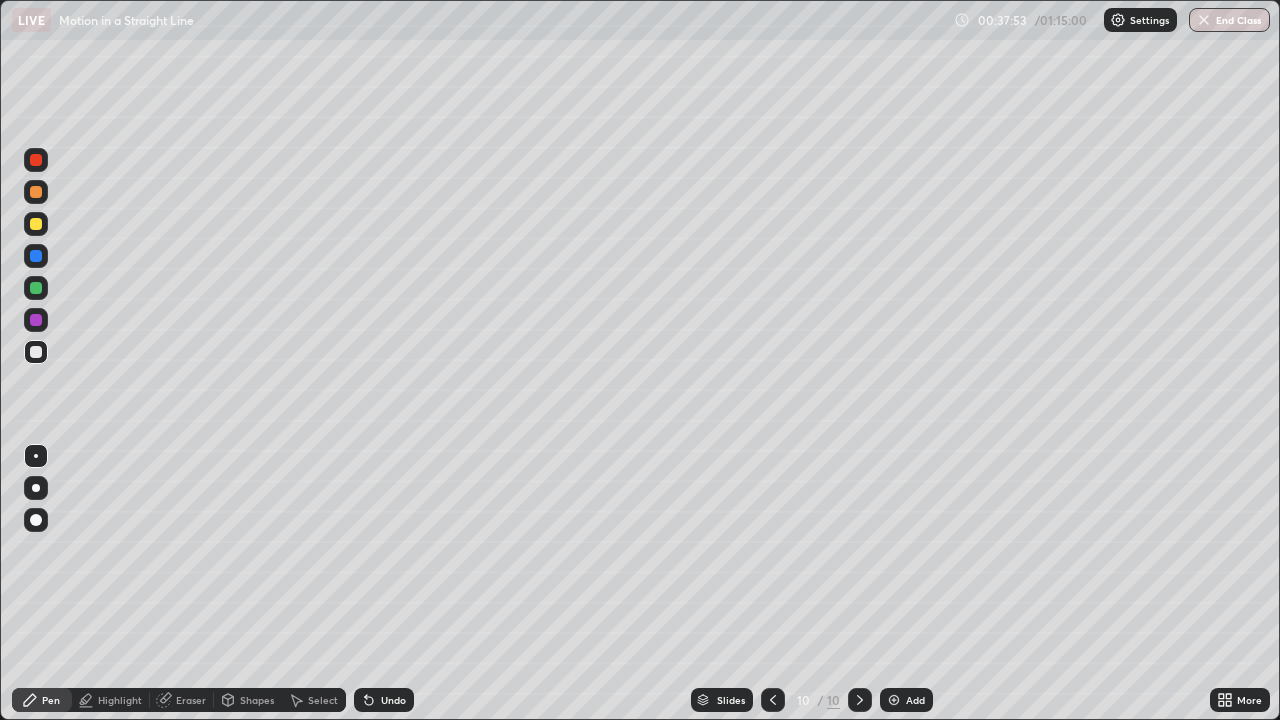click 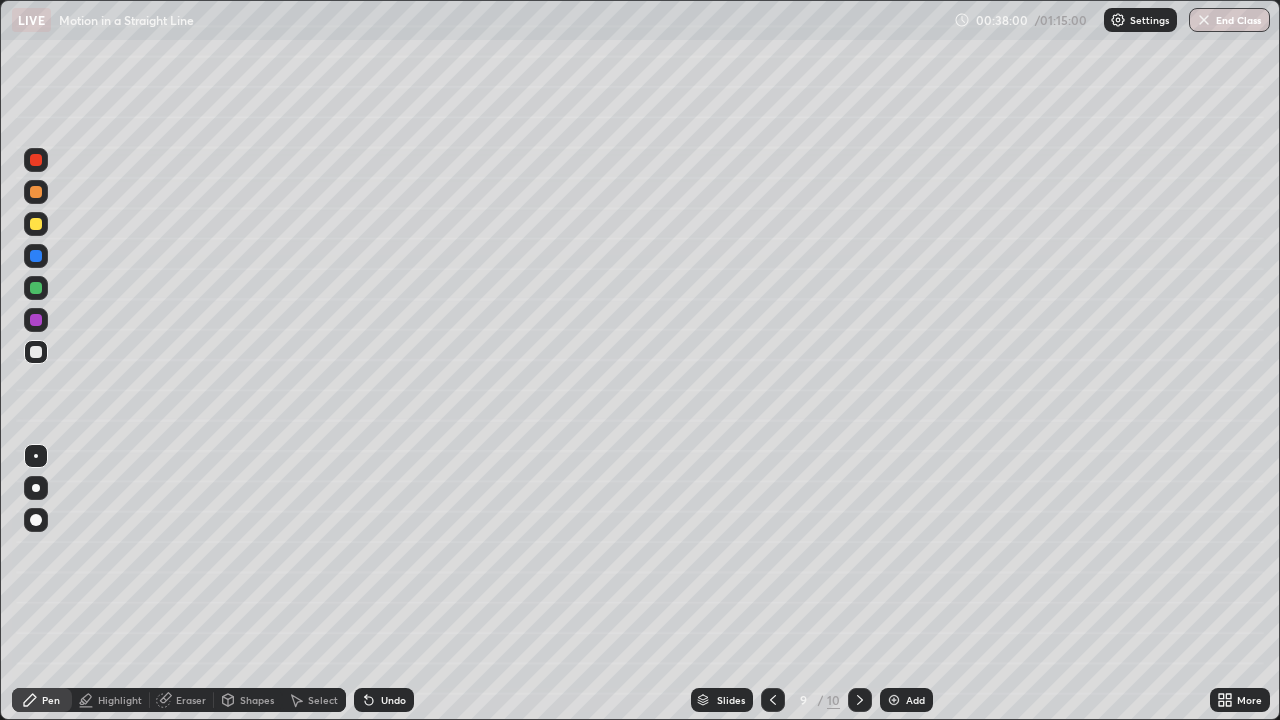 click 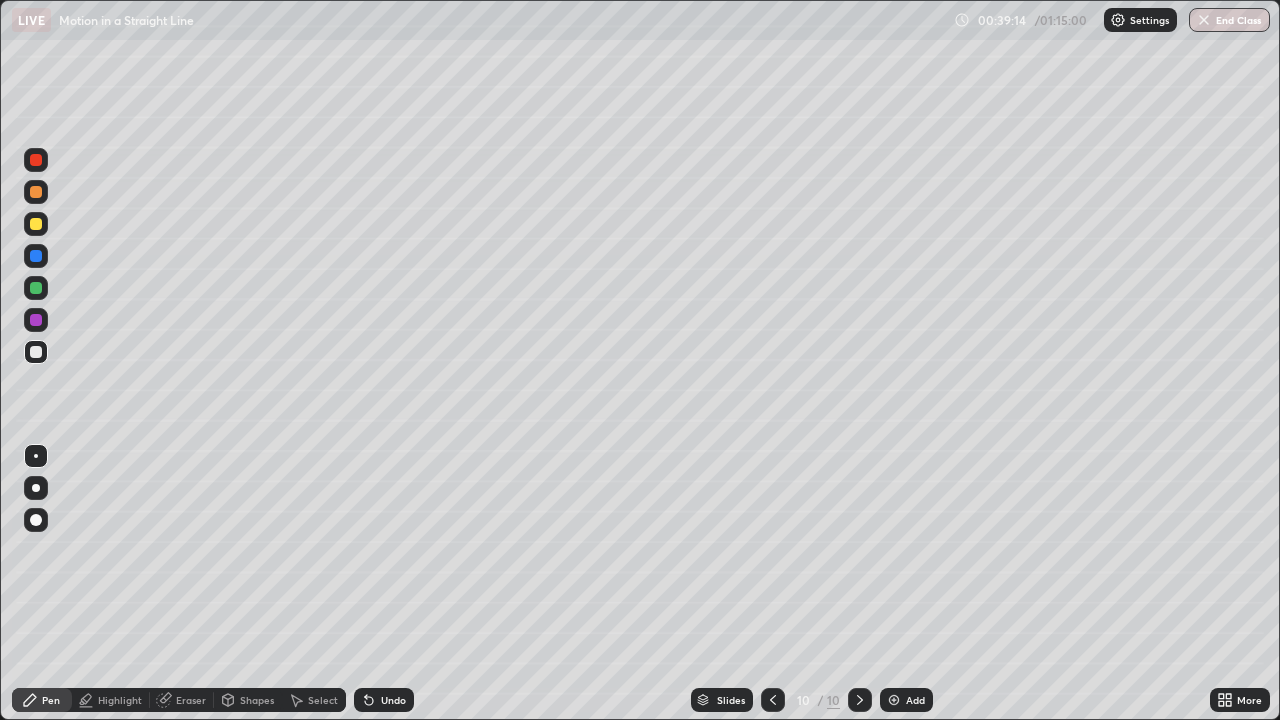 click on "Add" at bounding box center (915, 700) 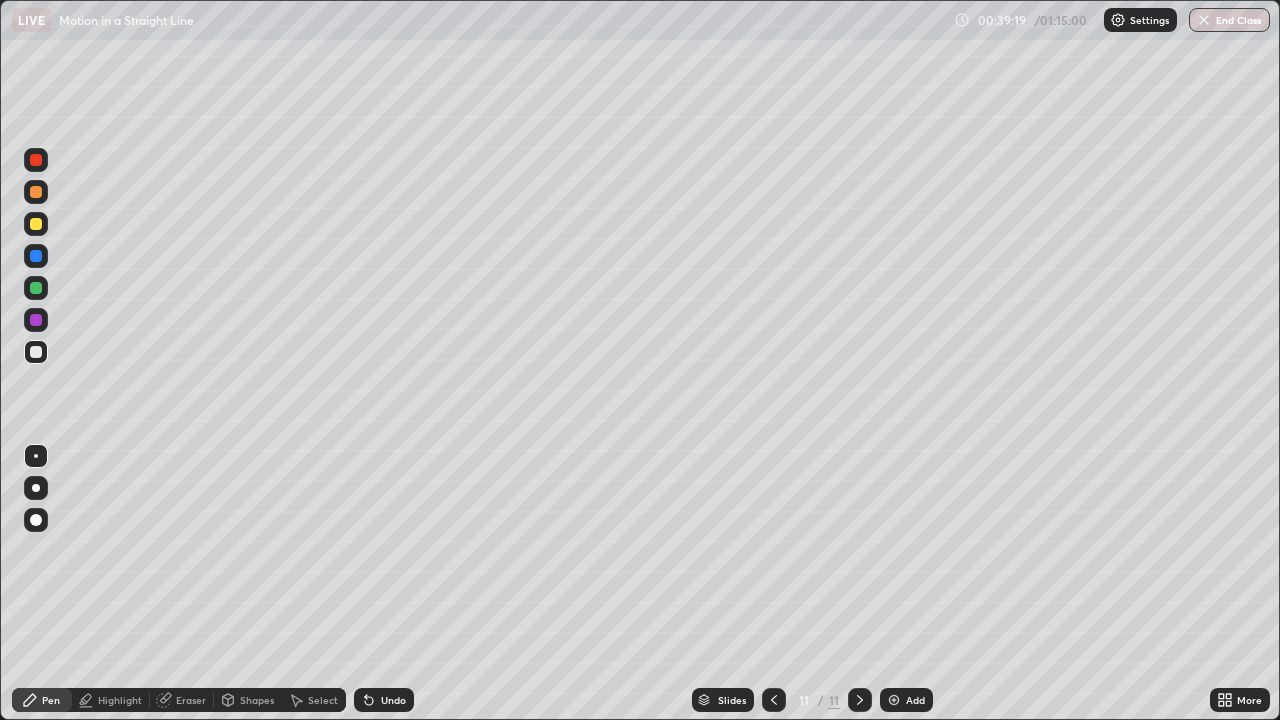 click on "Shapes" at bounding box center (248, 700) 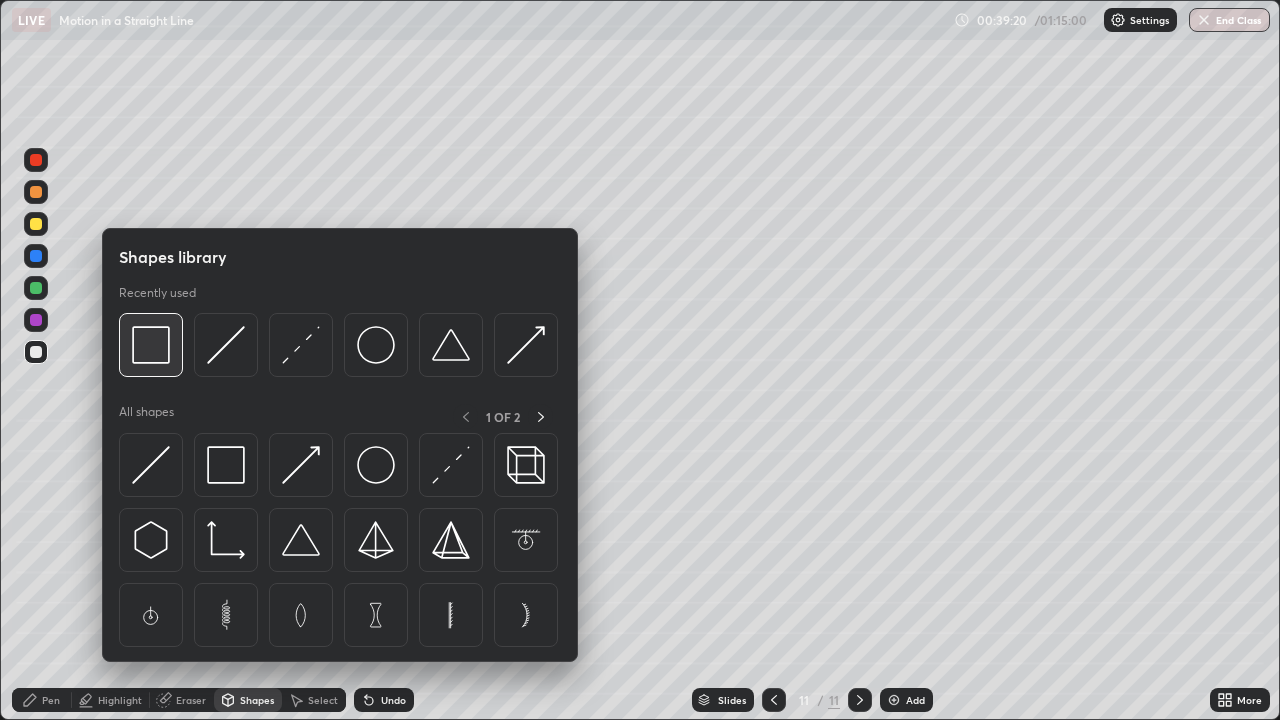 click at bounding box center [151, 345] 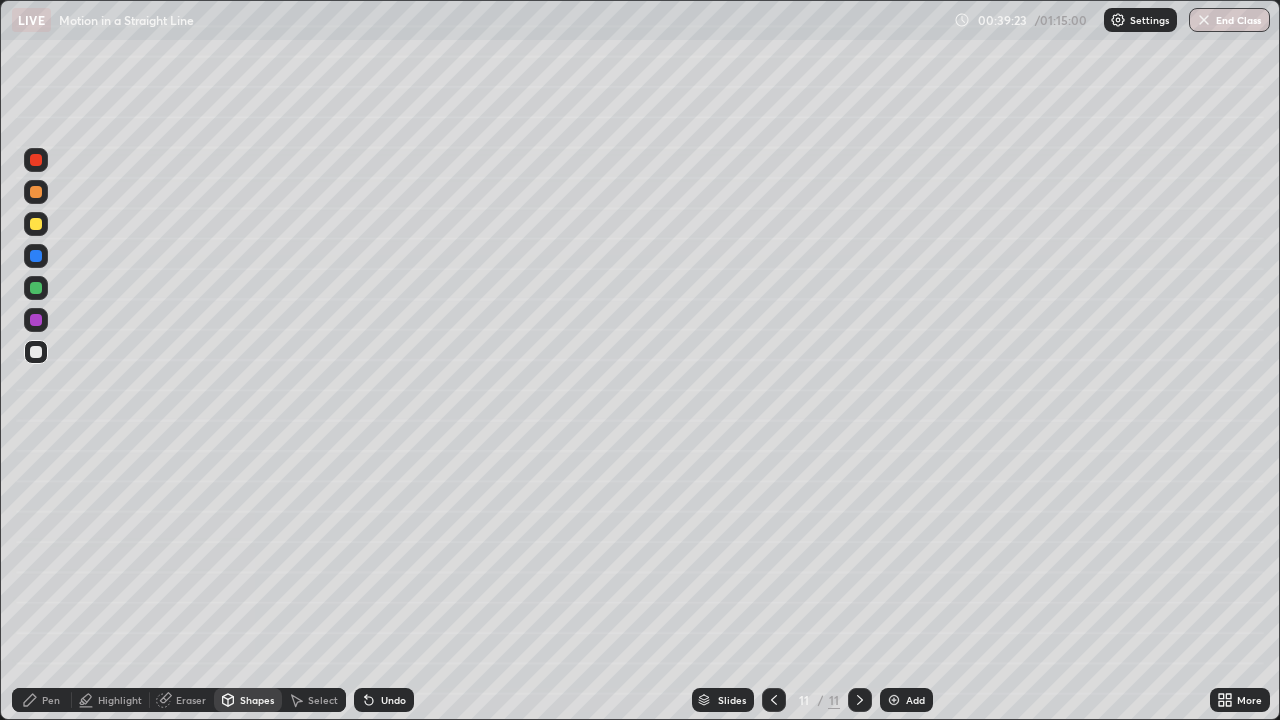 click on "Pen" at bounding box center (42, 700) 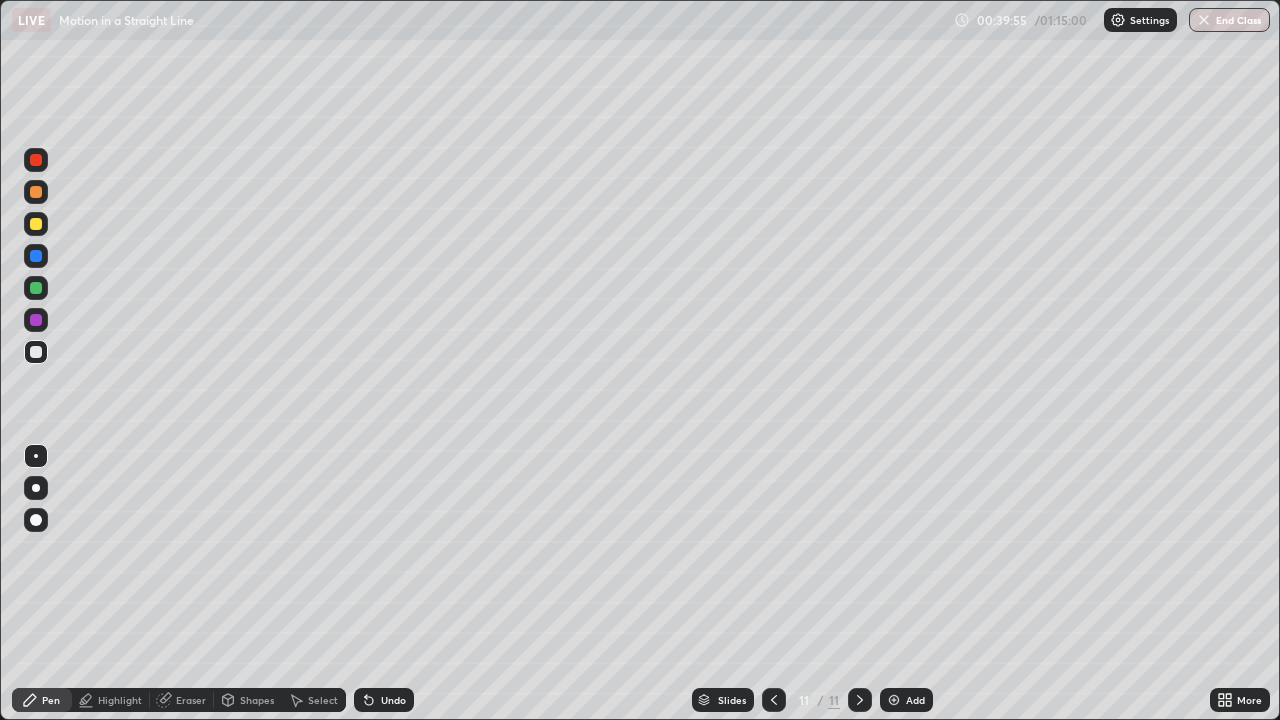 click at bounding box center [36, 224] 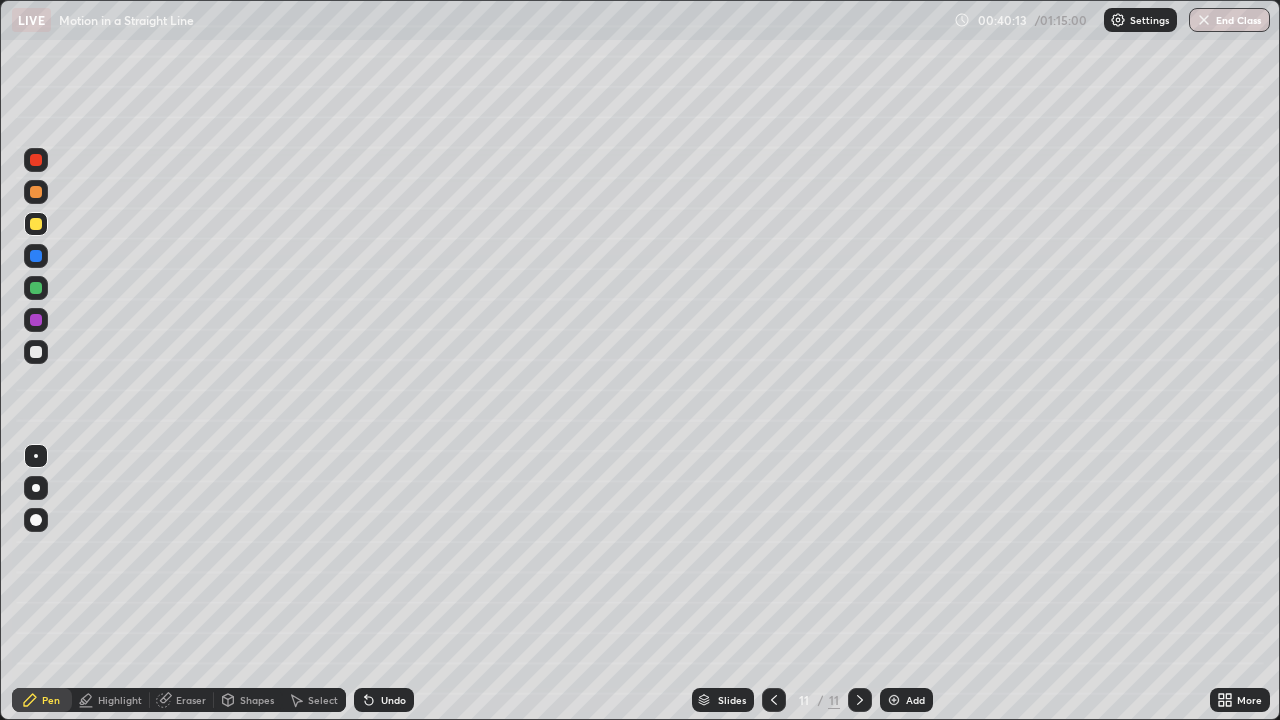 click 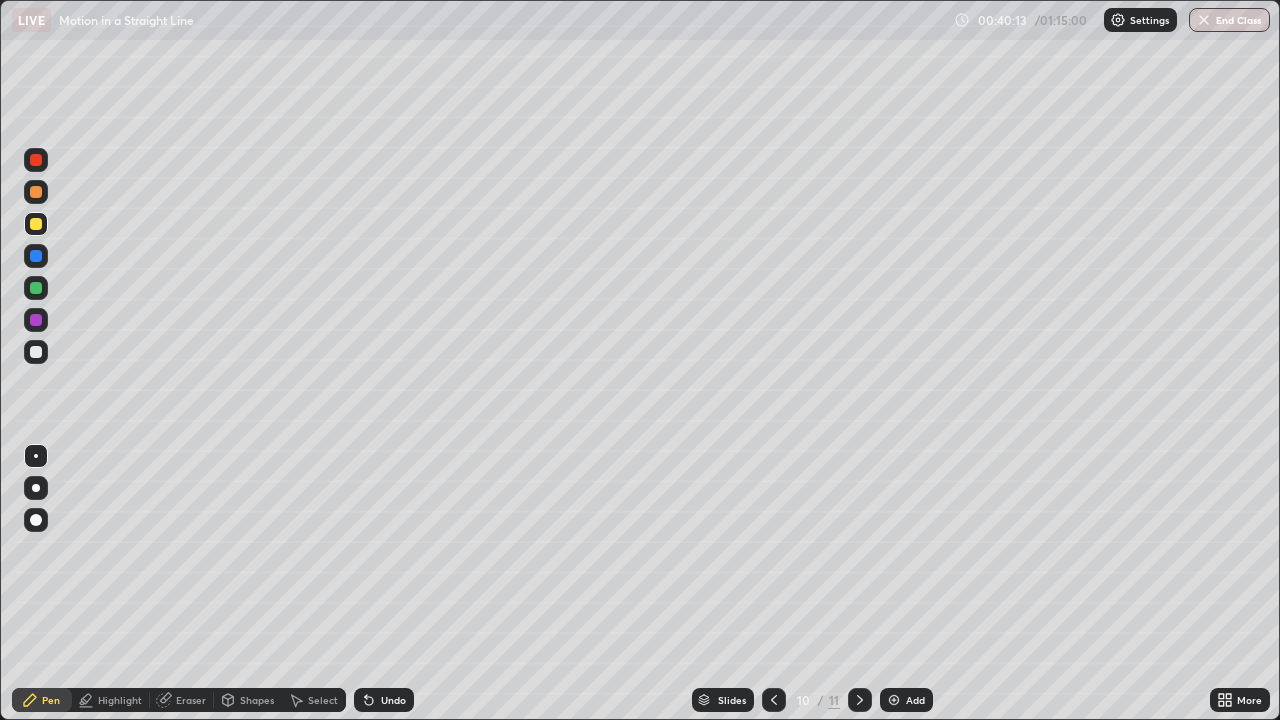 click 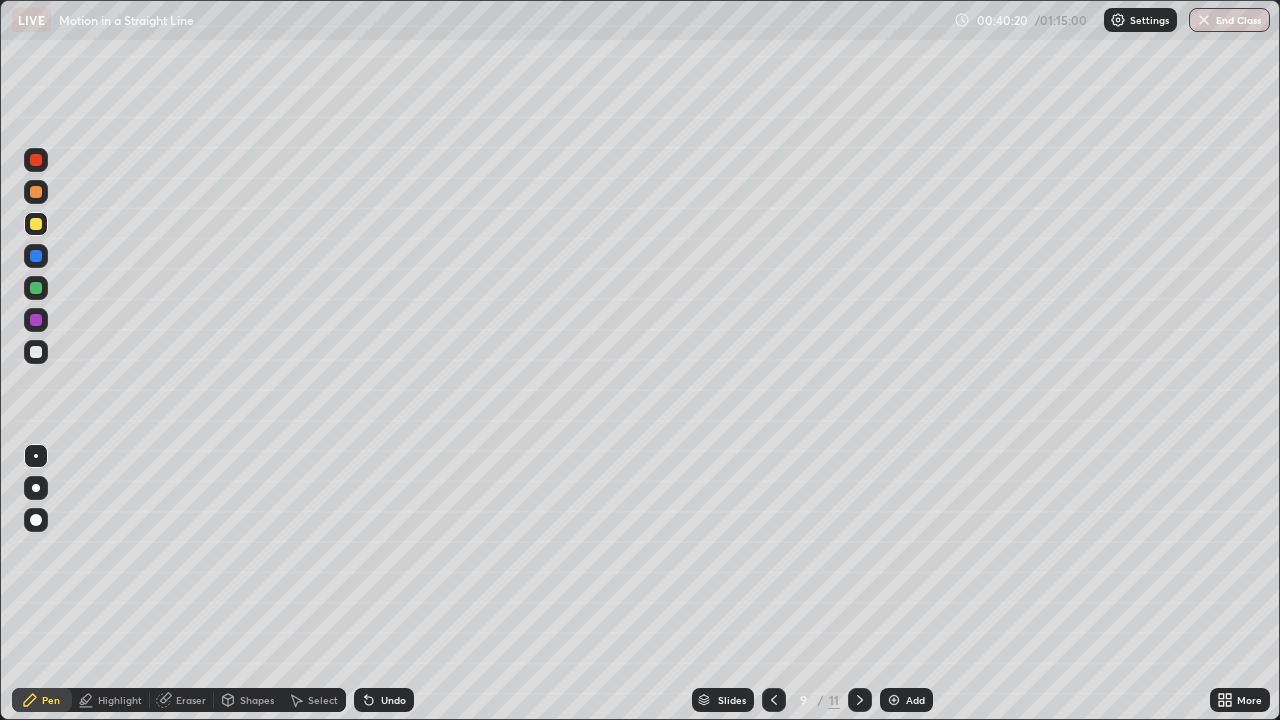 click 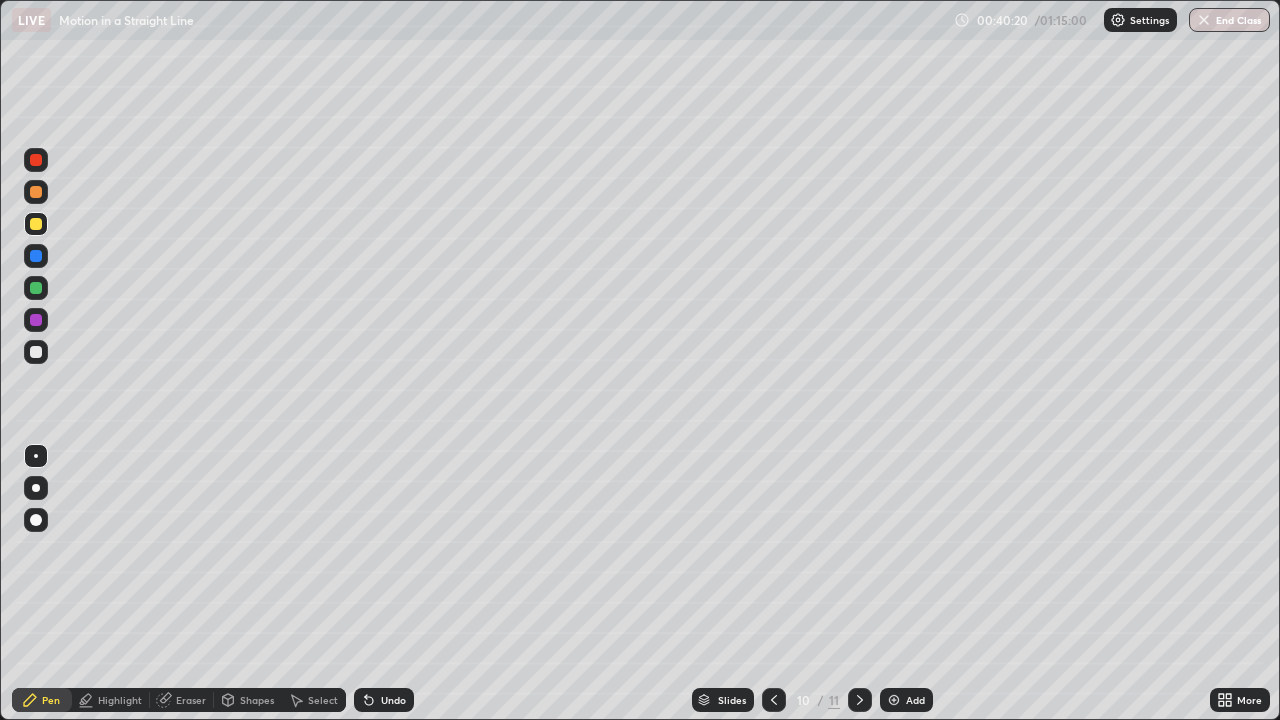 click 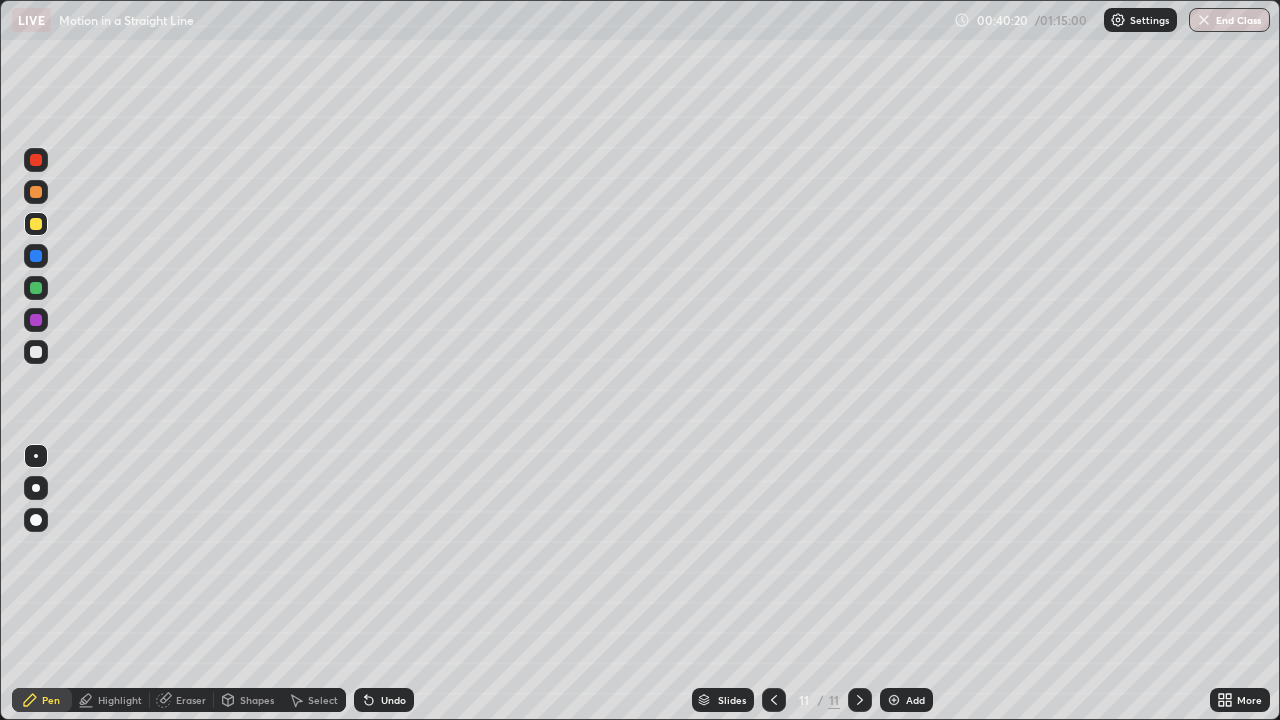 click 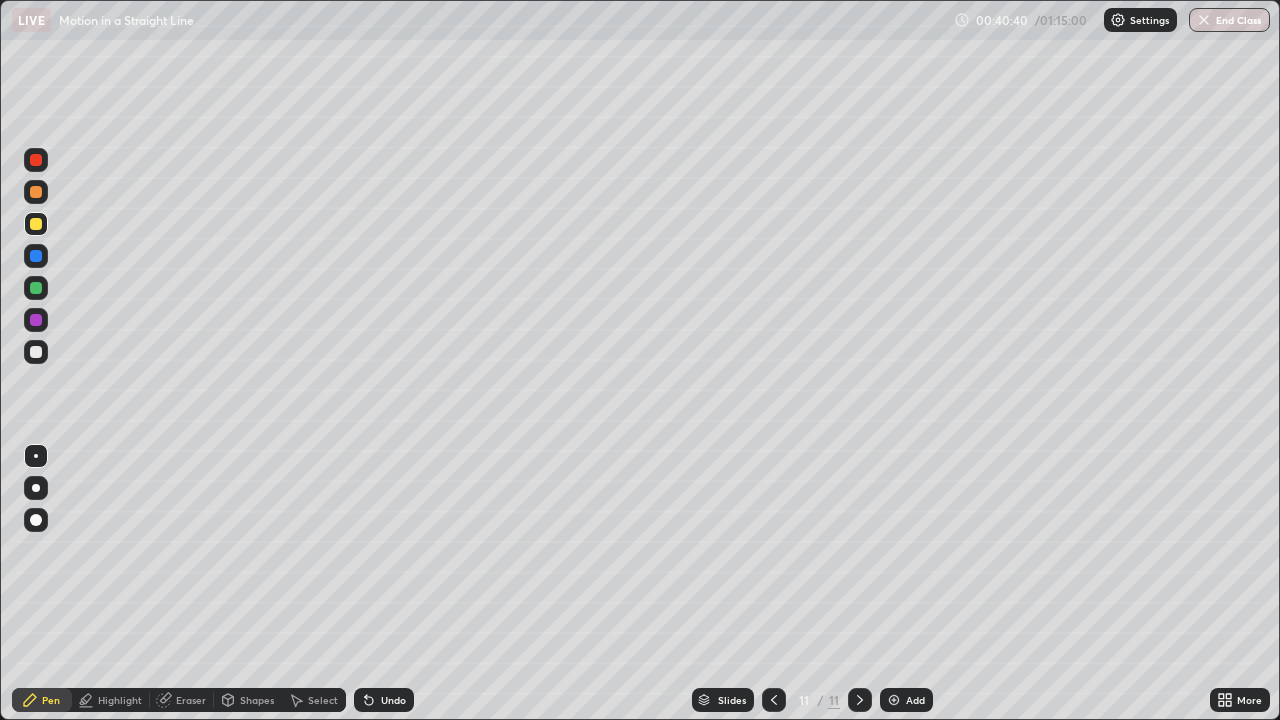 click on "Eraser" at bounding box center (191, 700) 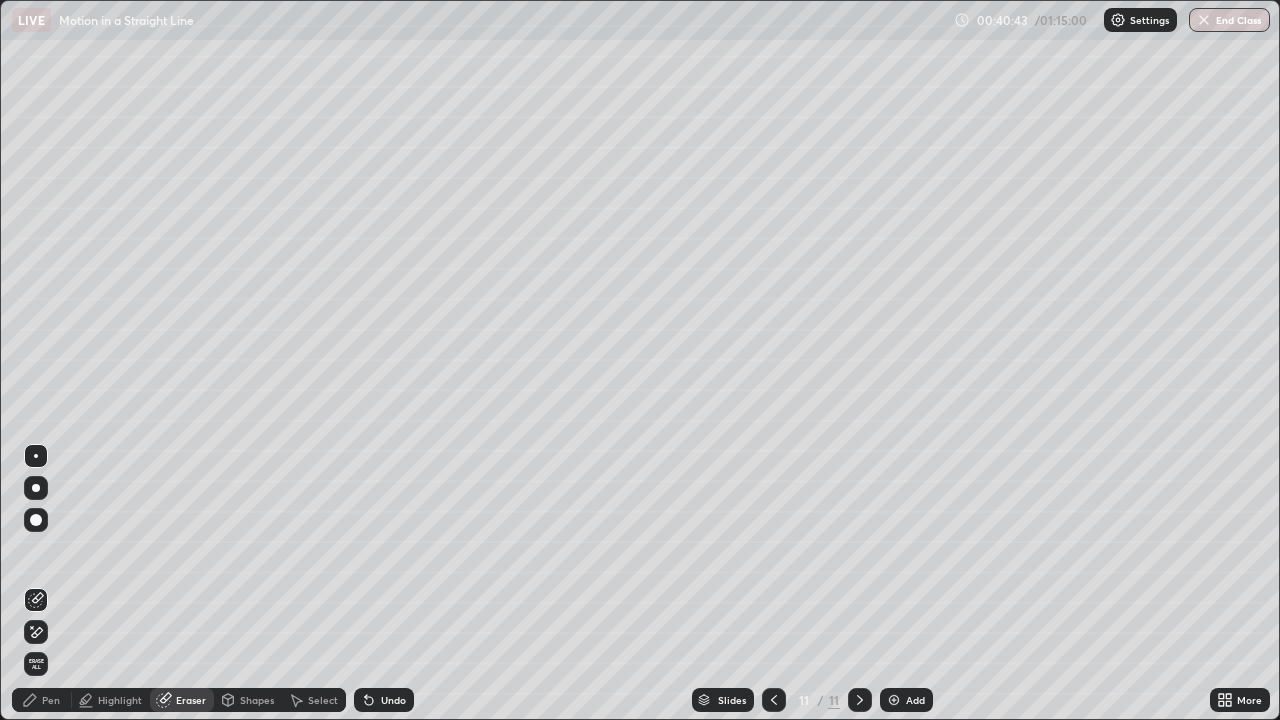 click on "Pen" at bounding box center [51, 700] 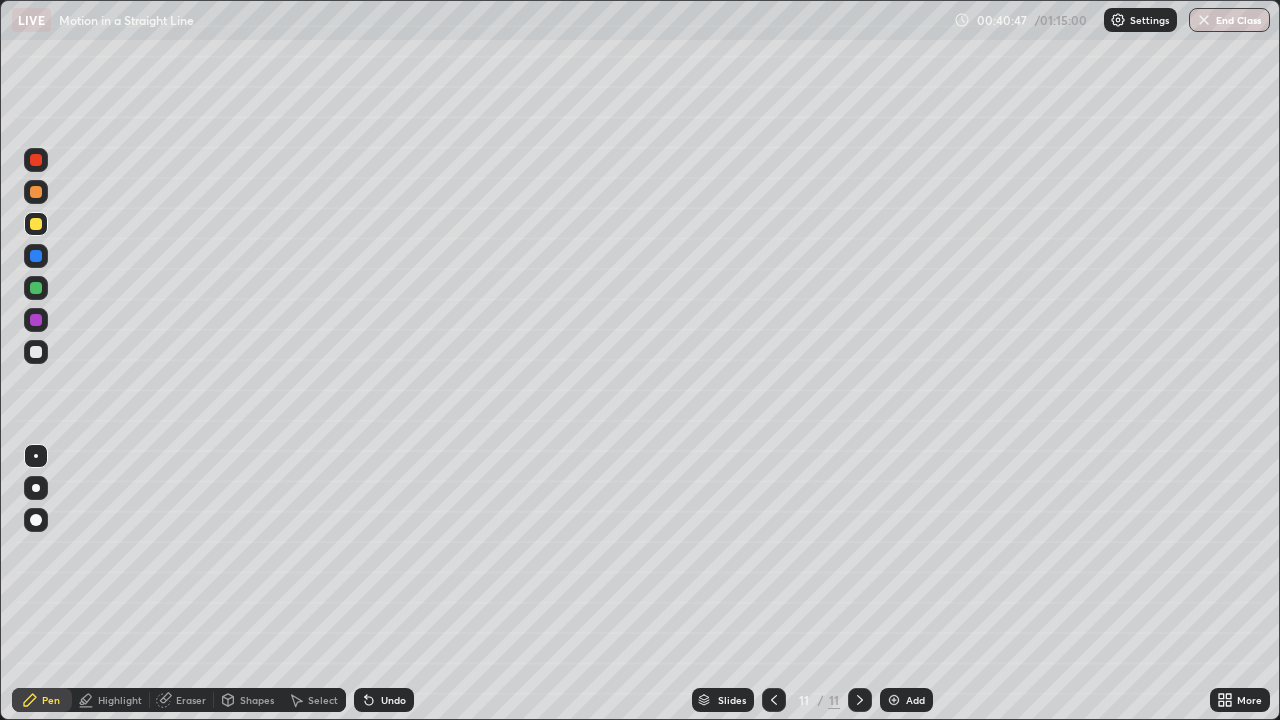 click 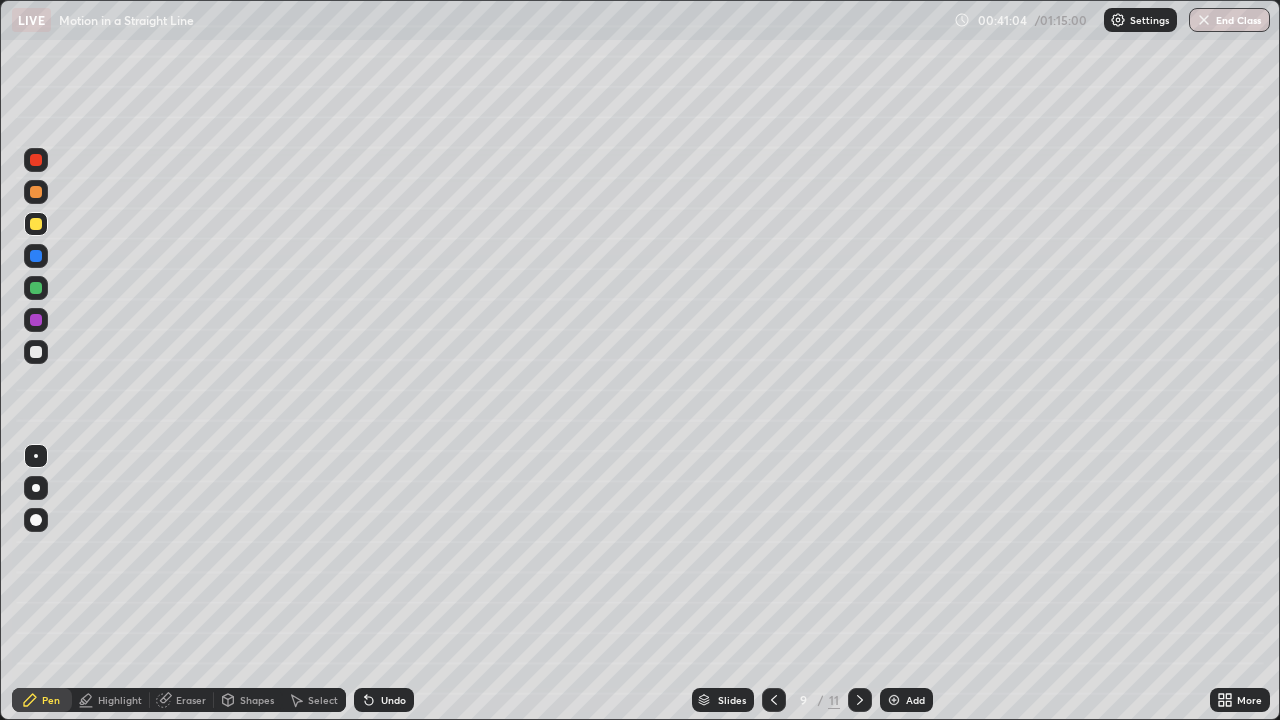 click on "Eraser" at bounding box center (191, 700) 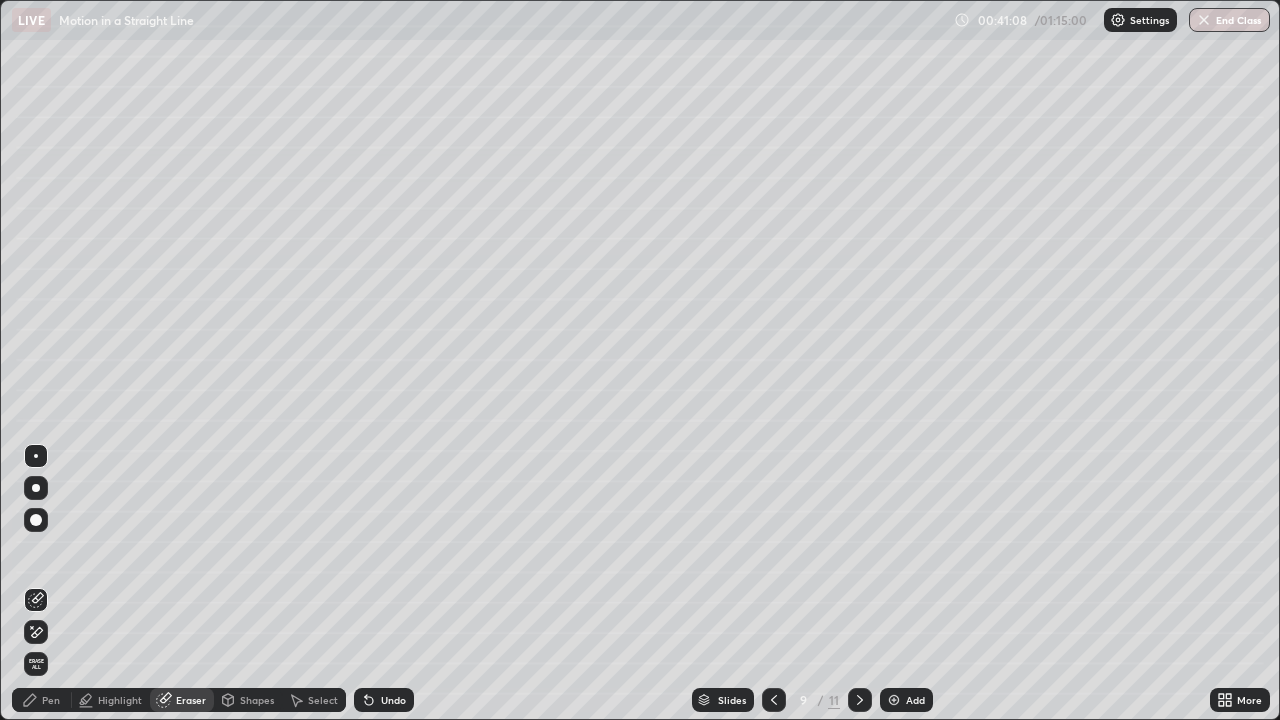 click on "Pen" at bounding box center [42, 700] 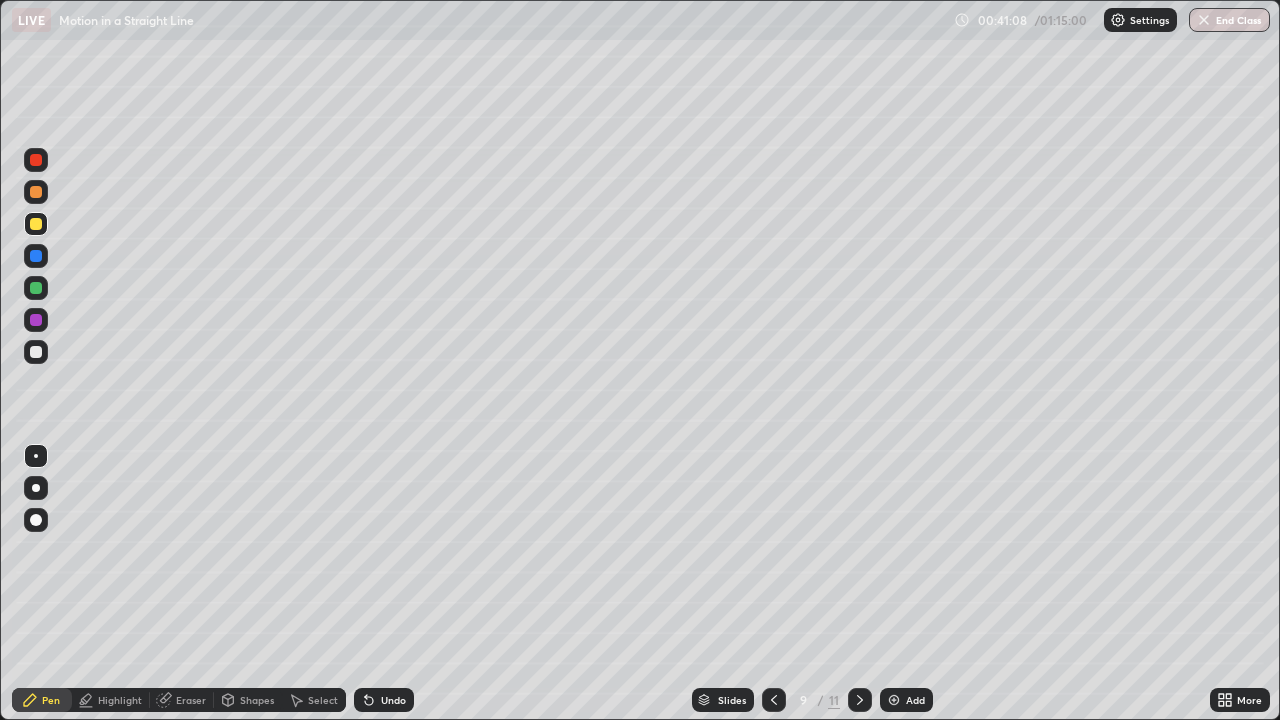 click at bounding box center [36, 288] 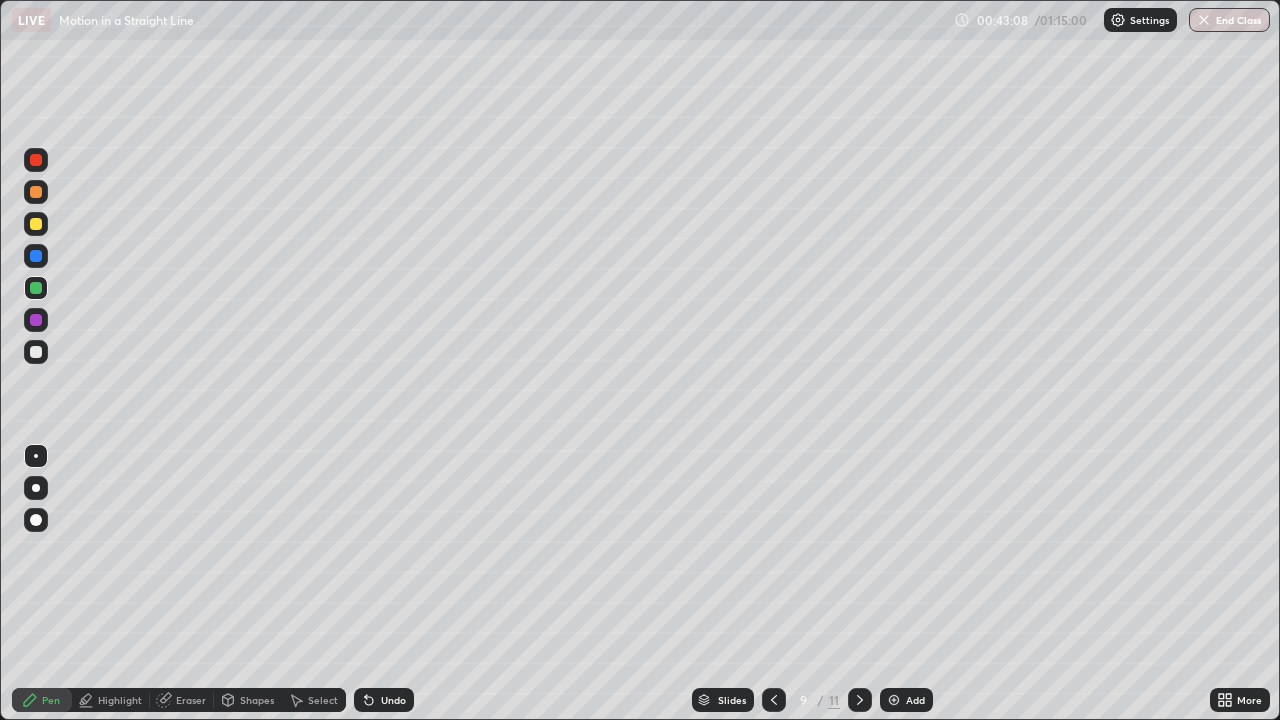 click 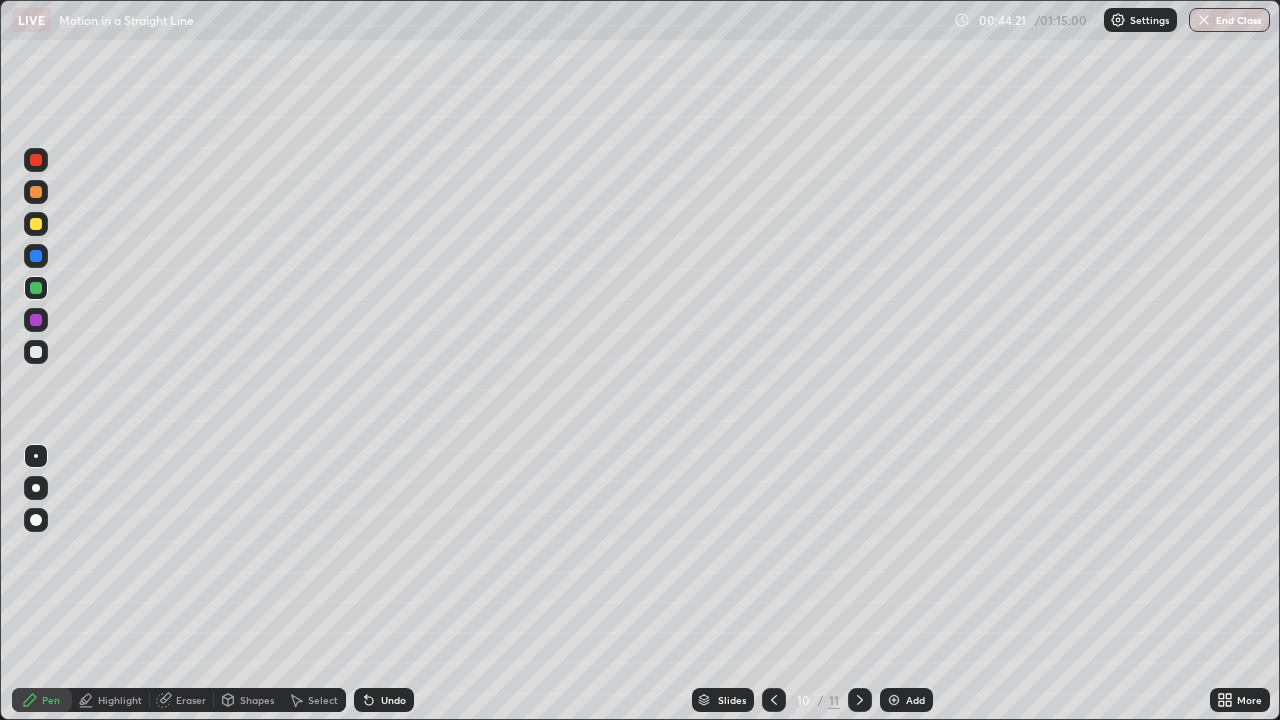 click 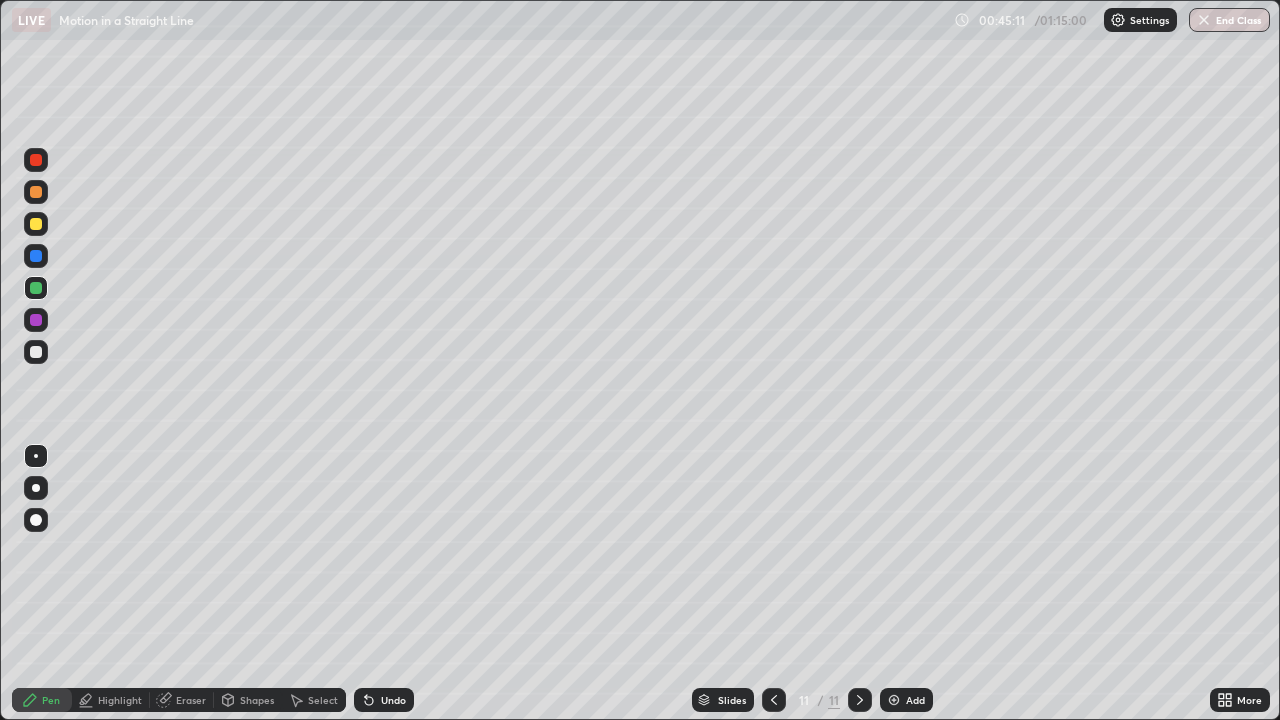 click at bounding box center [894, 700] 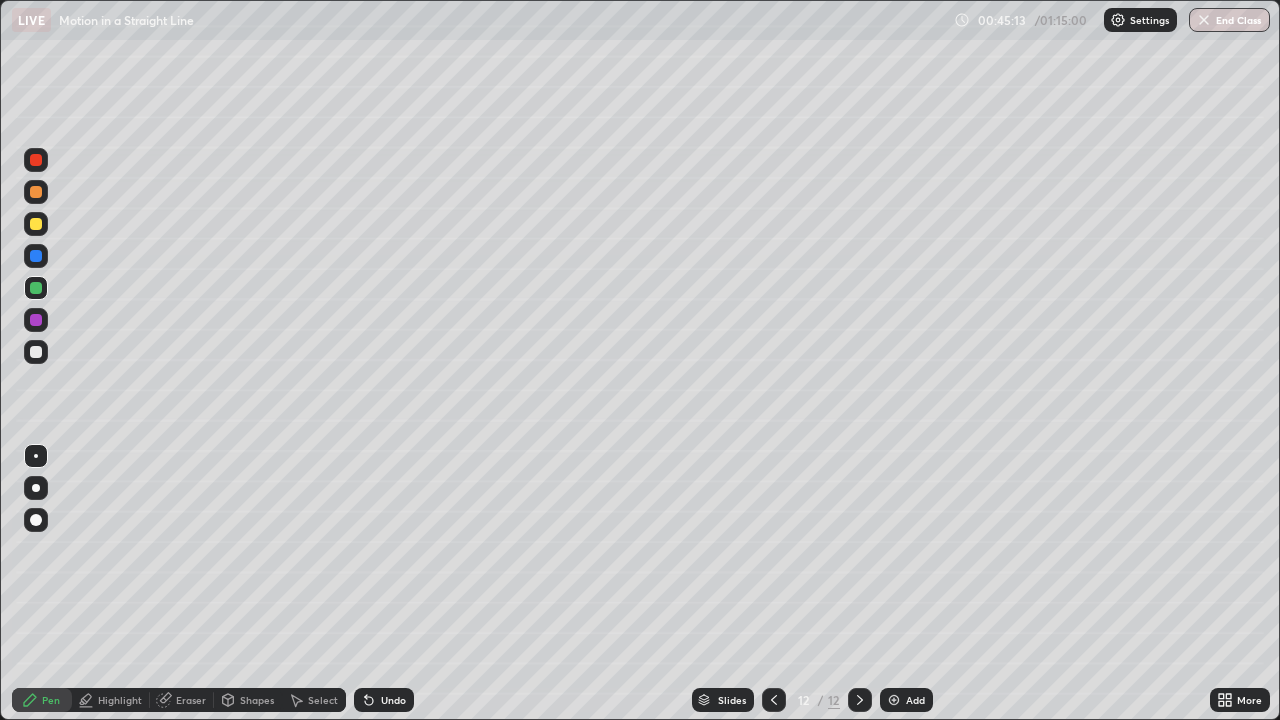 click at bounding box center [36, 352] 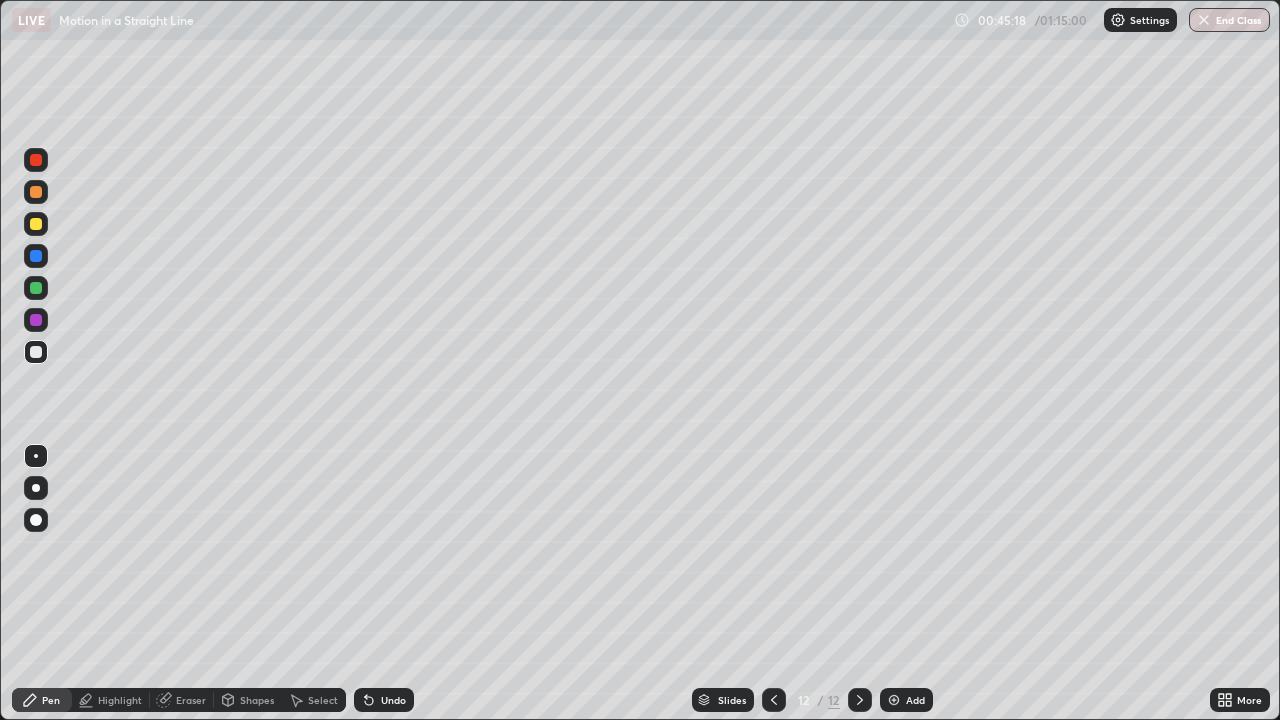 click on "Shapes" at bounding box center (257, 700) 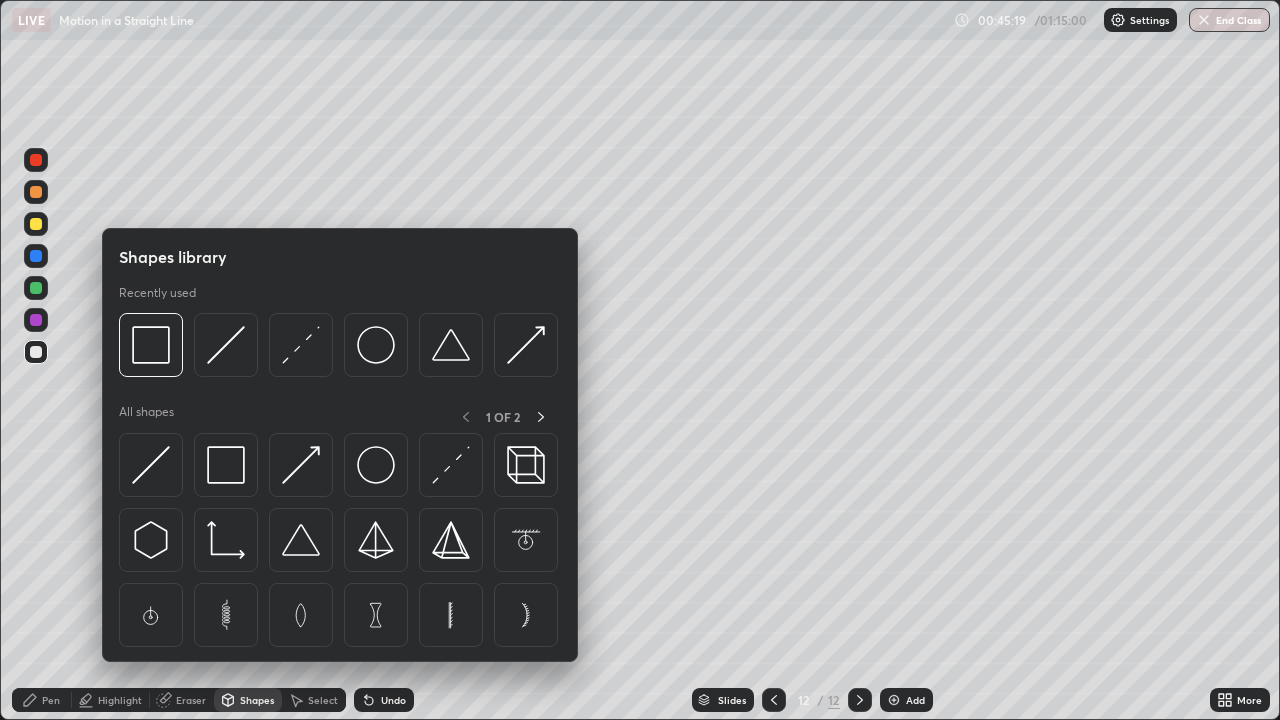 click on "Shapes" at bounding box center (257, 700) 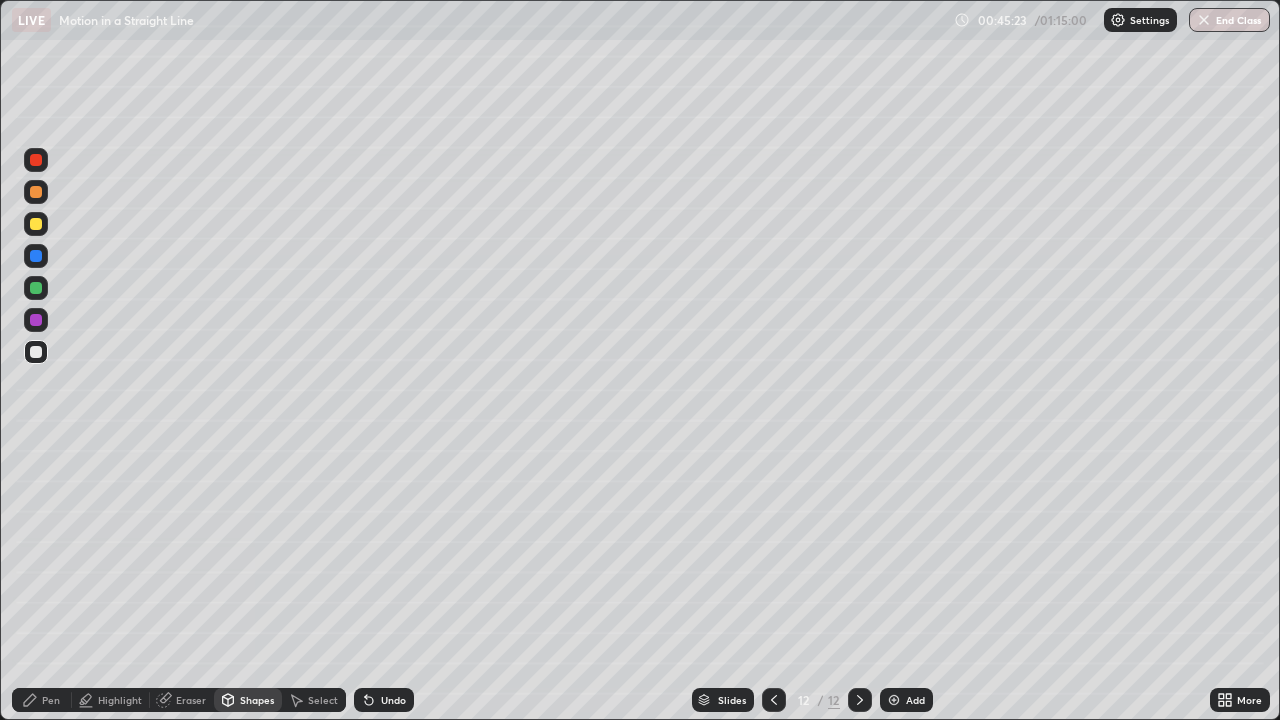 click 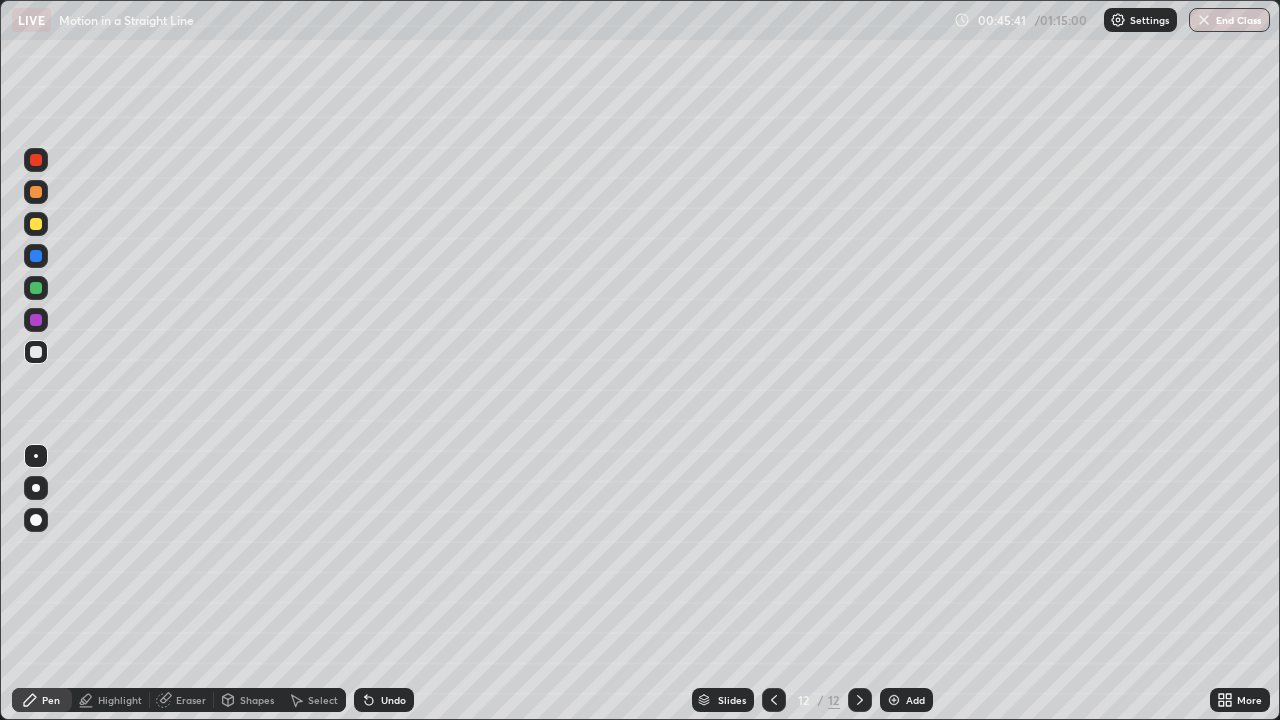 click on "Eraser" at bounding box center [191, 700] 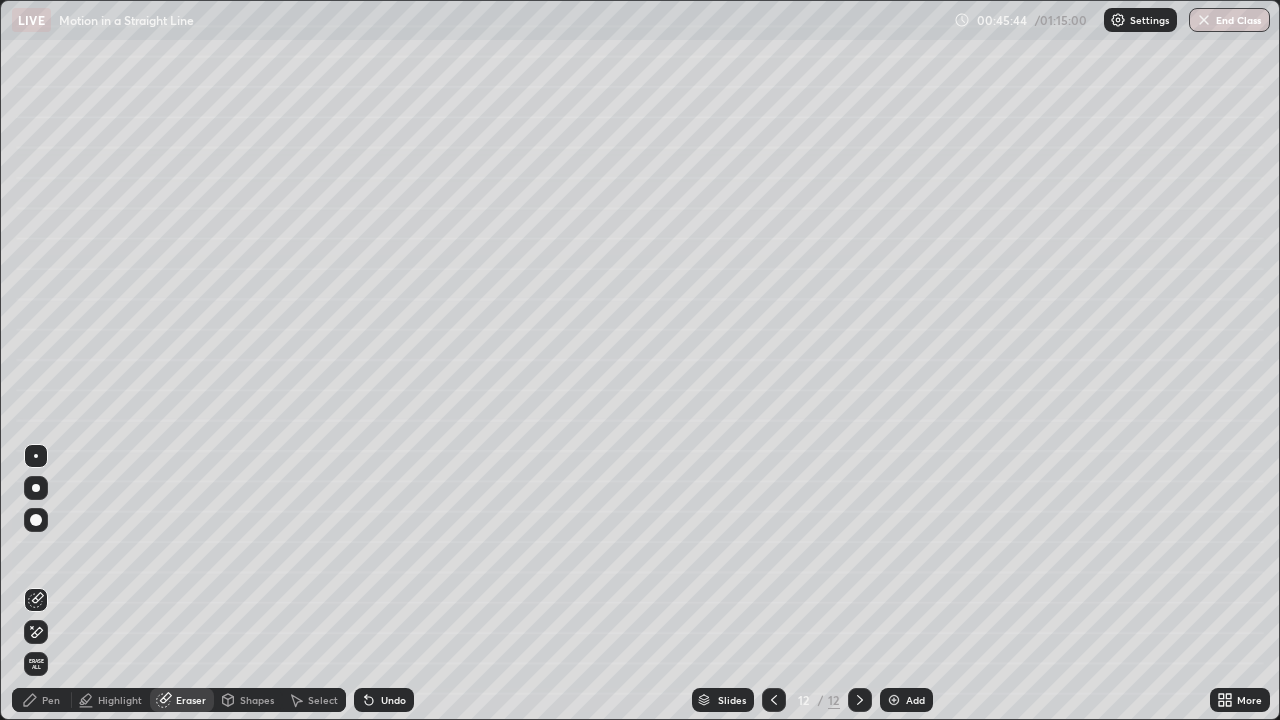 click on "Pen" at bounding box center [42, 700] 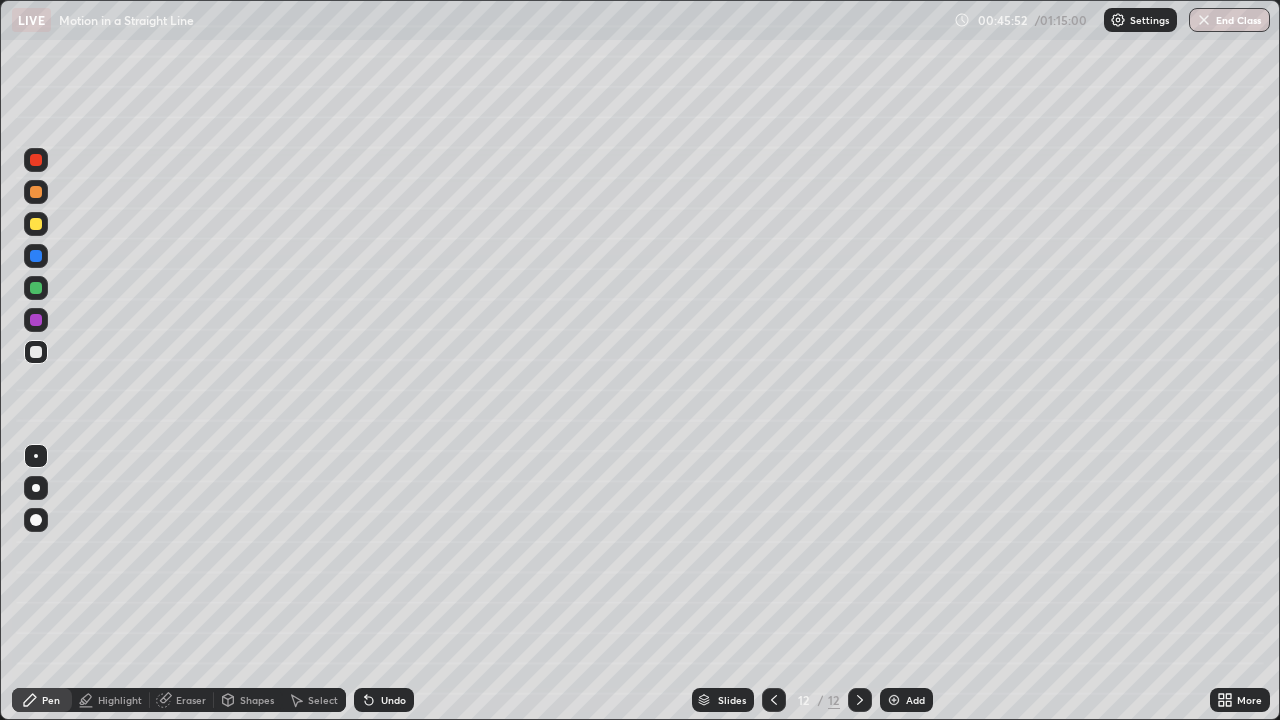 click on "Eraser" at bounding box center [191, 700] 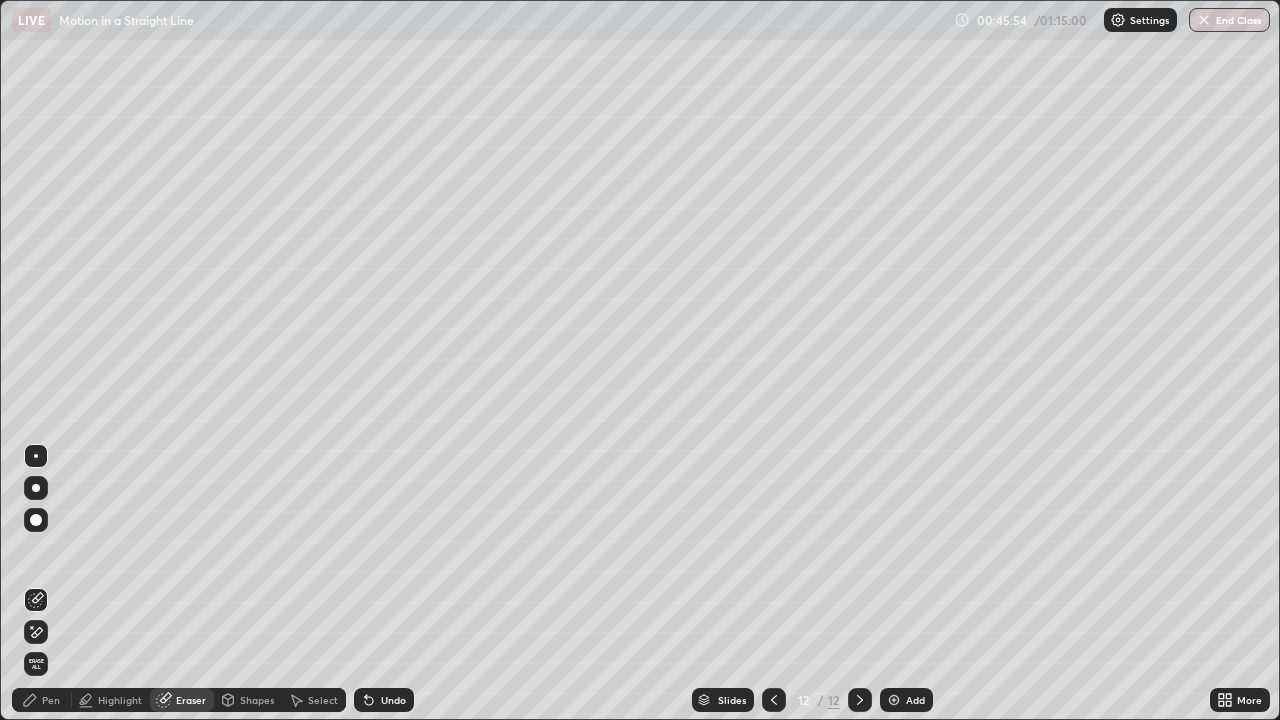 click on "Pen" at bounding box center [42, 700] 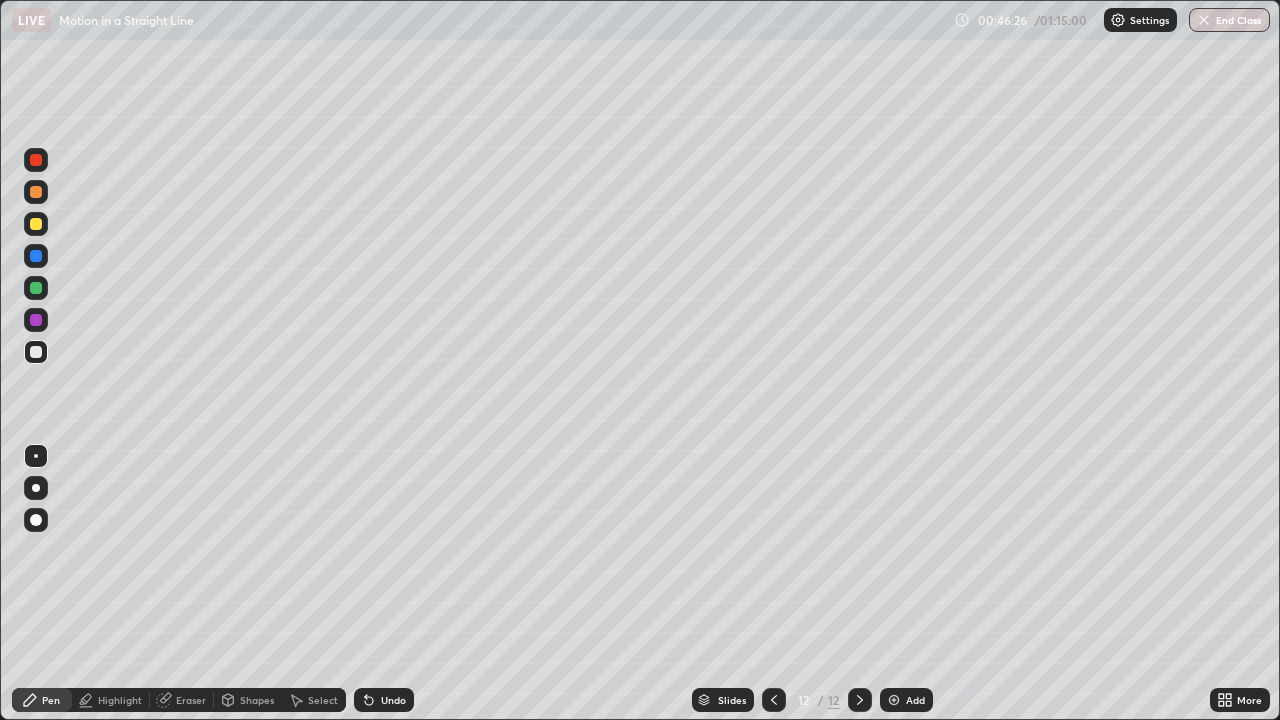 click at bounding box center (36, 224) 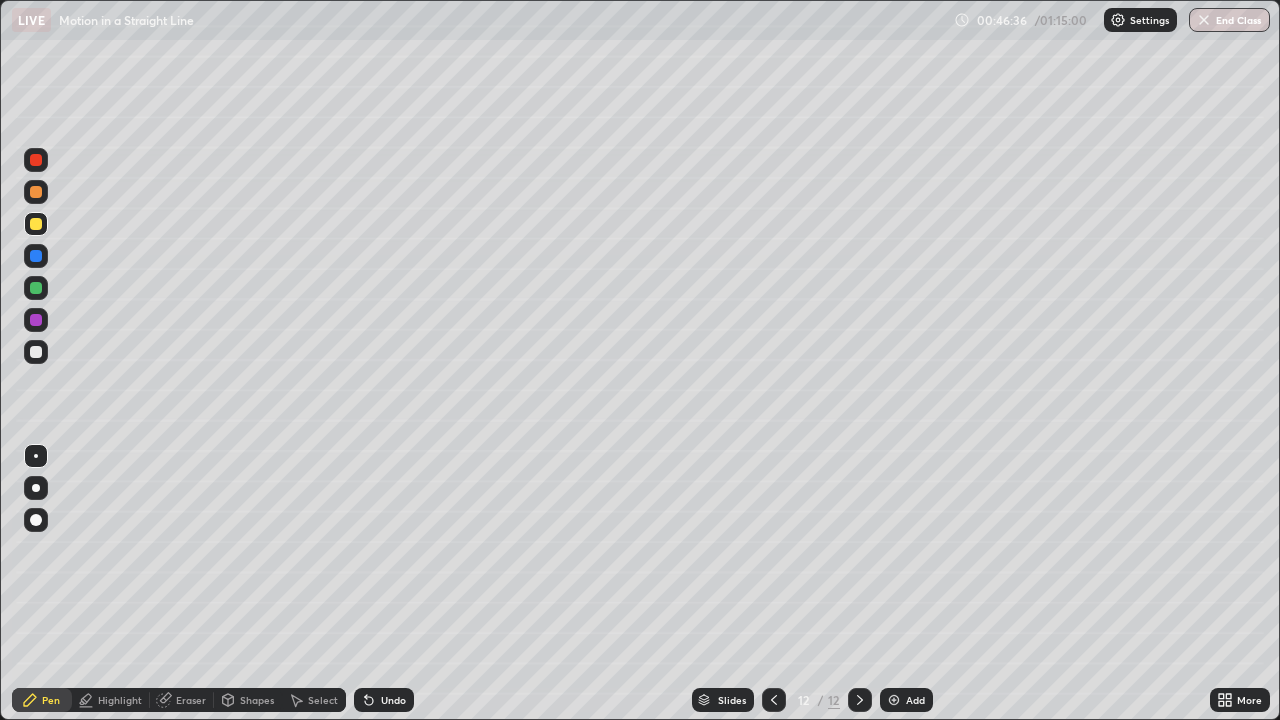 click on "Shapes" at bounding box center (257, 700) 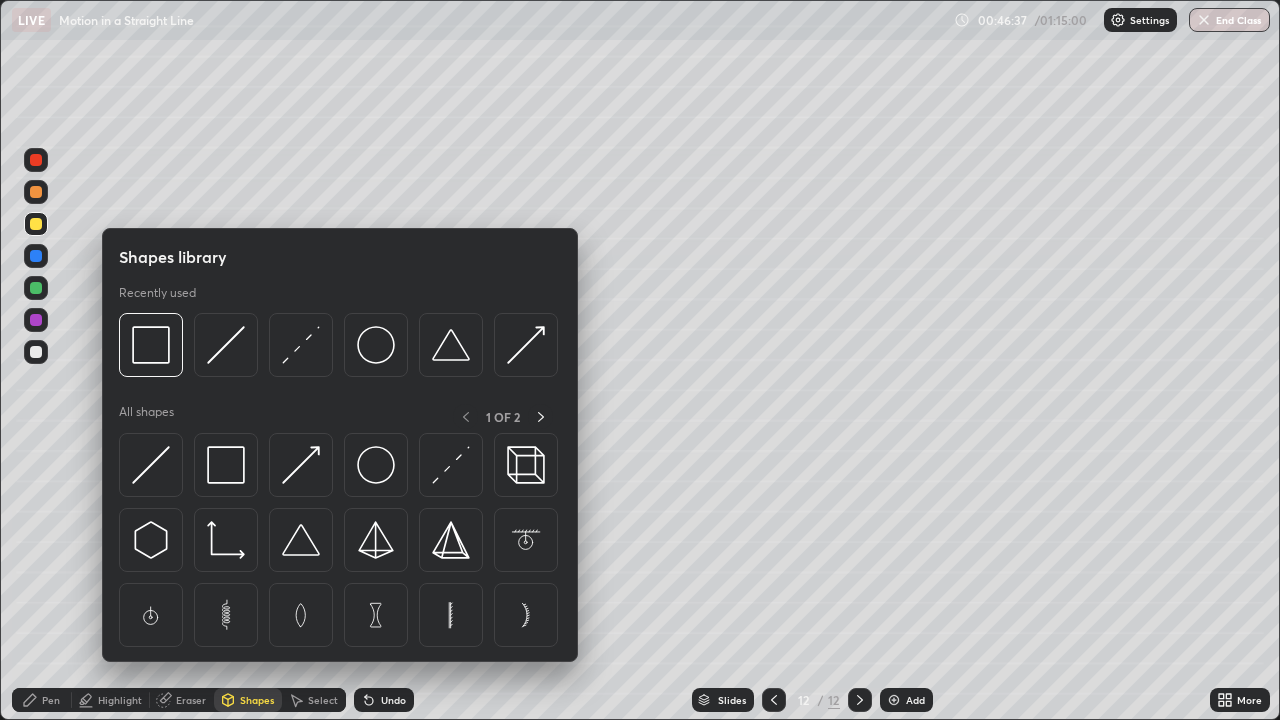 click on "Shapes" at bounding box center (257, 700) 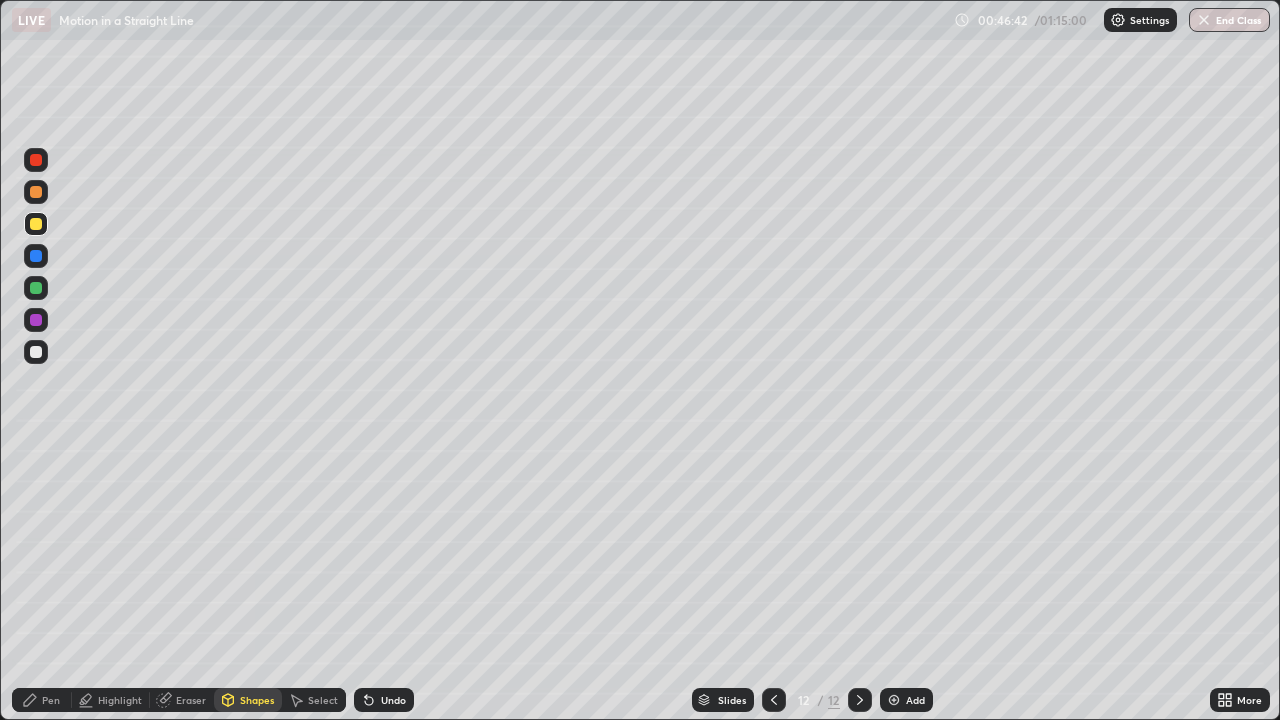 click on "Pen" at bounding box center (42, 700) 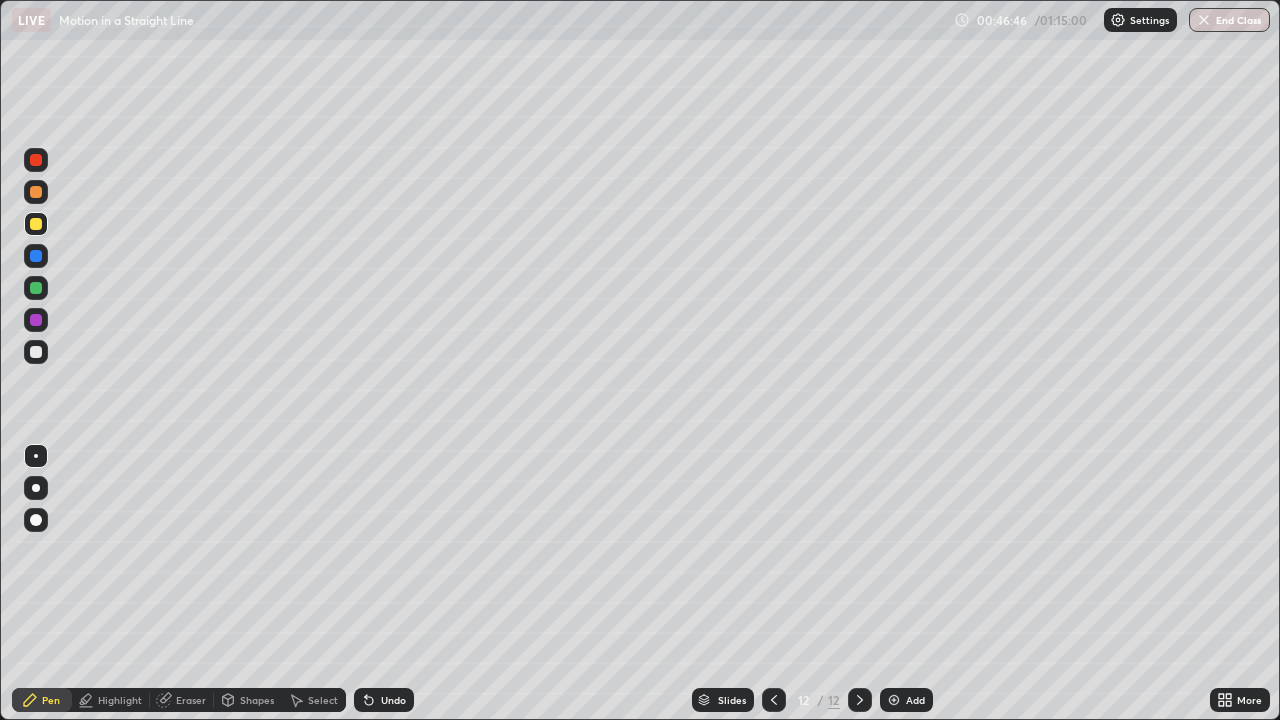 click on "Undo" at bounding box center [393, 700] 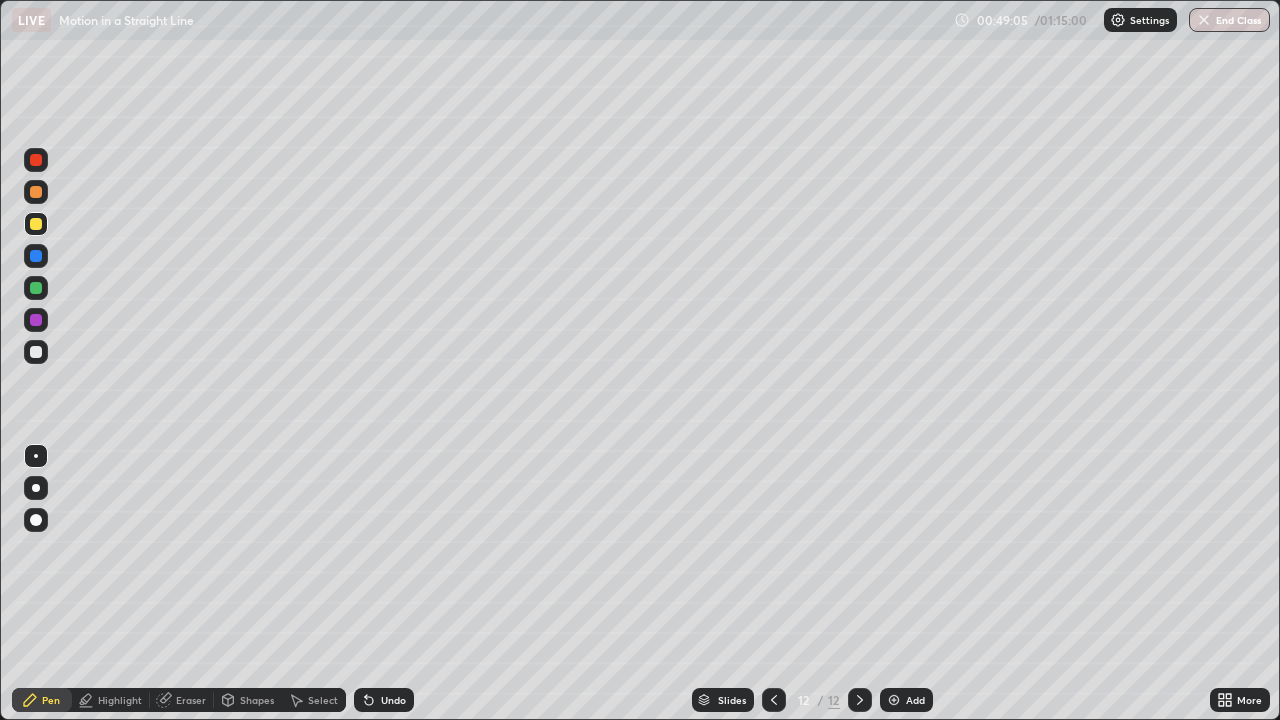 click at bounding box center (36, 288) 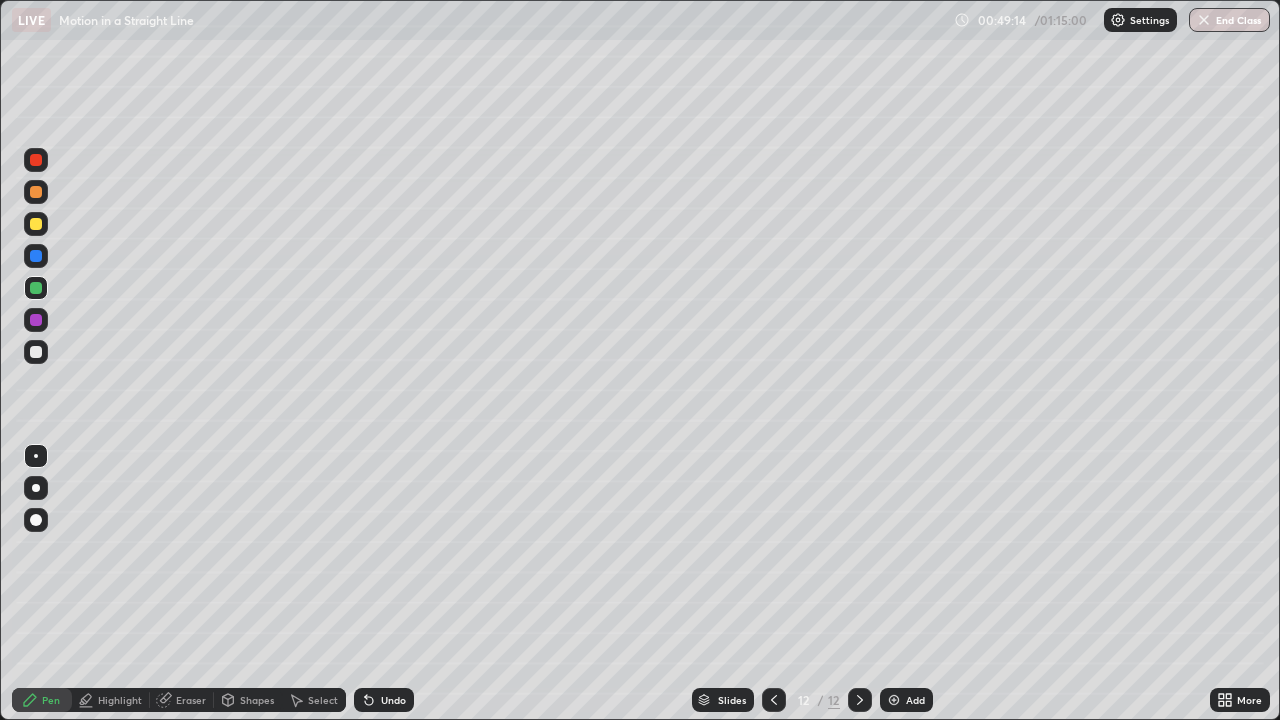 click at bounding box center [36, 224] 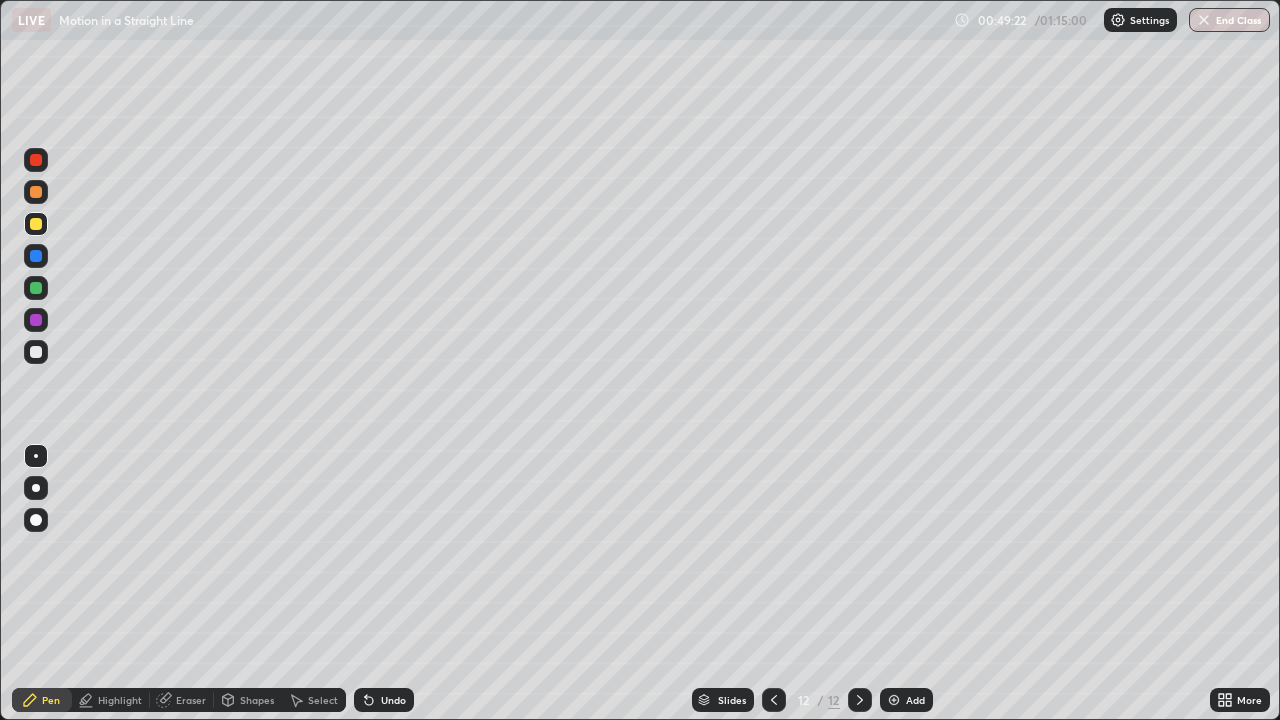 click at bounding box center (36, 320) 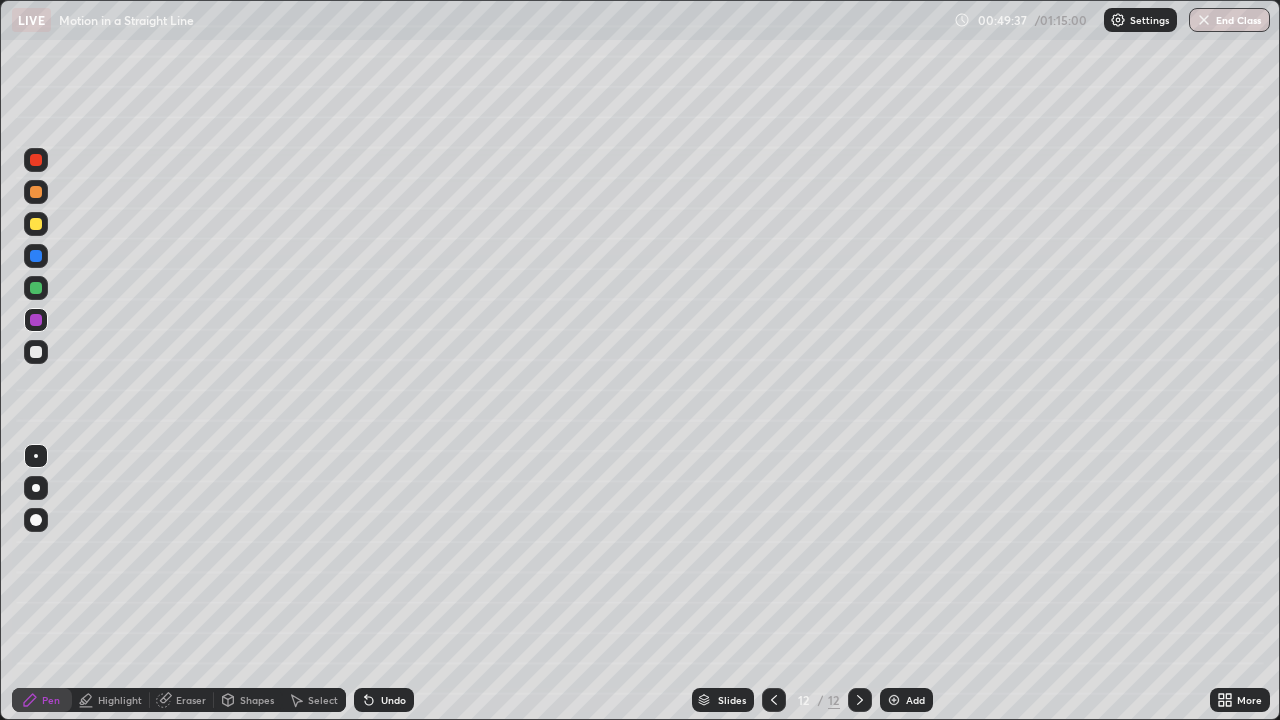 click on "Eraser" at bounding box center (191, 700) 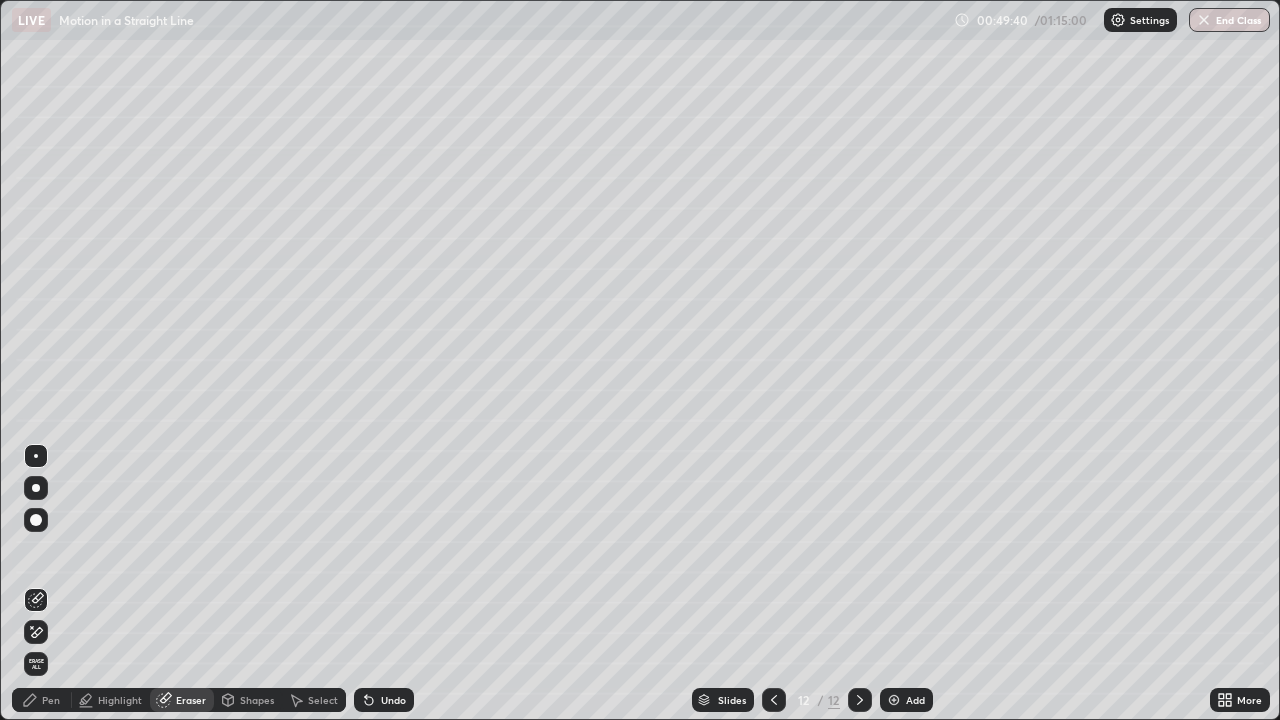 click on "Pen" at bounding box center [42, 700] 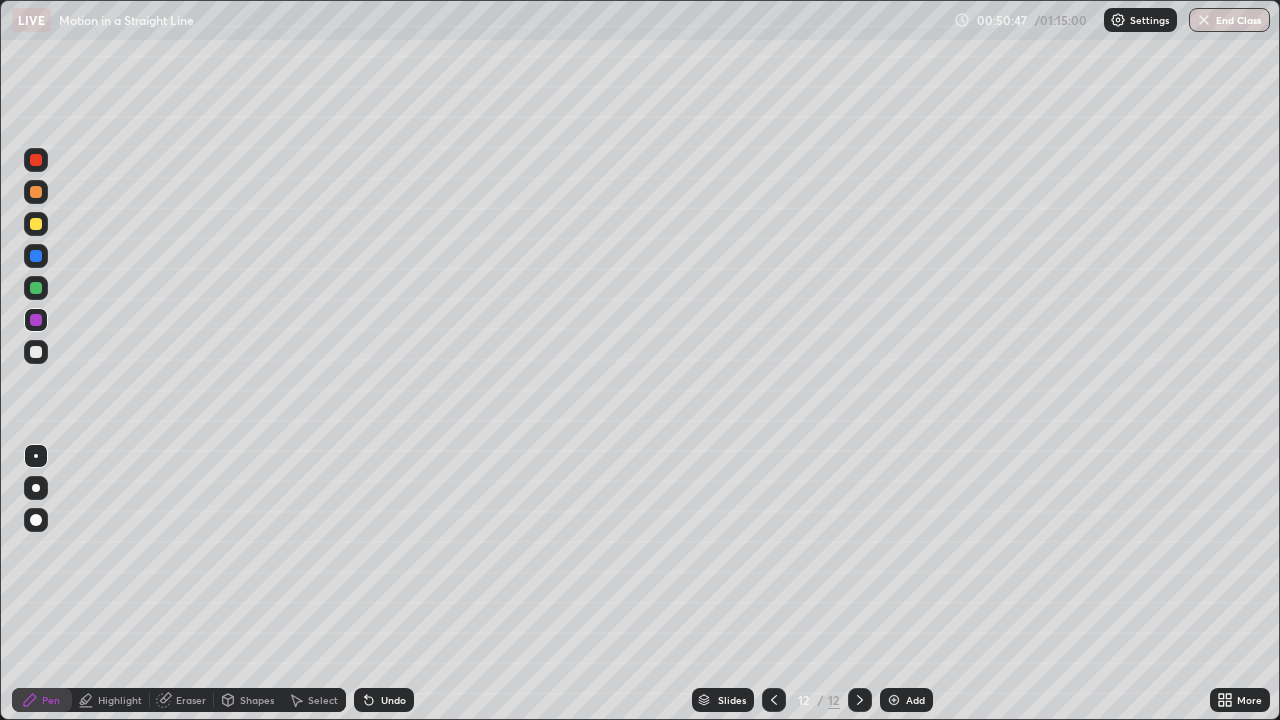 click on "Slides 12 / 12 Add" at bounding box center [812, 700] 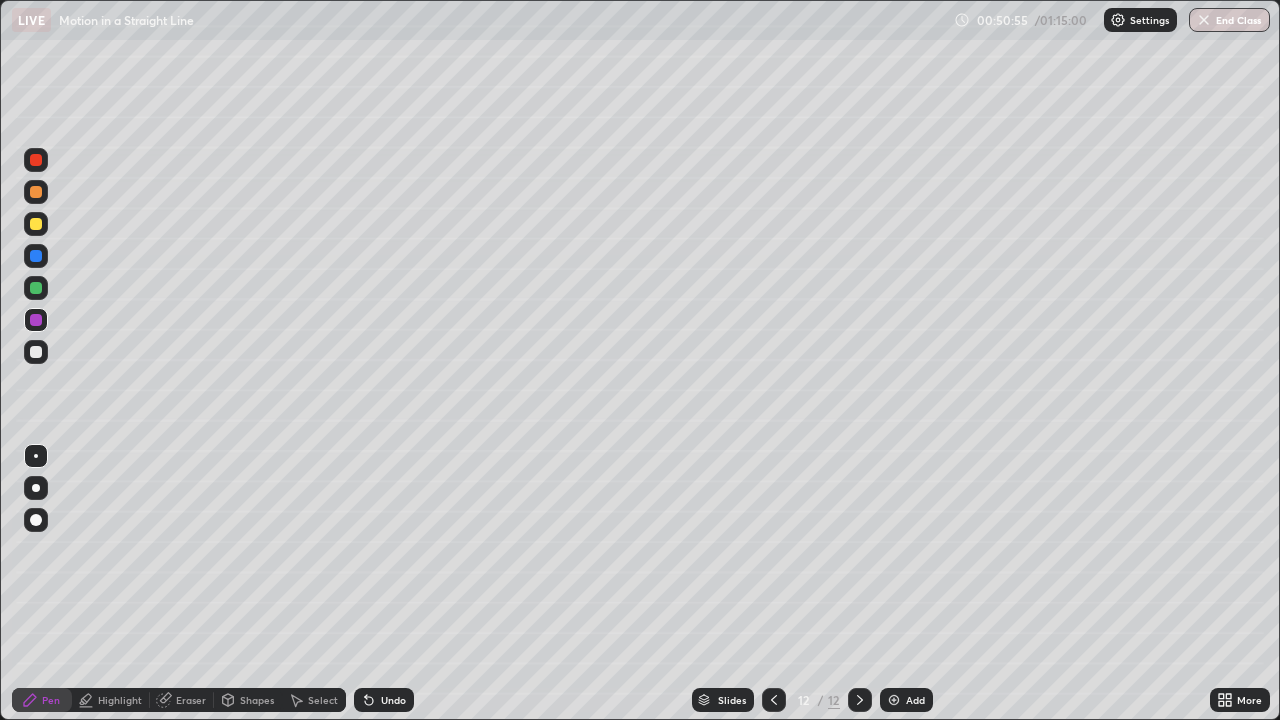 click on "Slides 12 / 12 Add" at bounding box center (812, 700) 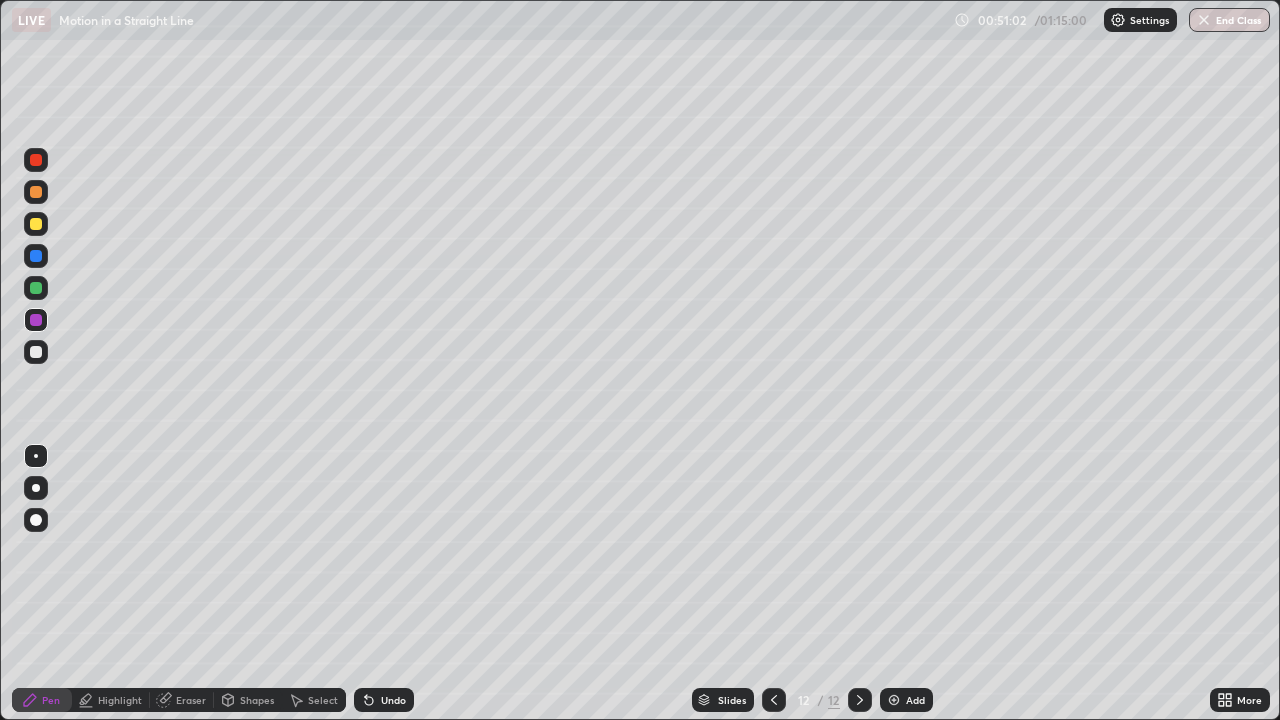 click at bounding box center [36, 256] 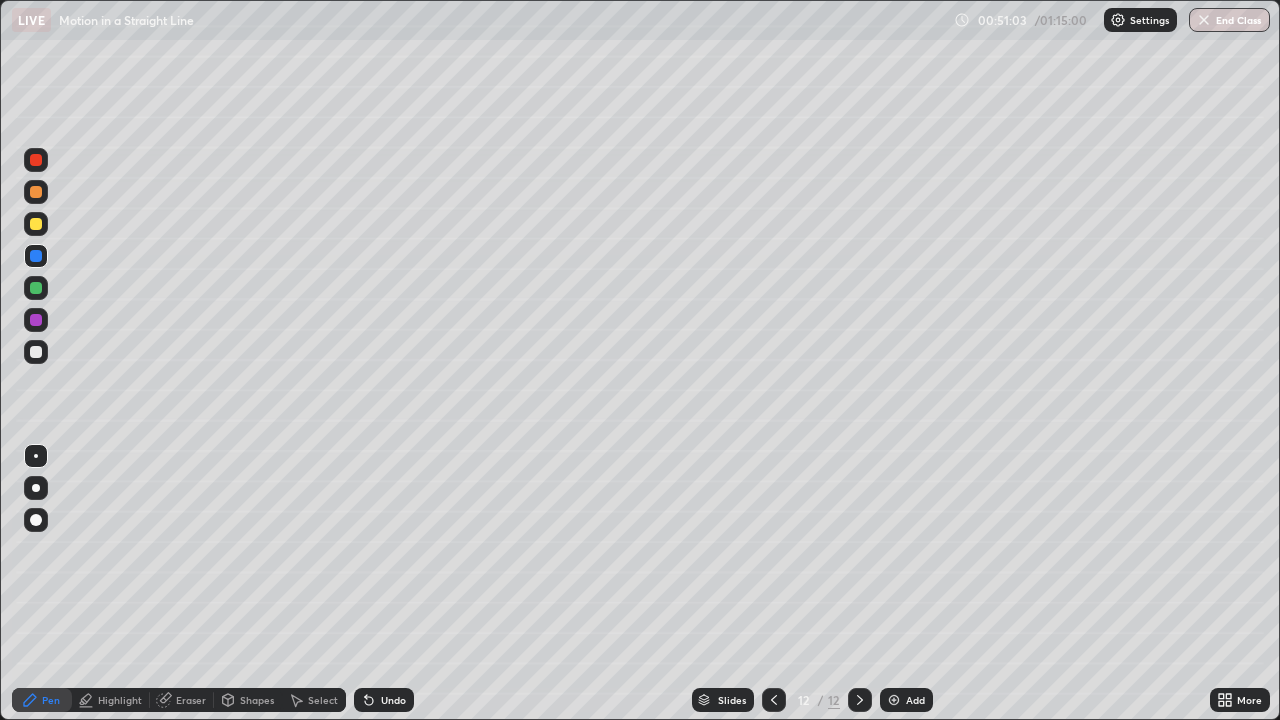 click at bounding box center (36, 192) 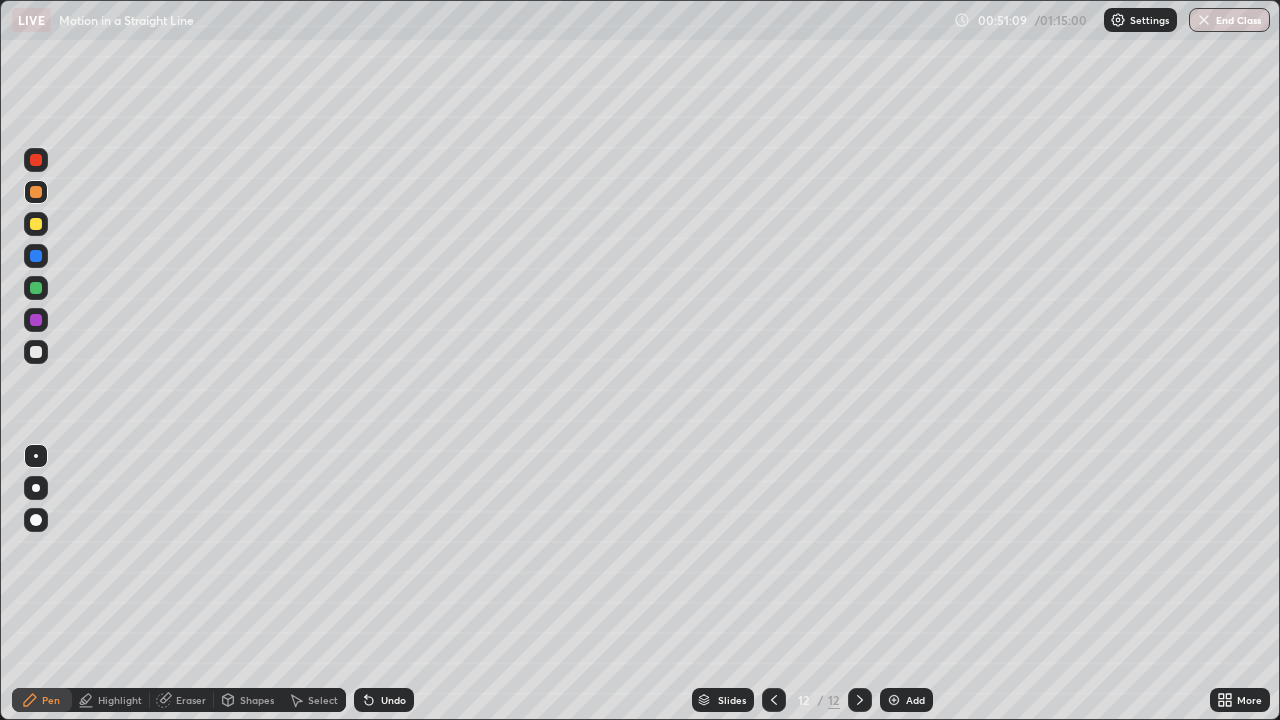 click on "Shapes" at bounding box center (248, 700) 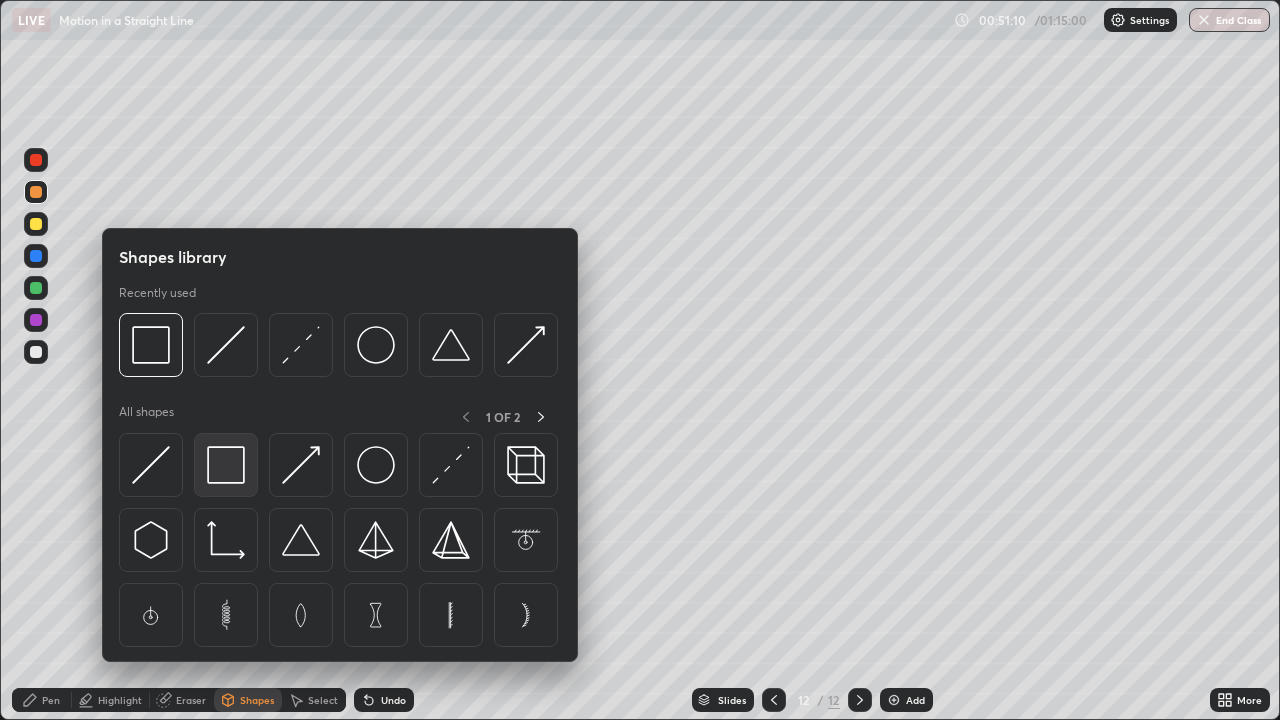 click at bounding box center (226, 465) 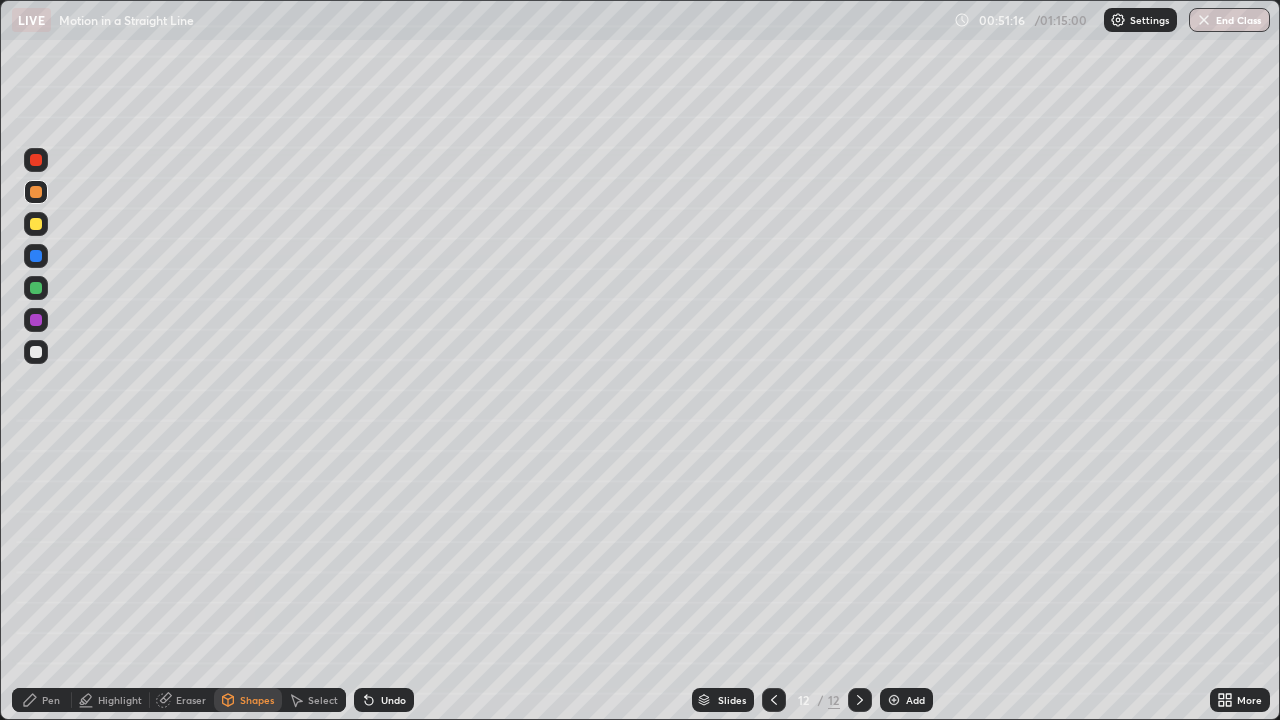 click on "Pen" at bounding box center [42, 700] 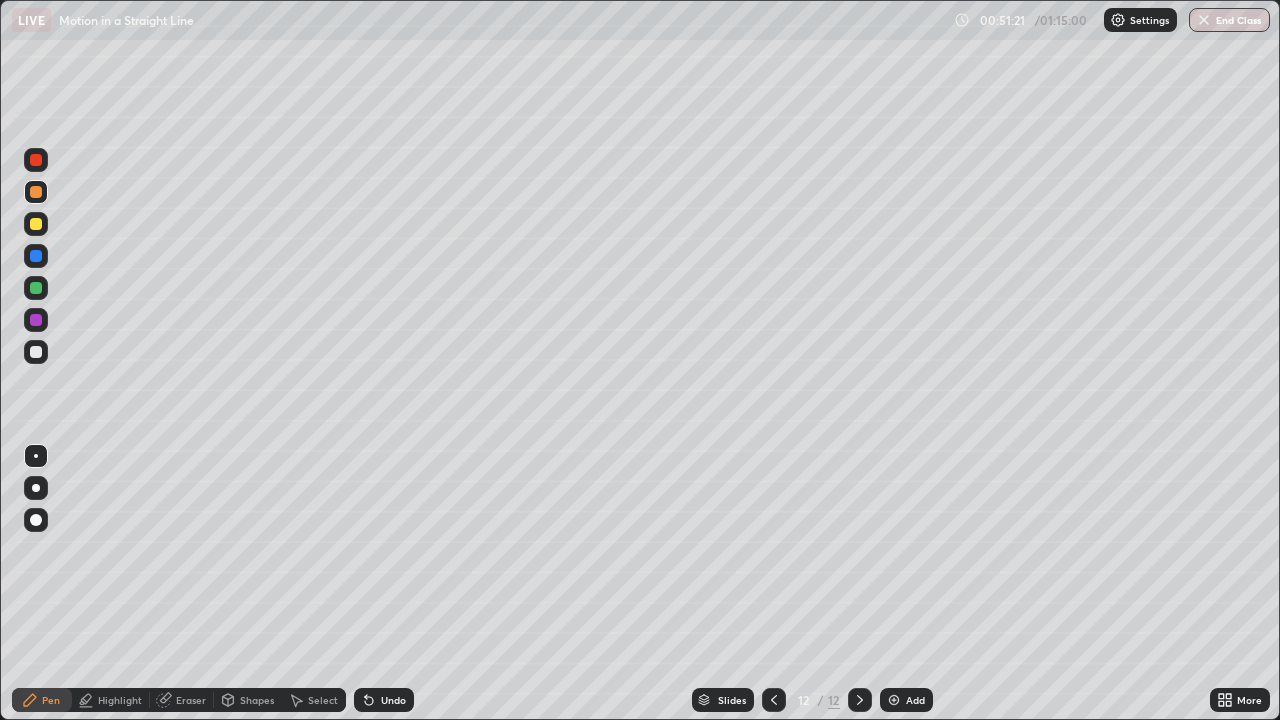 click at bounding box center (36, 520) 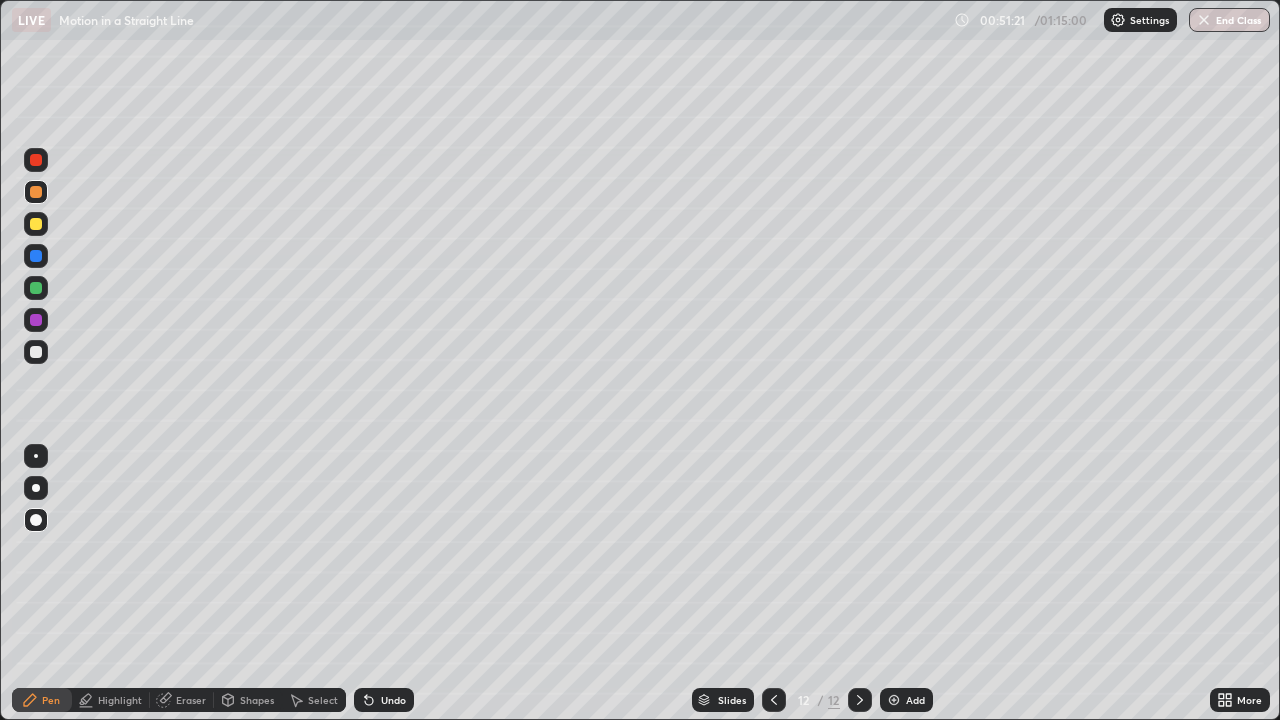 click on "Shapes" at bounding box center (257, 700) 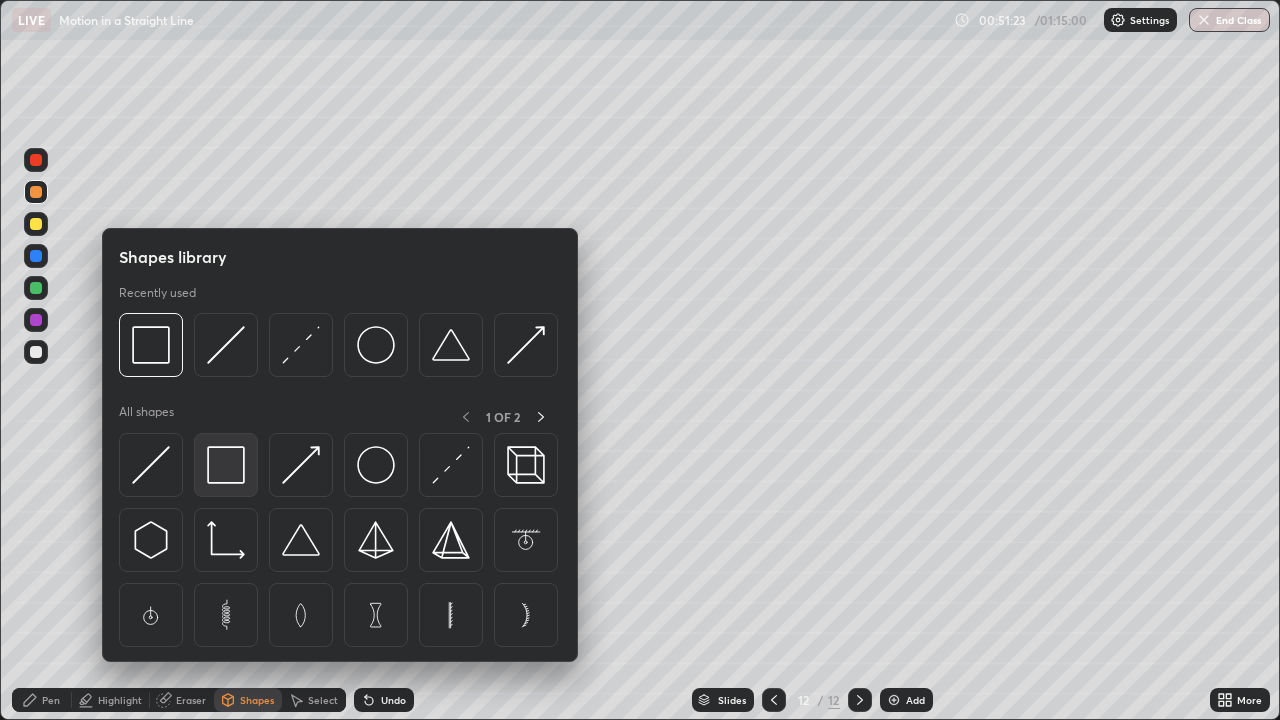 click at bounding box center (226, 465) 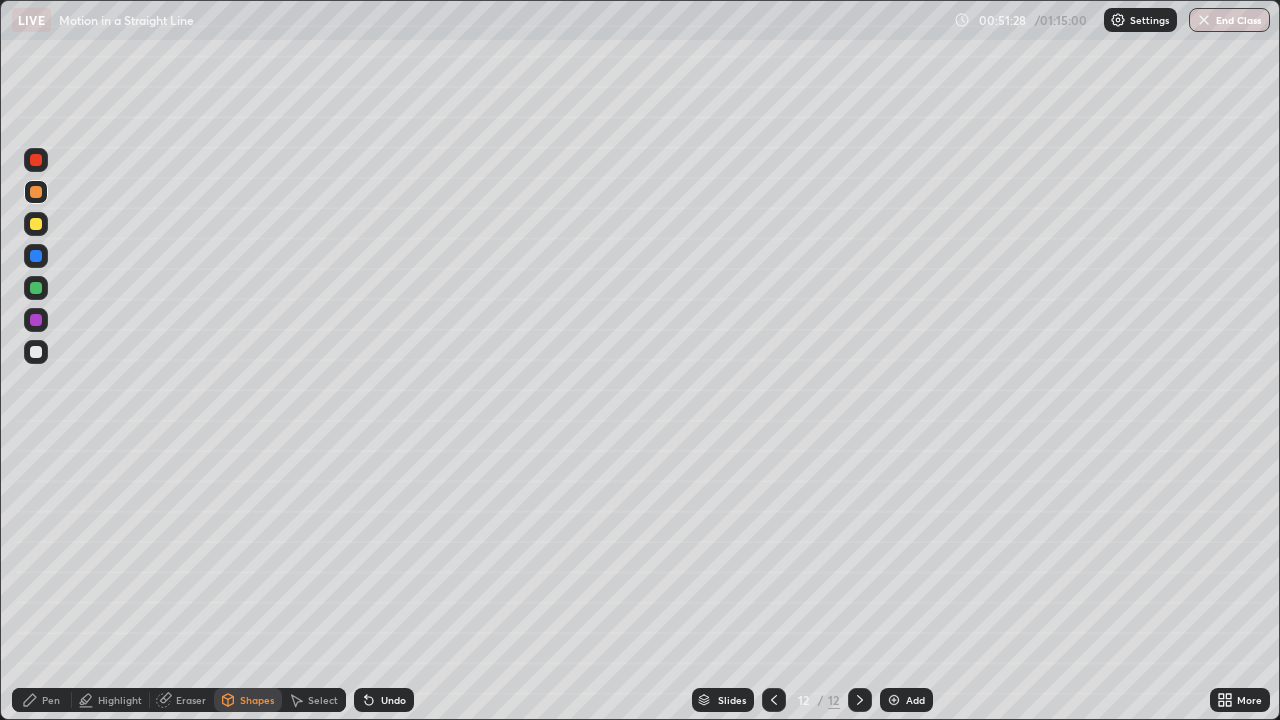 click on "Pen" at bounding box center [51, 700] 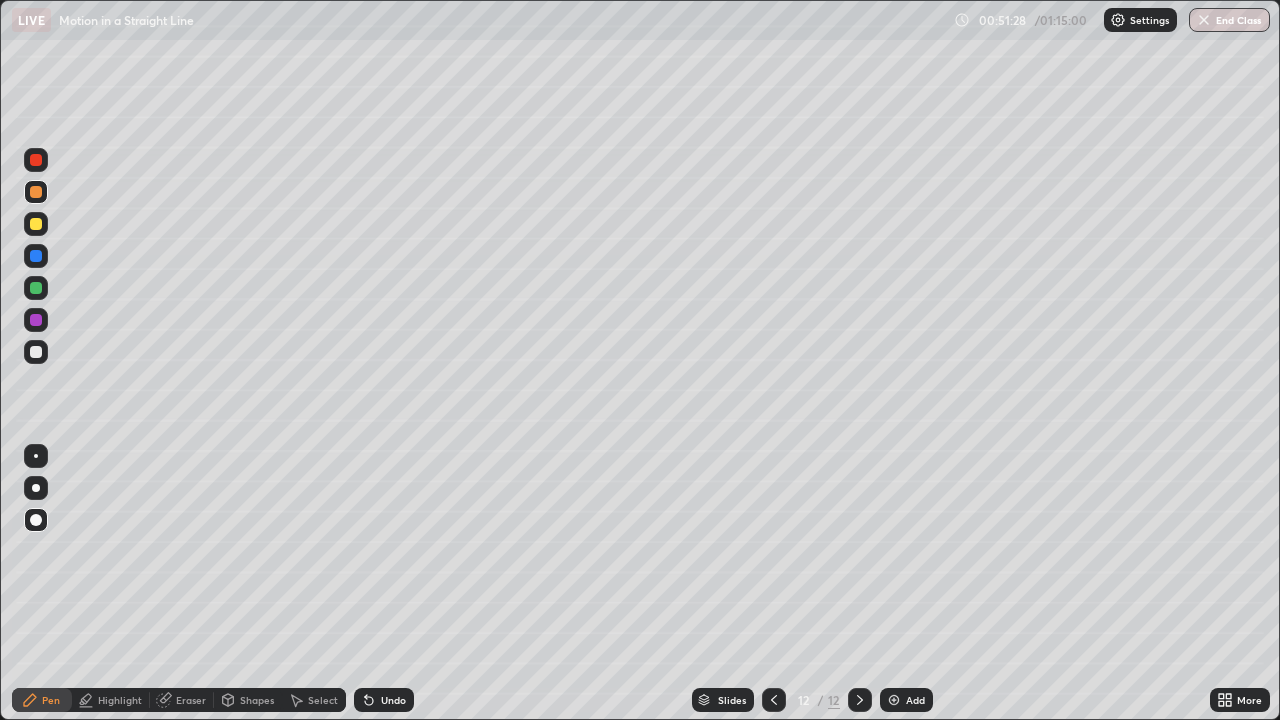 click at bounding box center [36, 456] 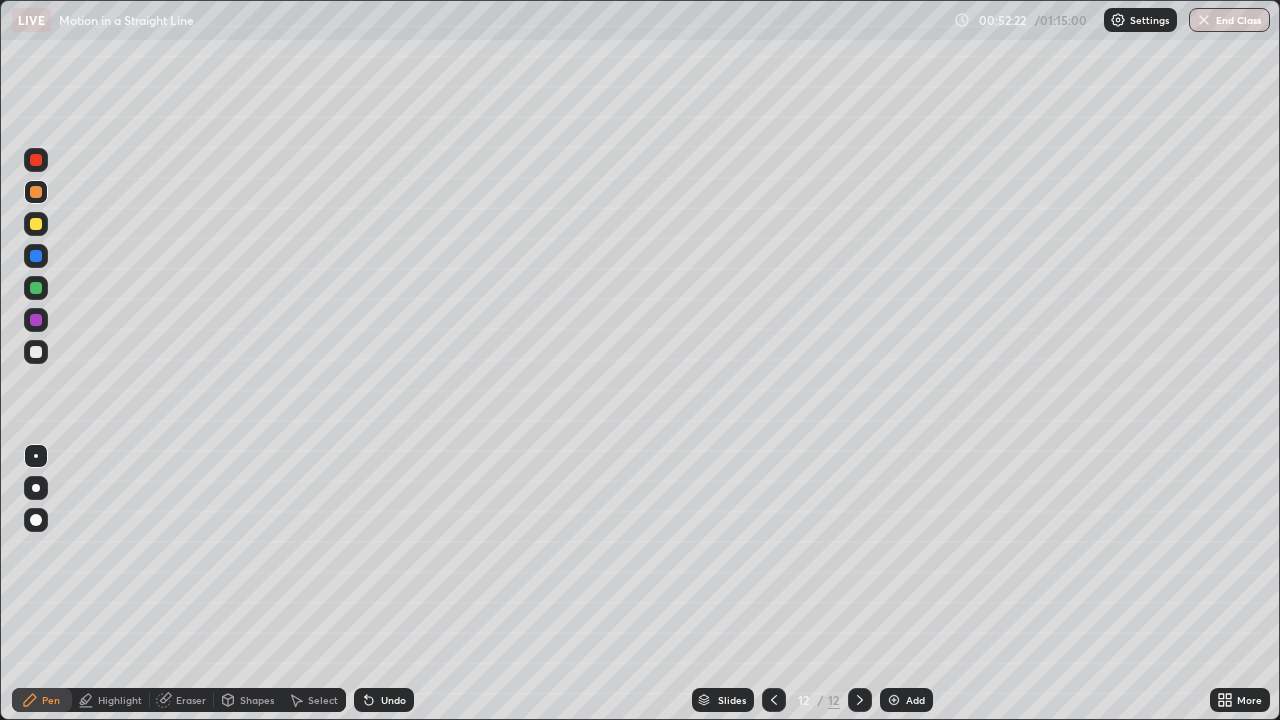 click on "Undo" at bounding box center [393, 700] 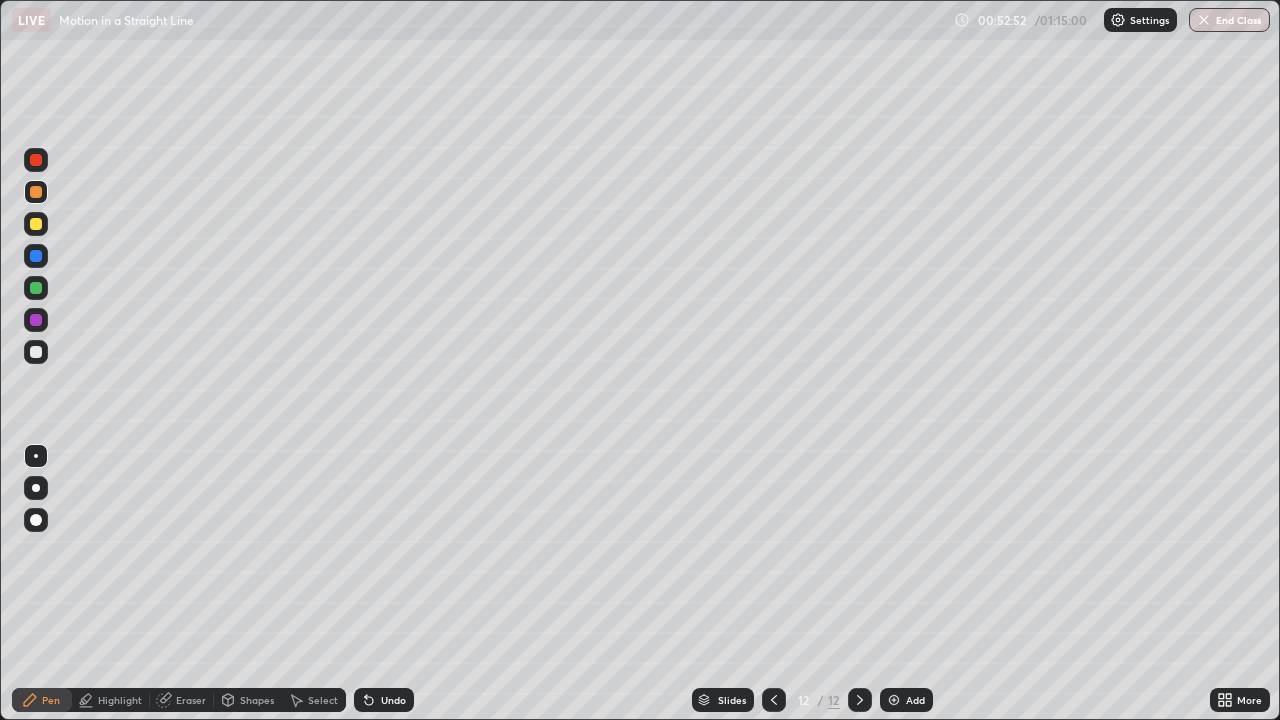 click 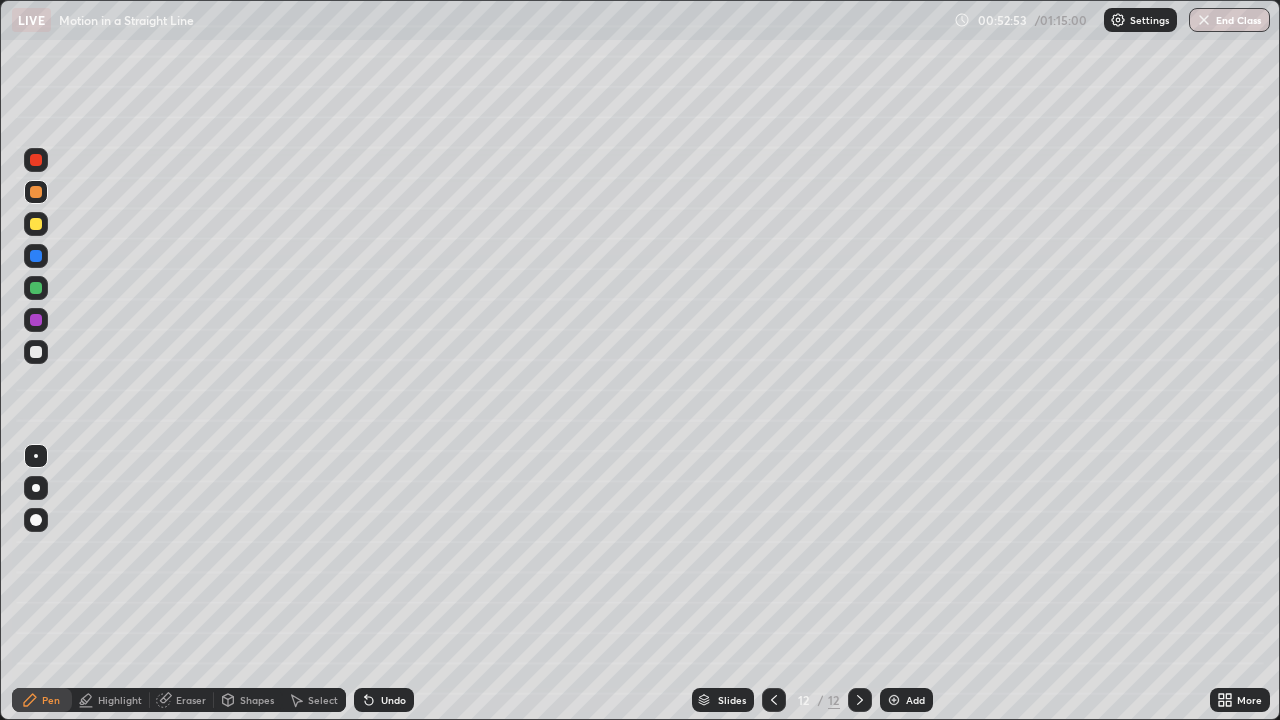 click on "Add" at bounding box center [906, 700] 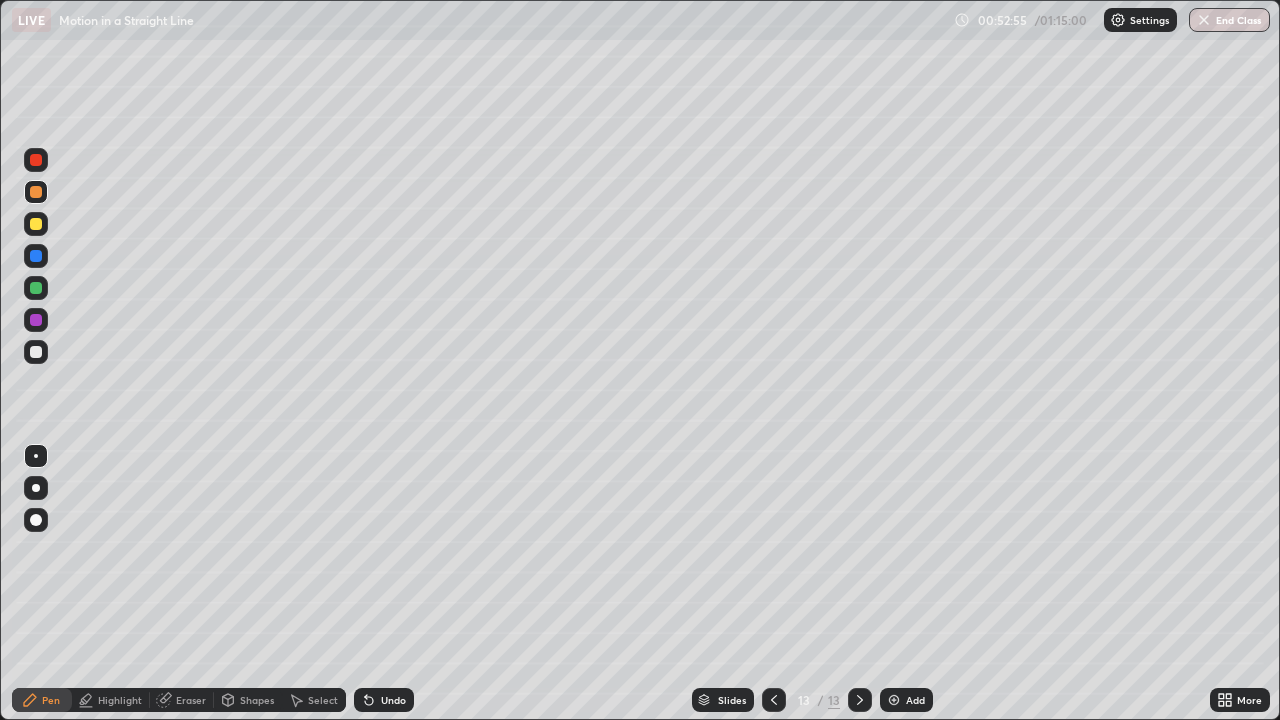 click at bounding box center (36, 352) 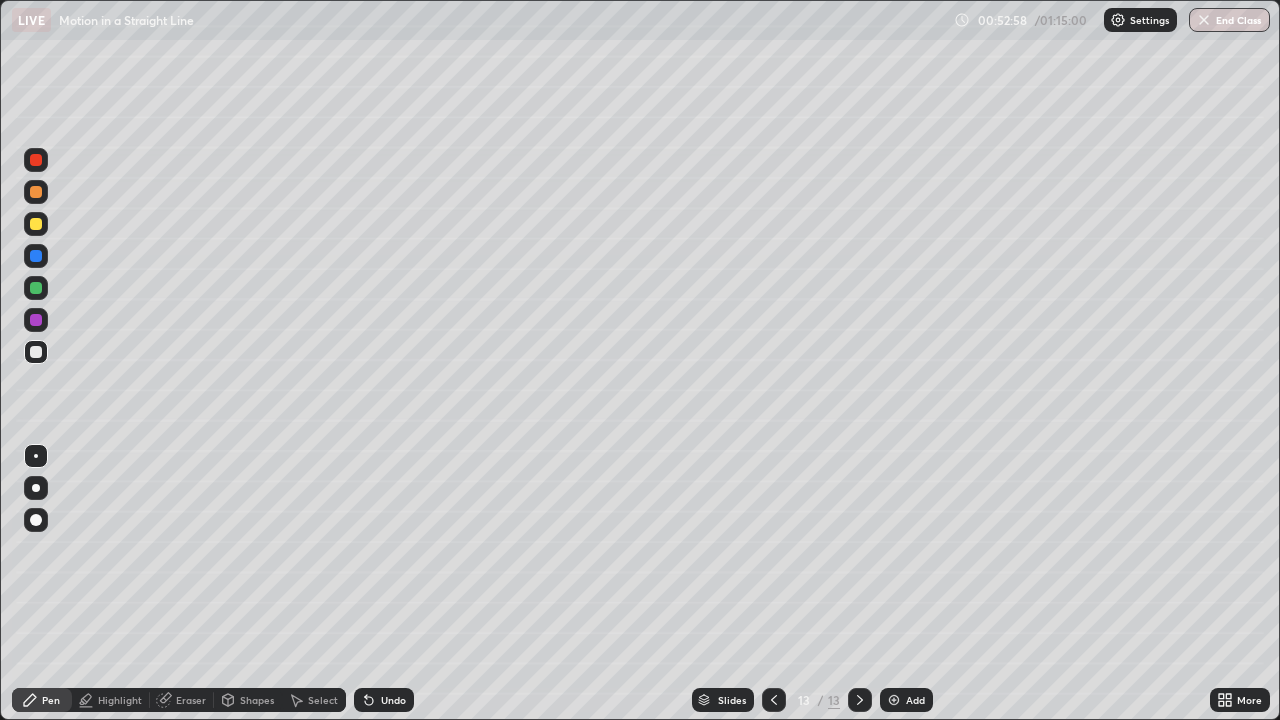 click on "Shapes" at bounding box center (257, 700) 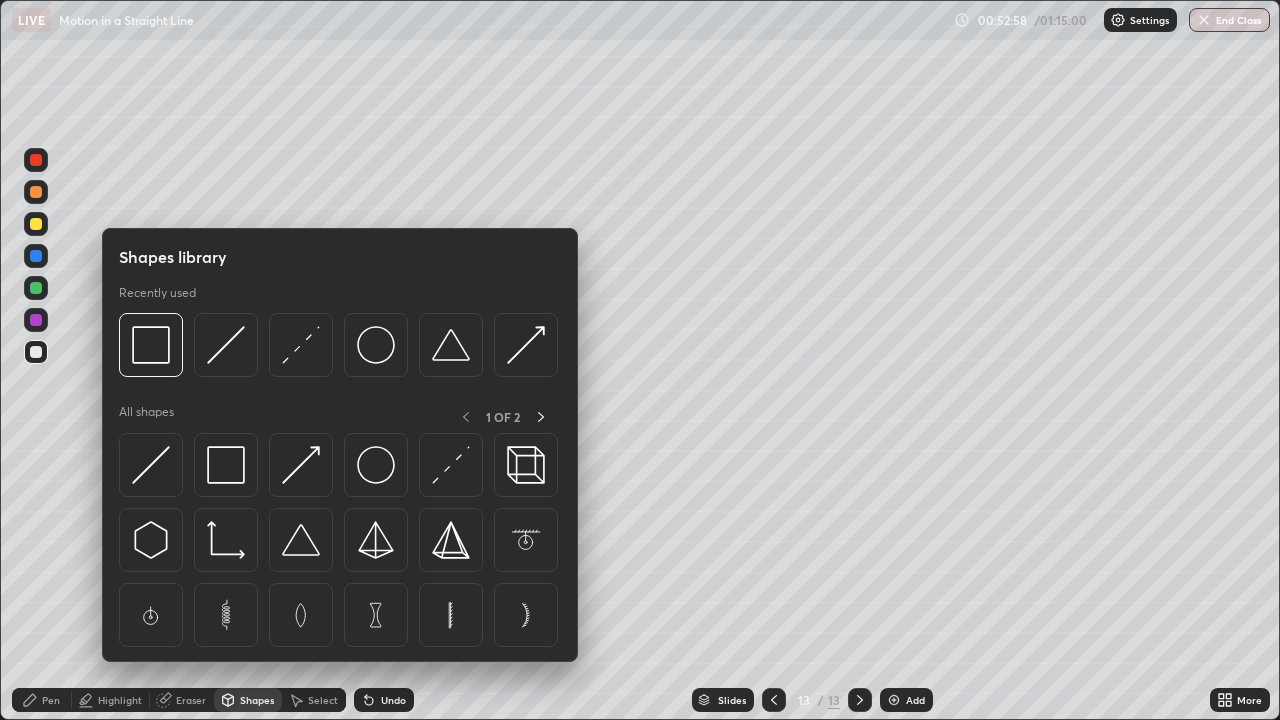 click on "Shapes" at bounding box center (257, 700) 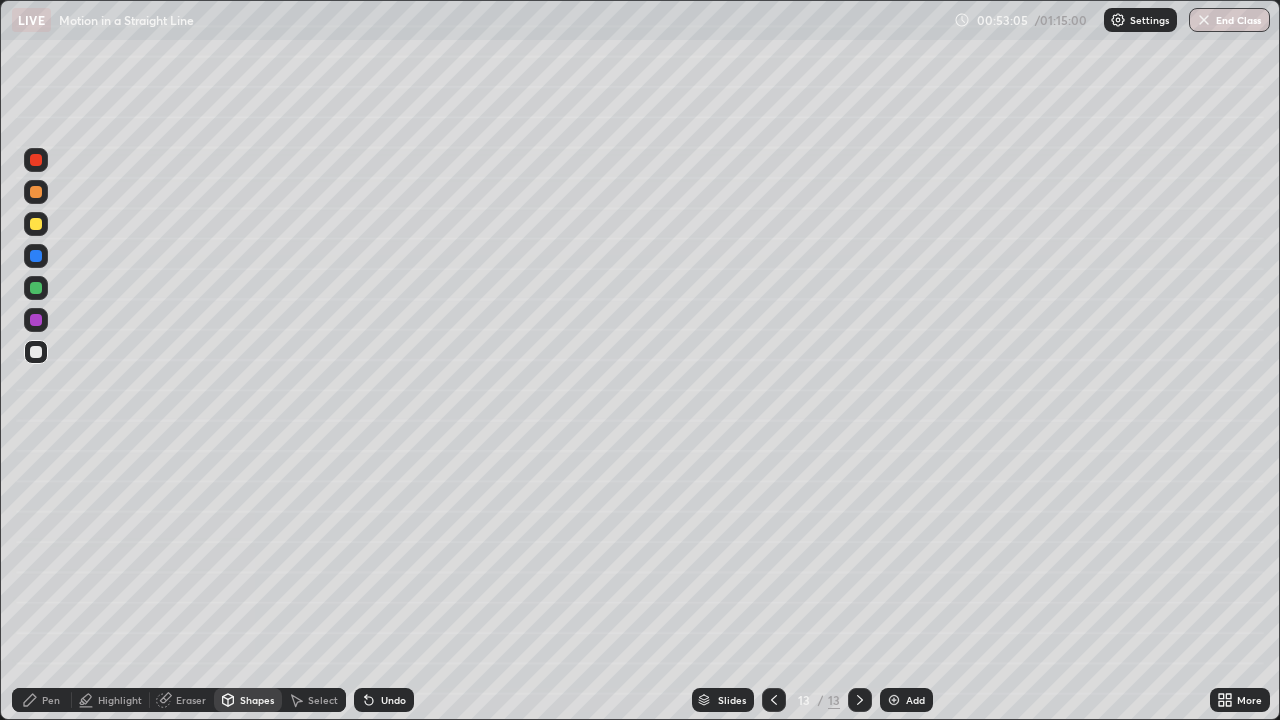 click on "Pen" at bounding box center [42, 700] 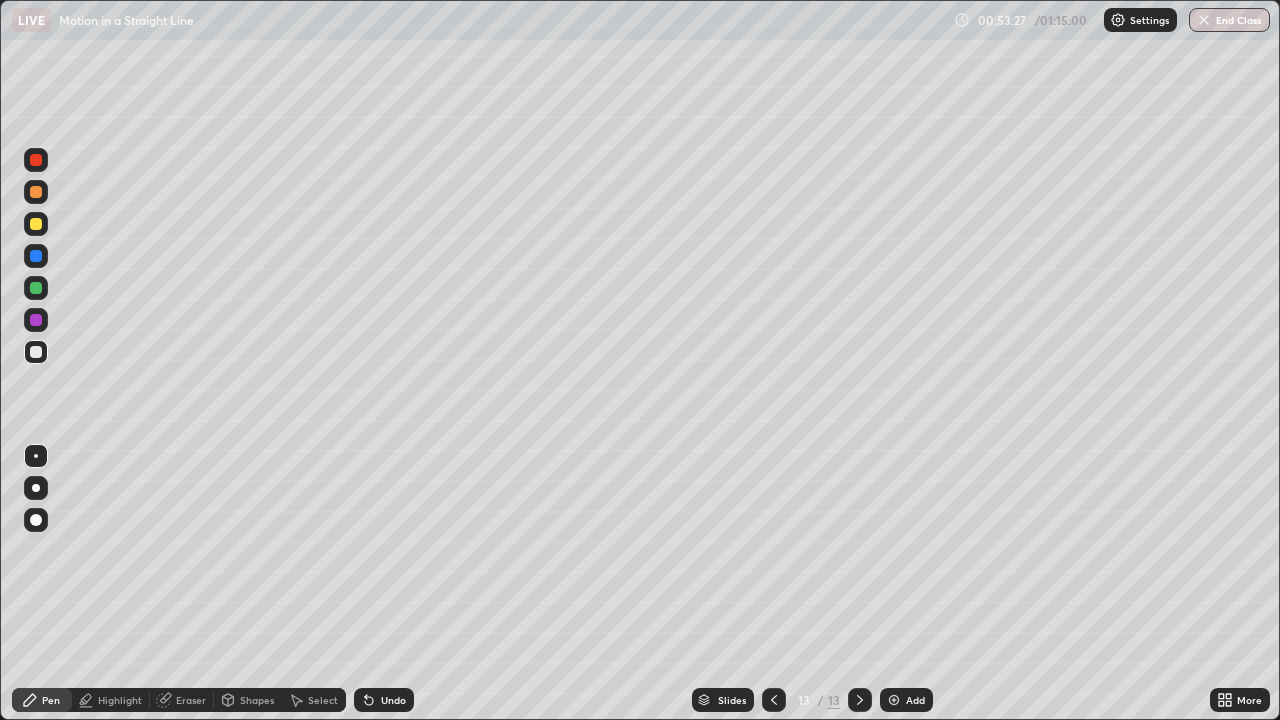 click at bounding box center (36, 224) 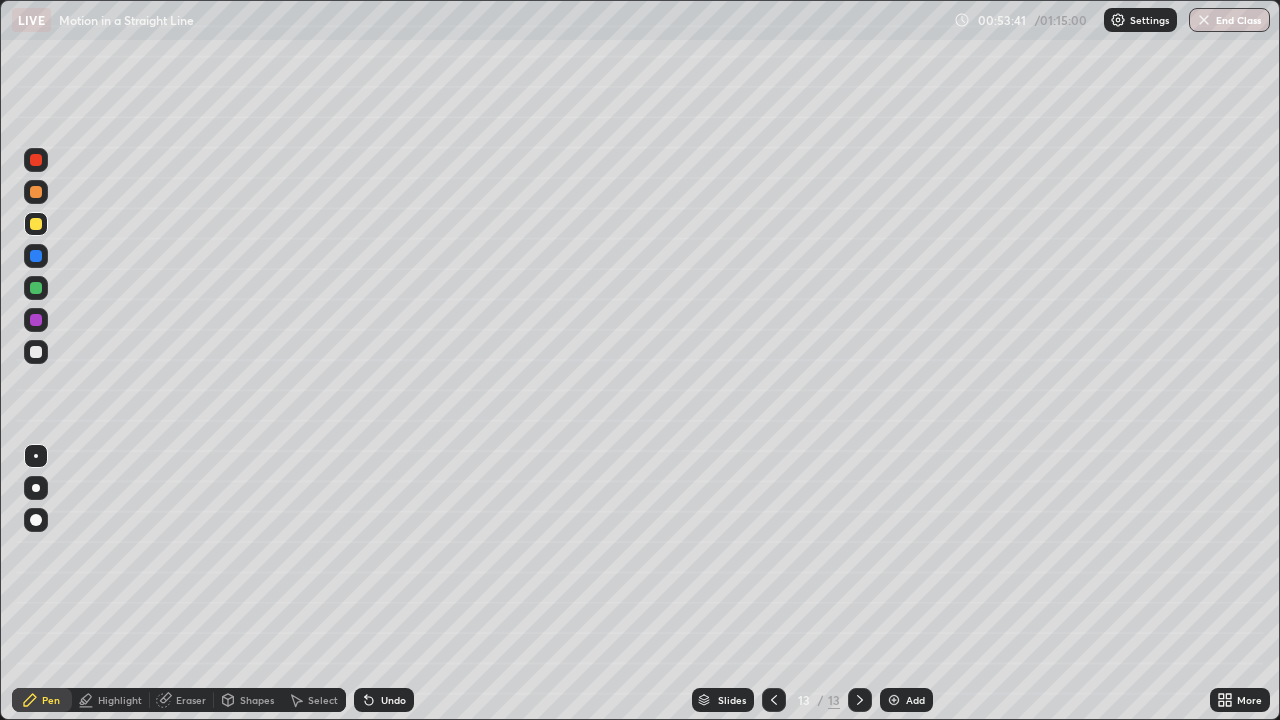 click 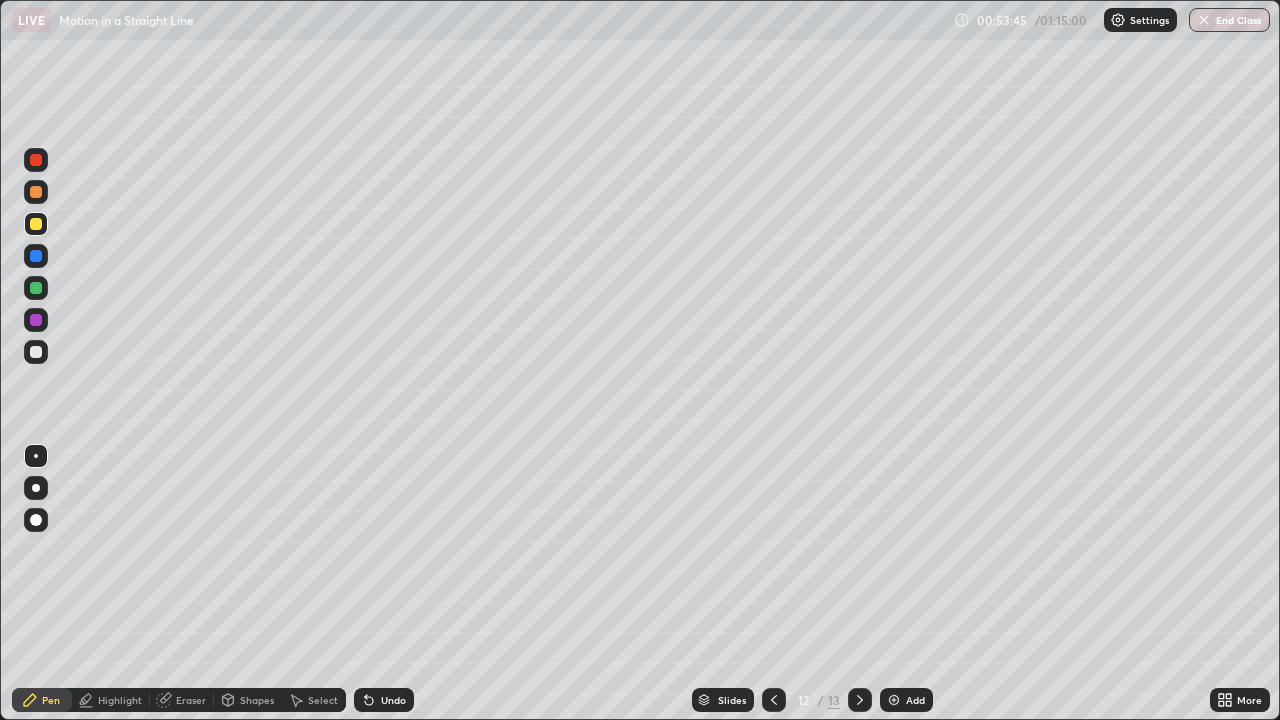 click at bounding box center (860, 700) 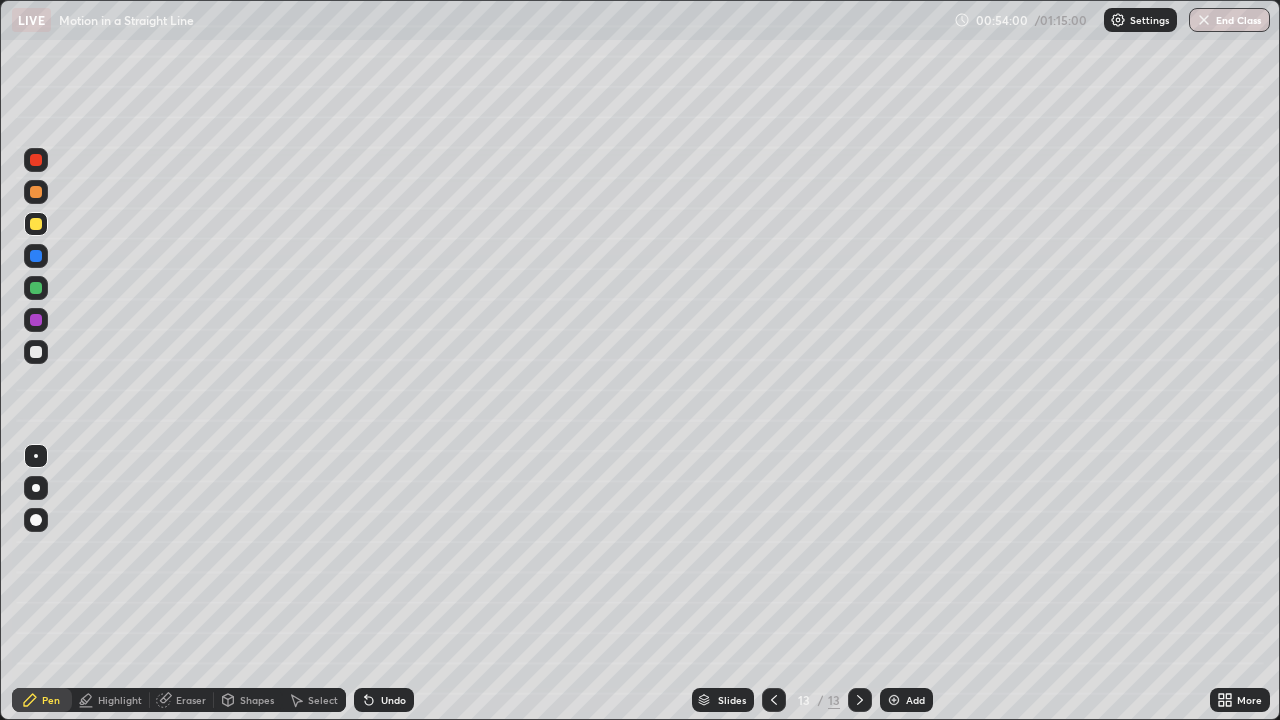 click 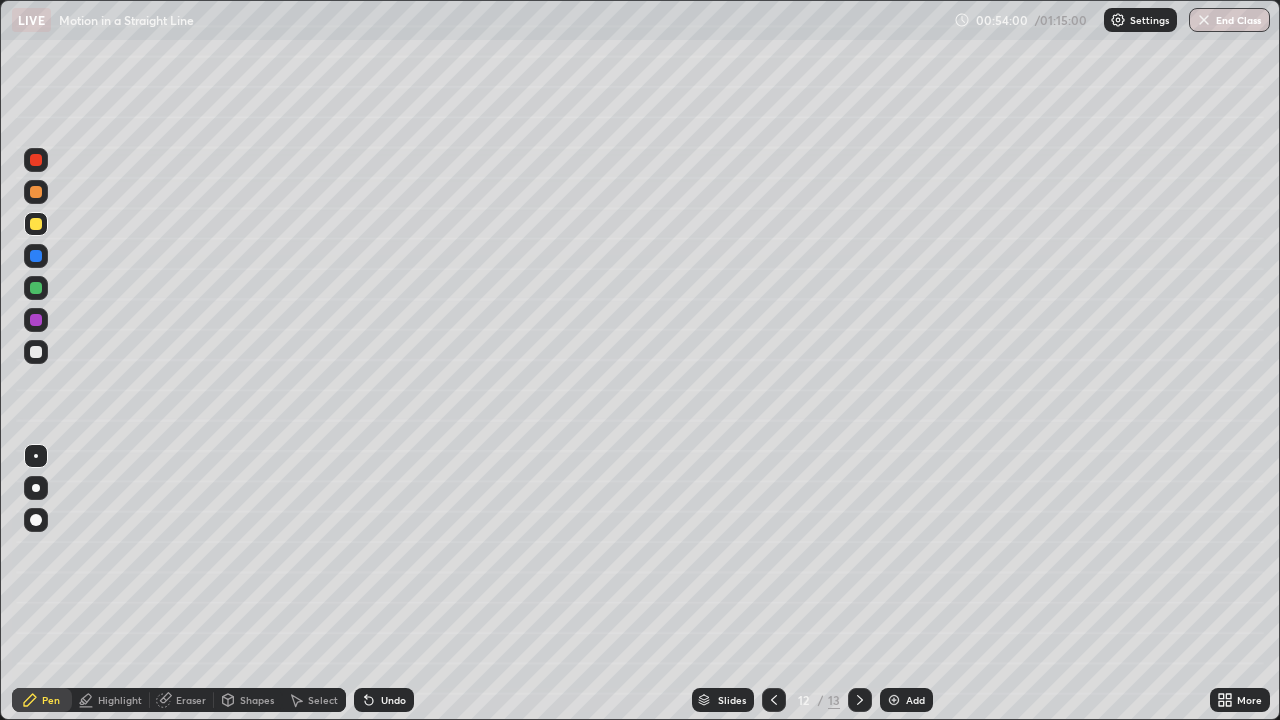 click 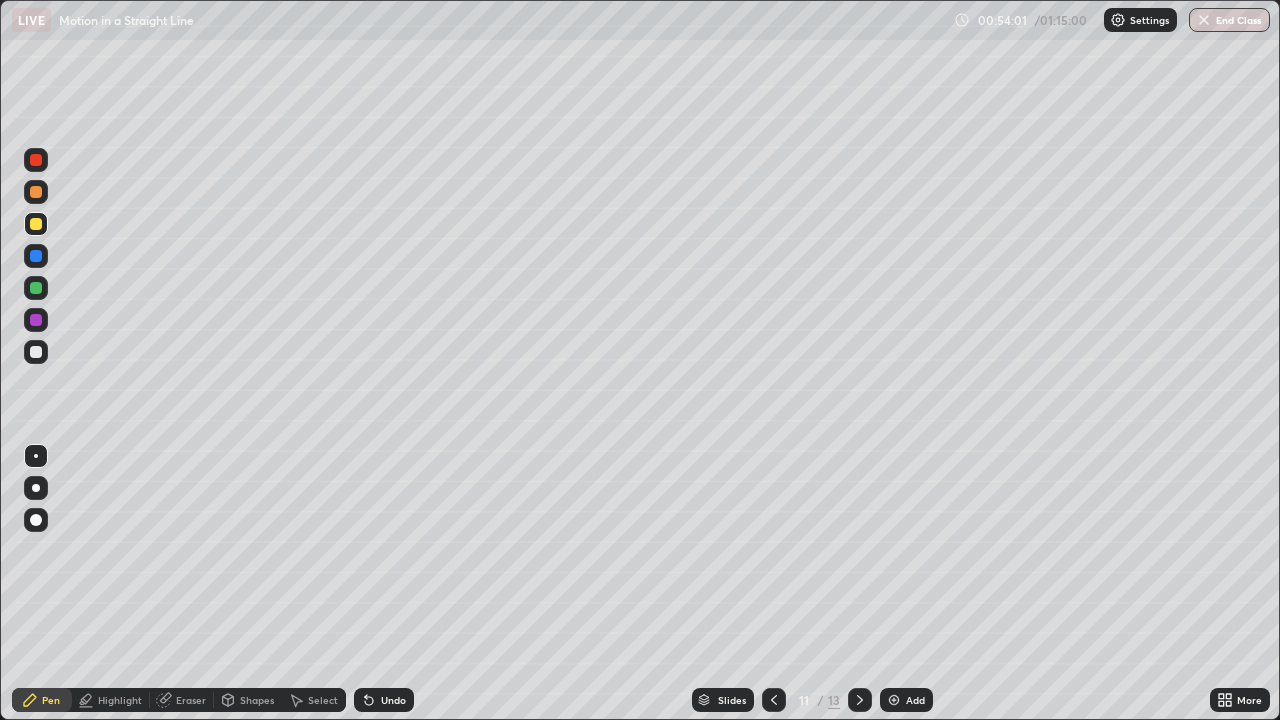 click at bounding box center (860, 700) 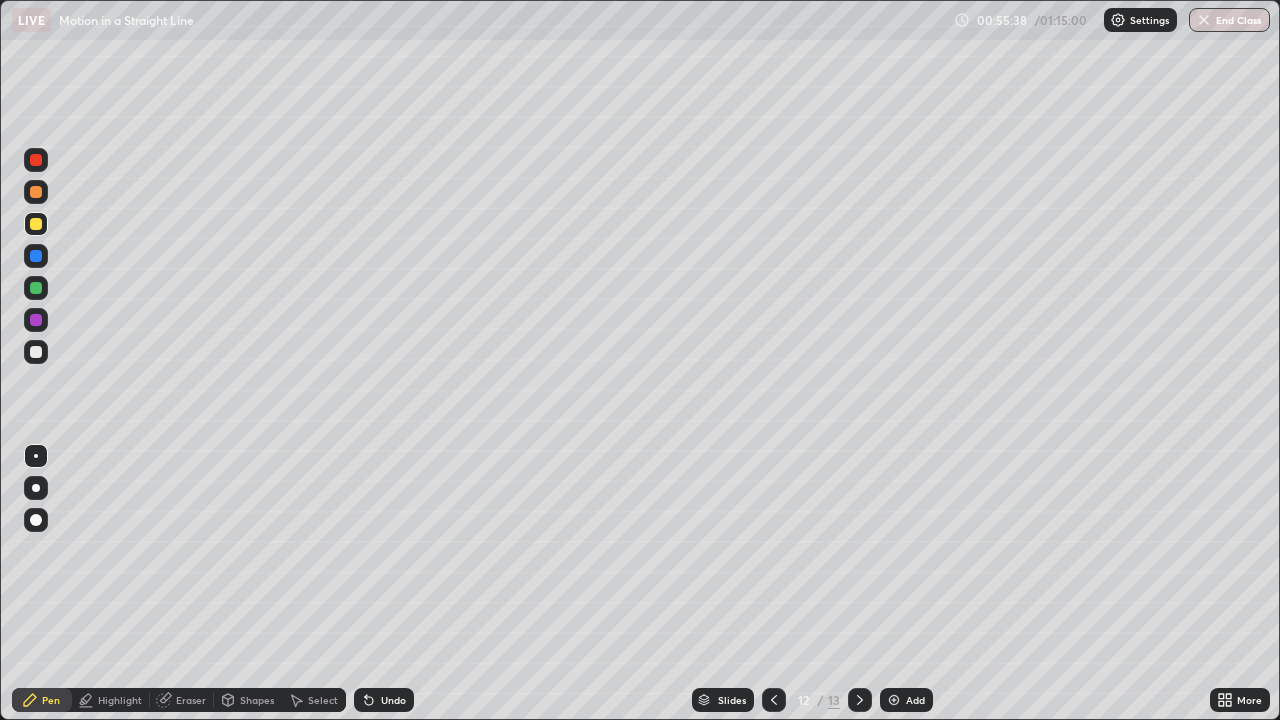 click 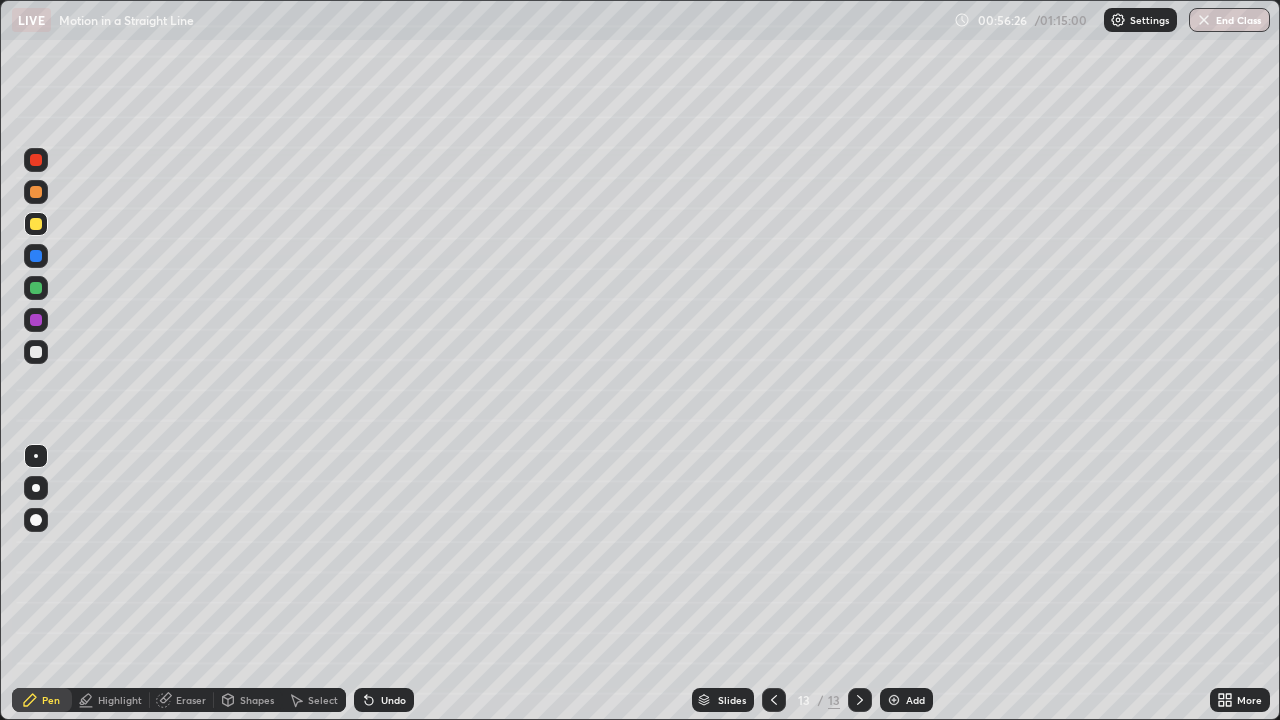 click on "Add" at bounding box center (906, 700) 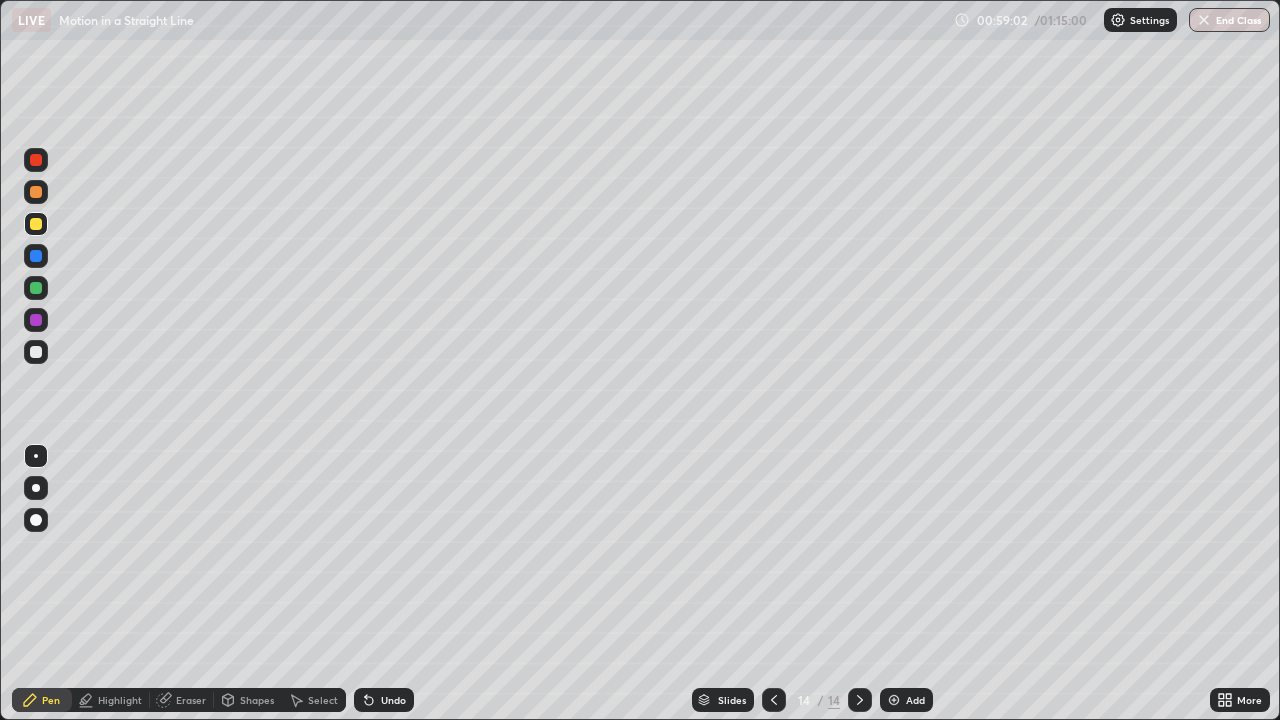 click at bounding box center [36, 352] 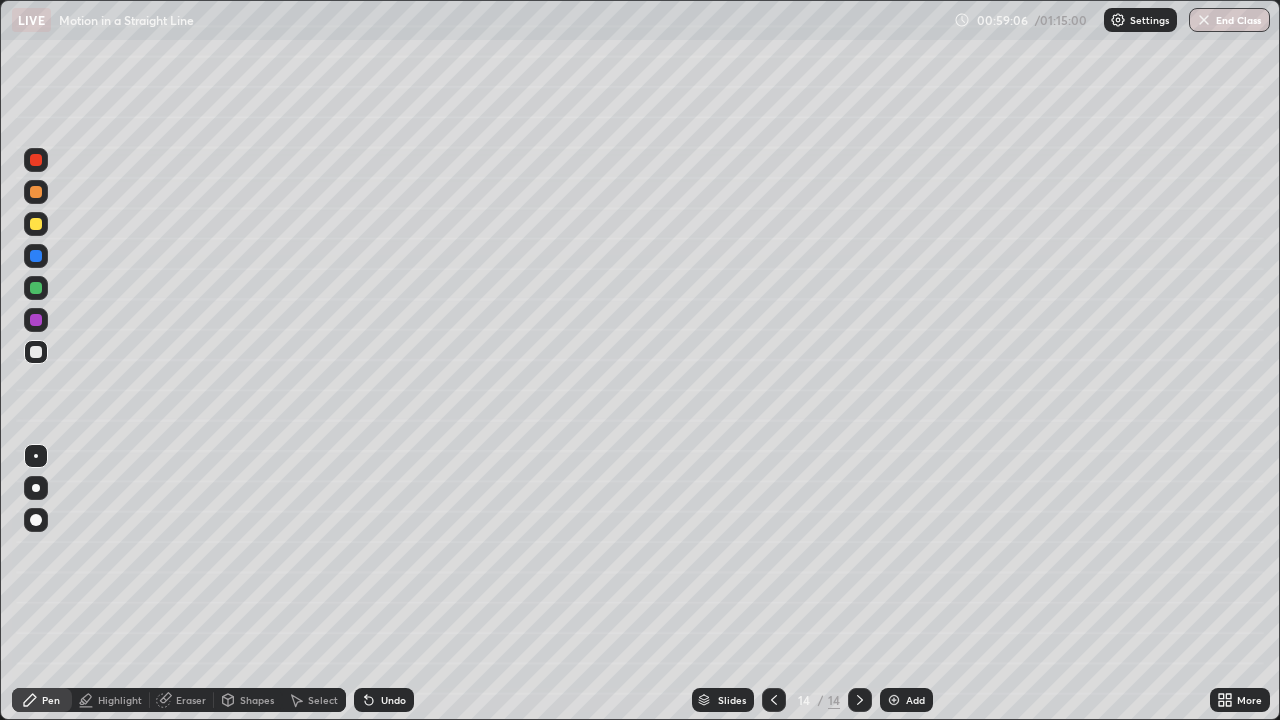 click on "Shapes" at bounding box center (257, 700) 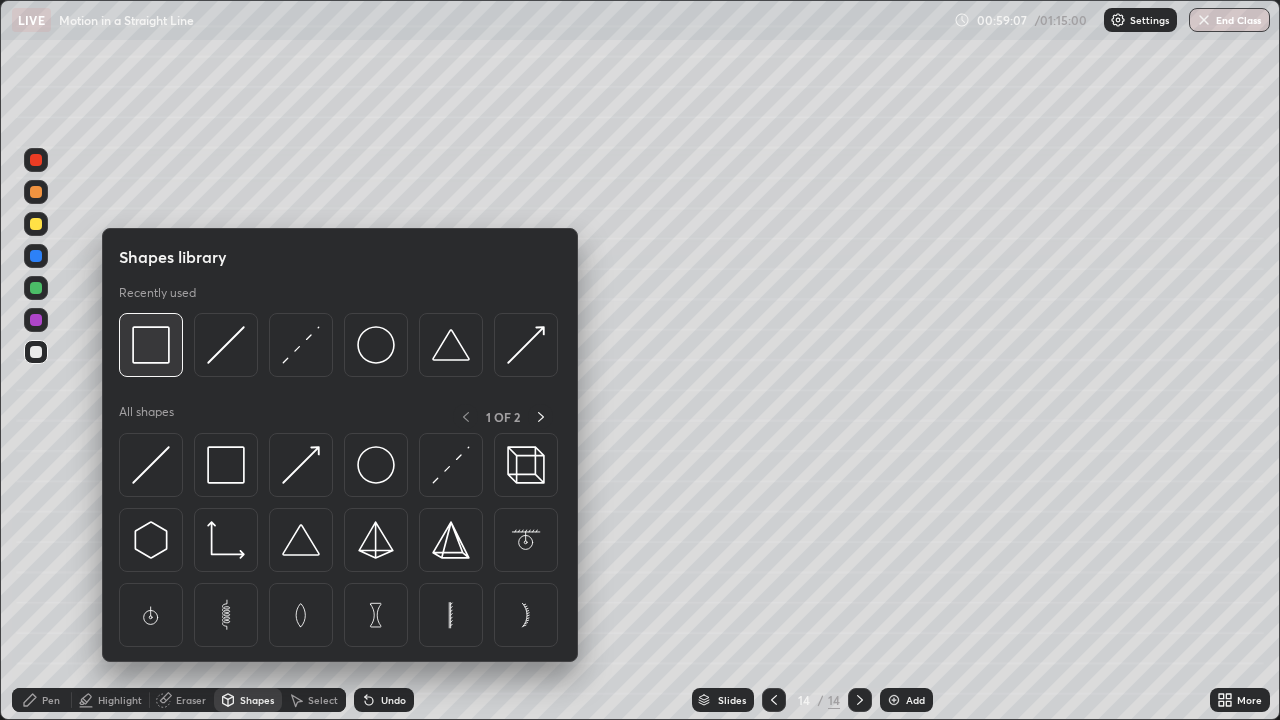 click at bounding box center [151, 345] 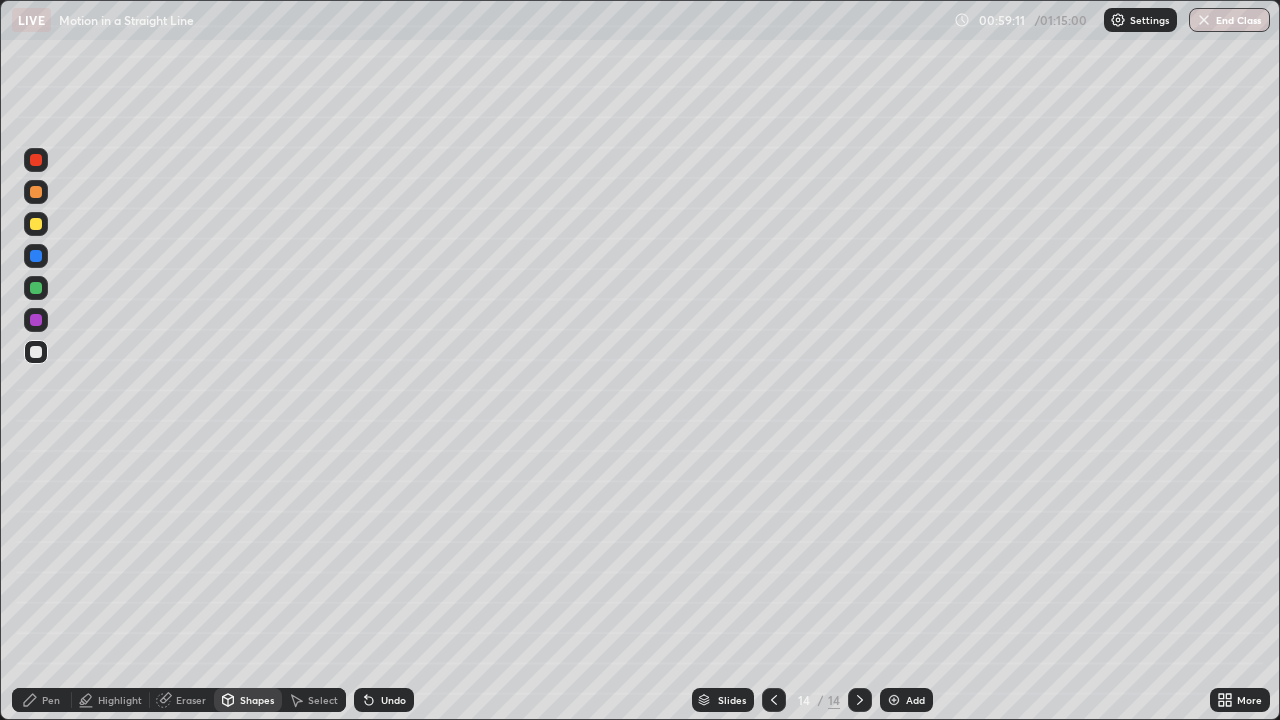 click on "Pen" at bounding box center (51, 700) 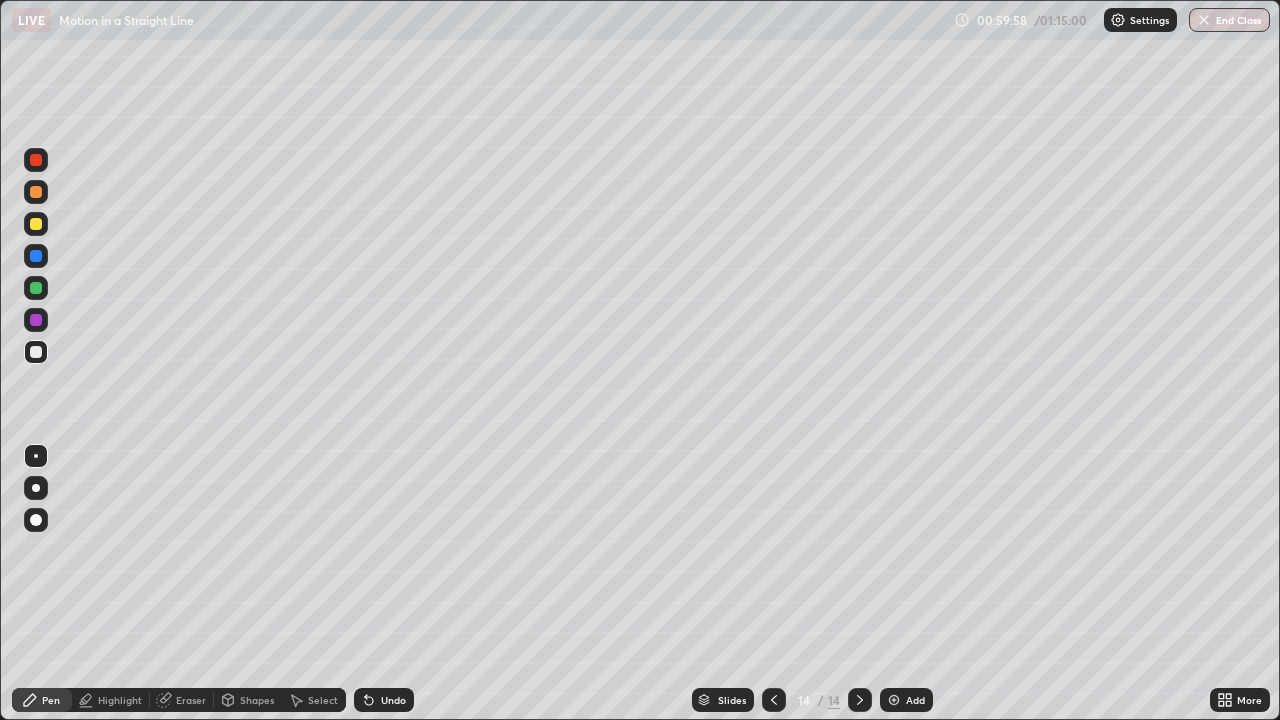 click at bounding box center (36, 224) 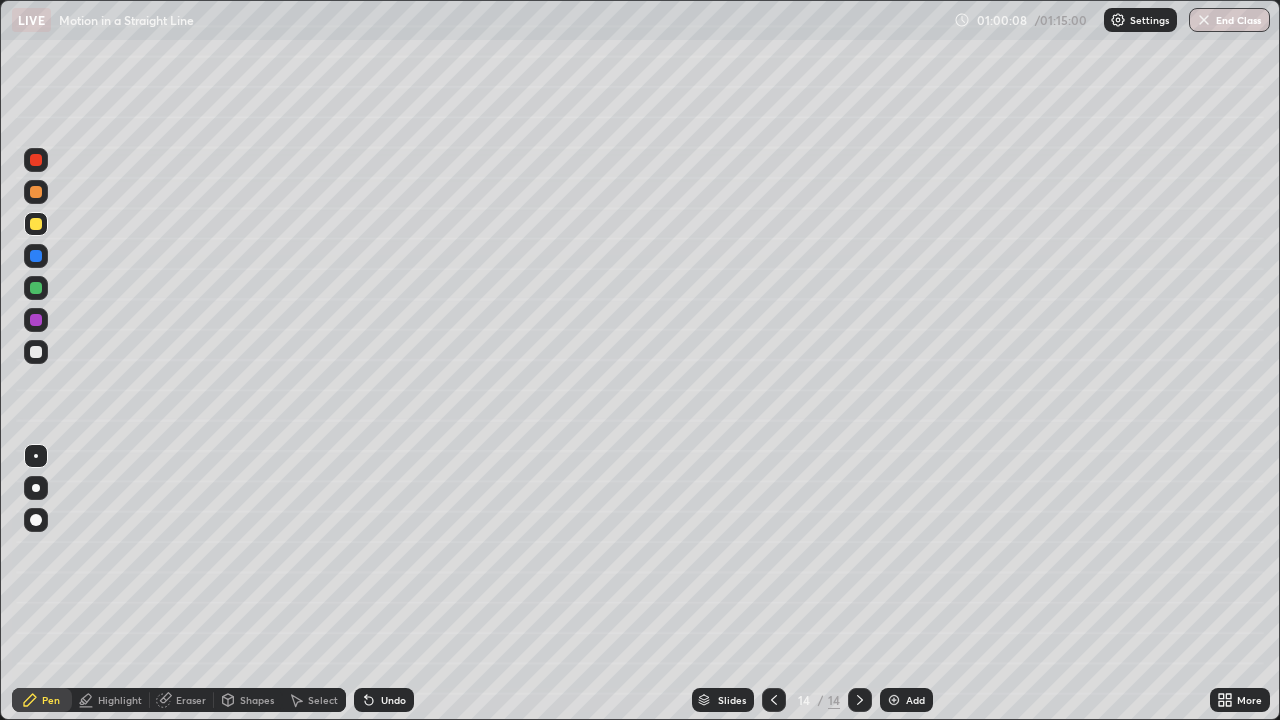click on "Undo" at bounding box center (393, 700) 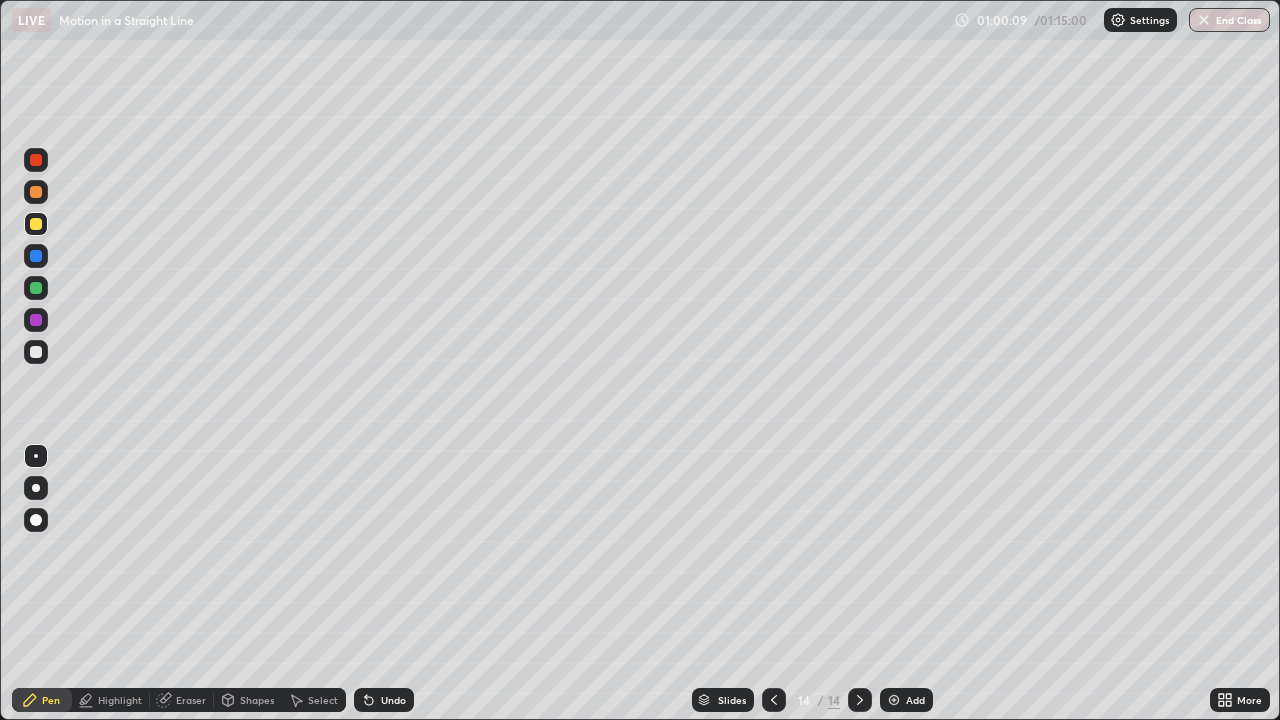 click on "Undo" at bounding box center (393, 700) 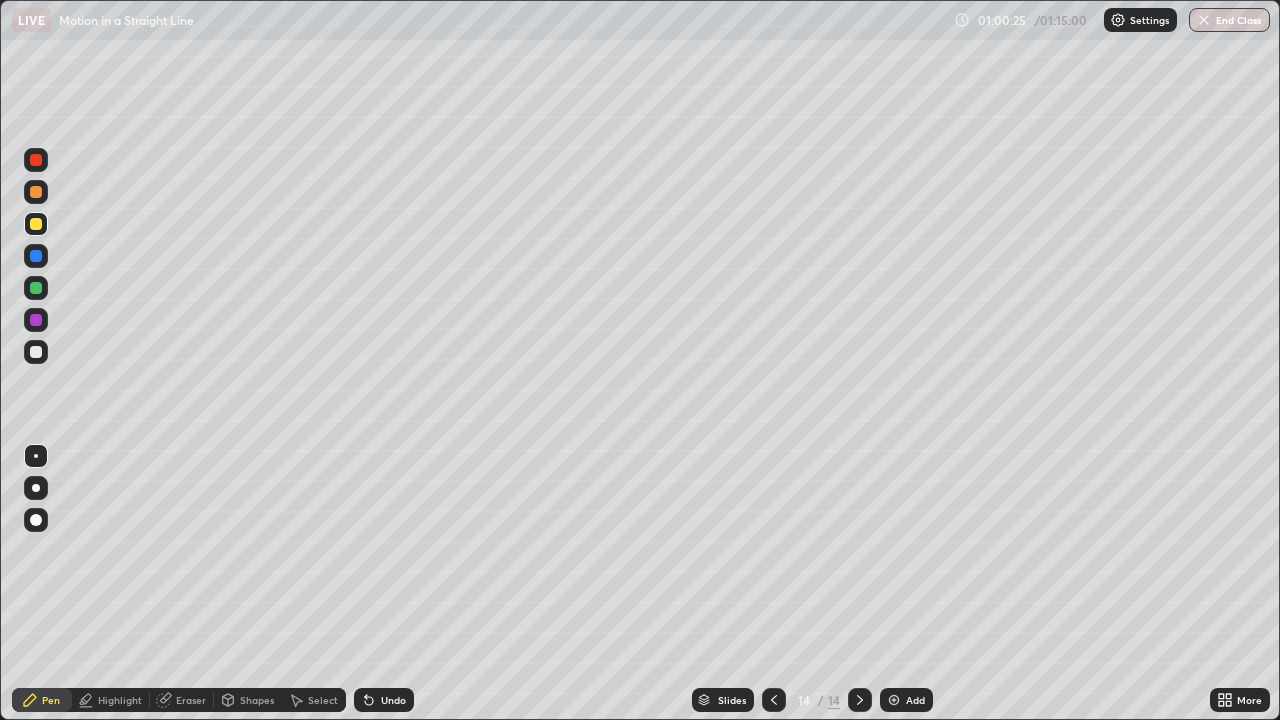 click on "Undo" at bounding box center [393, 700] 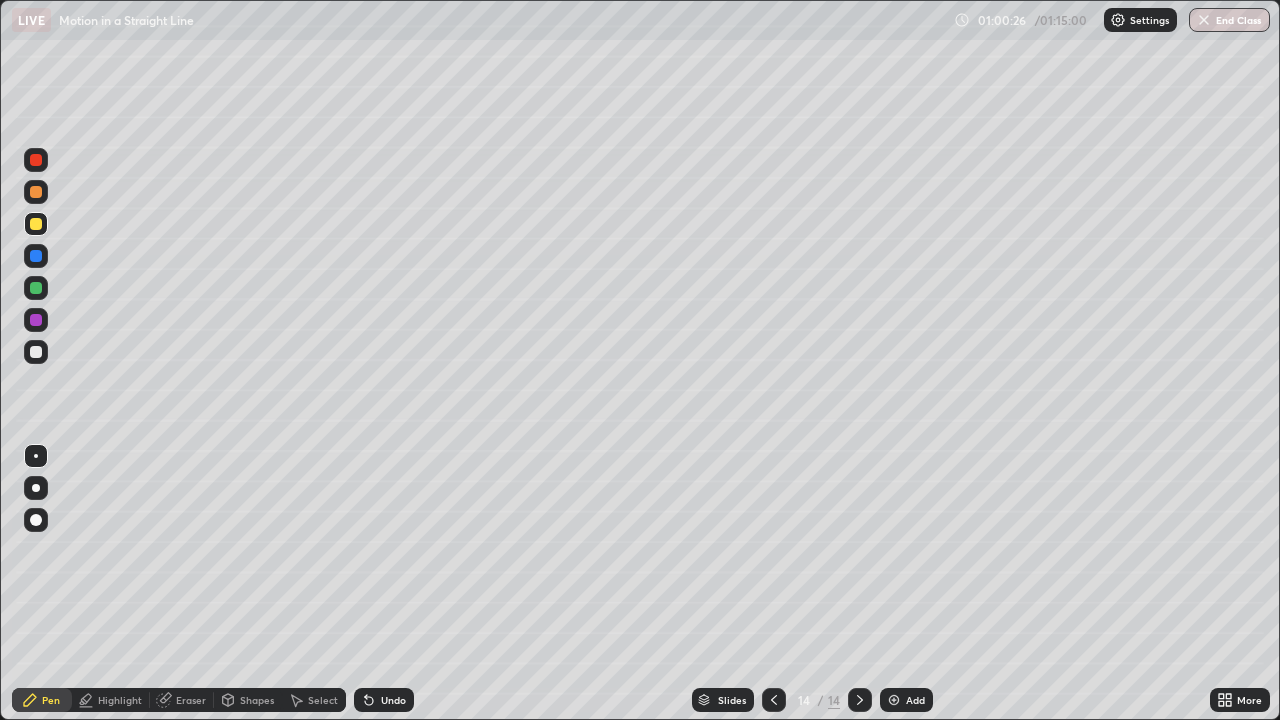 click on "Undo" at bounding box center (393, 700) 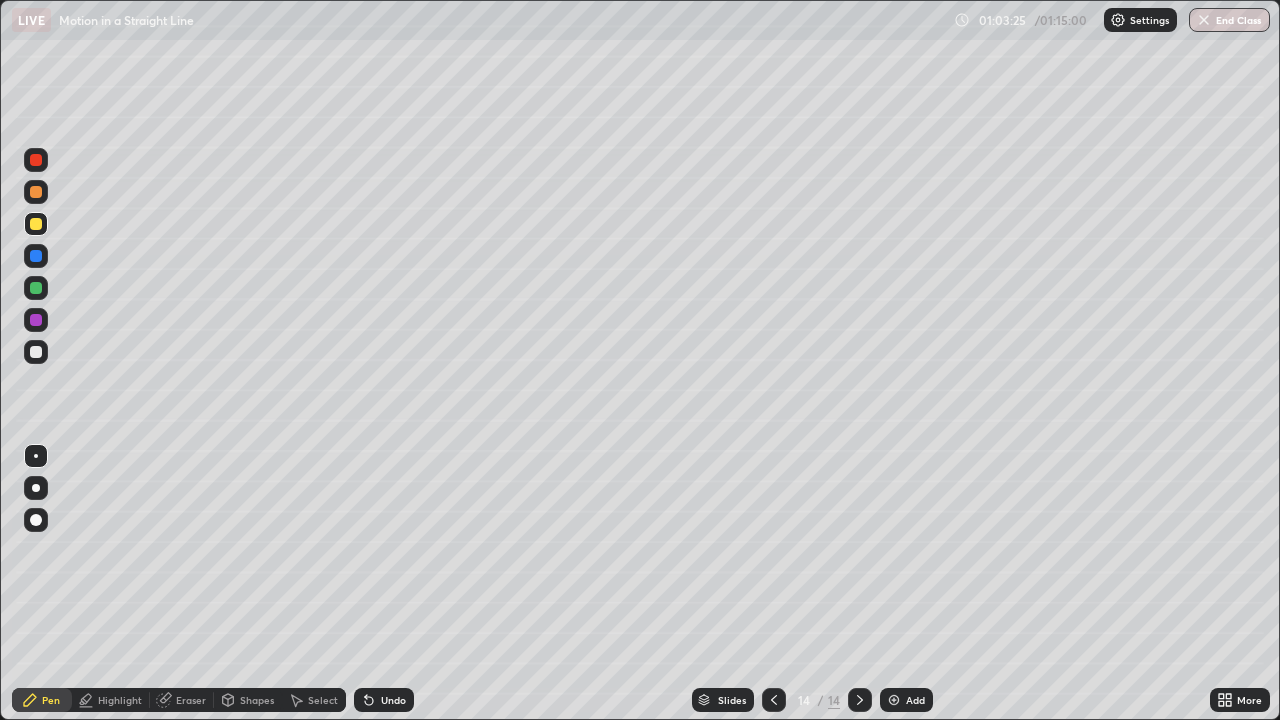 click on "Eraser" at bounding box center (191, 700) 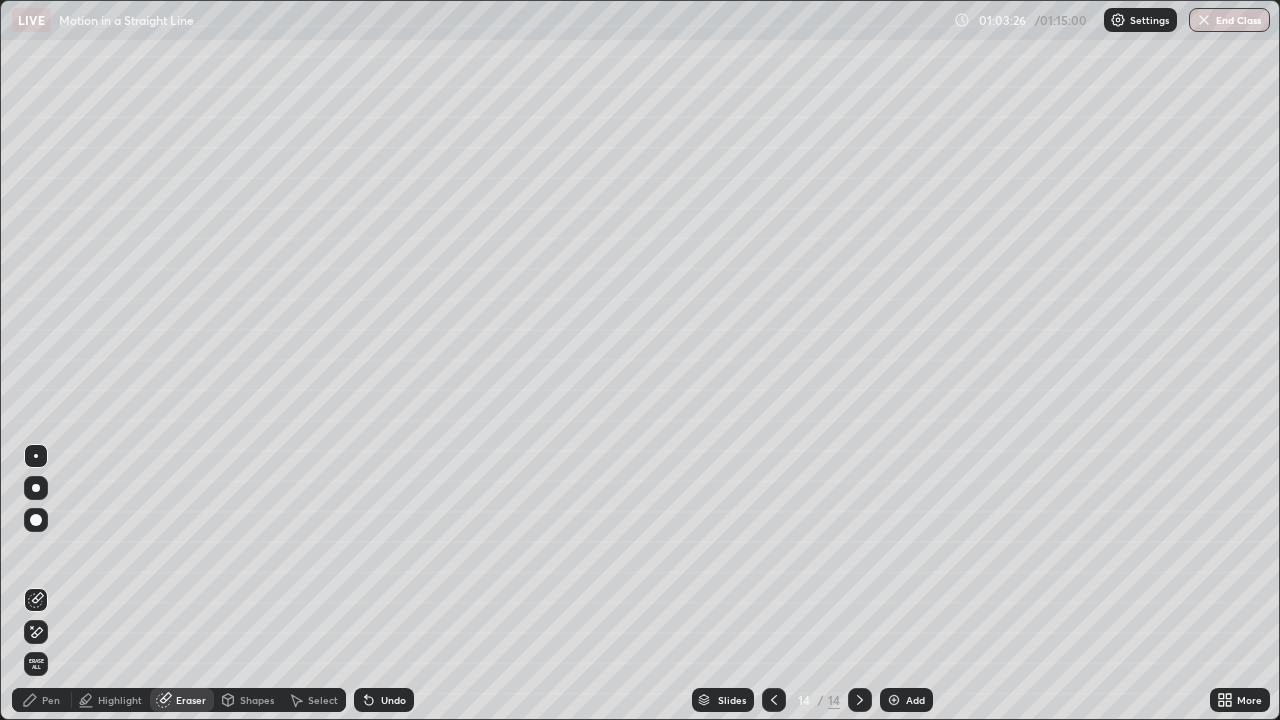 click 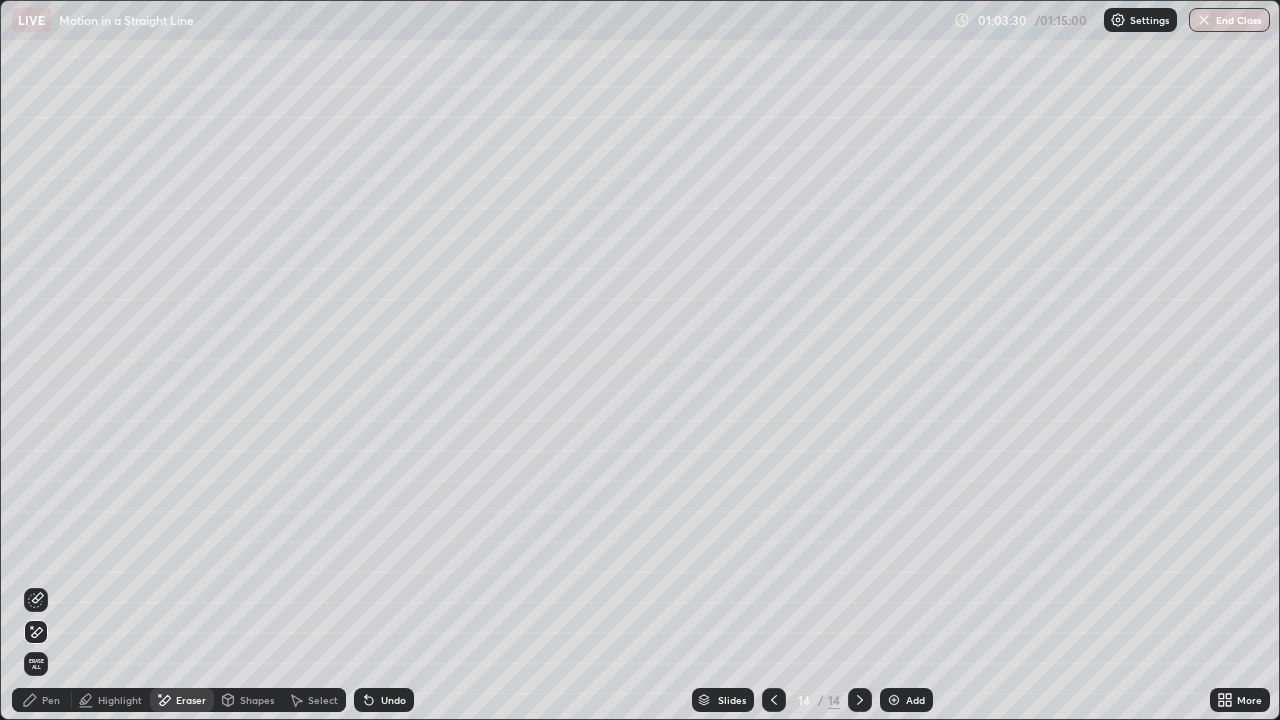 click at bounding box center [36, 600] 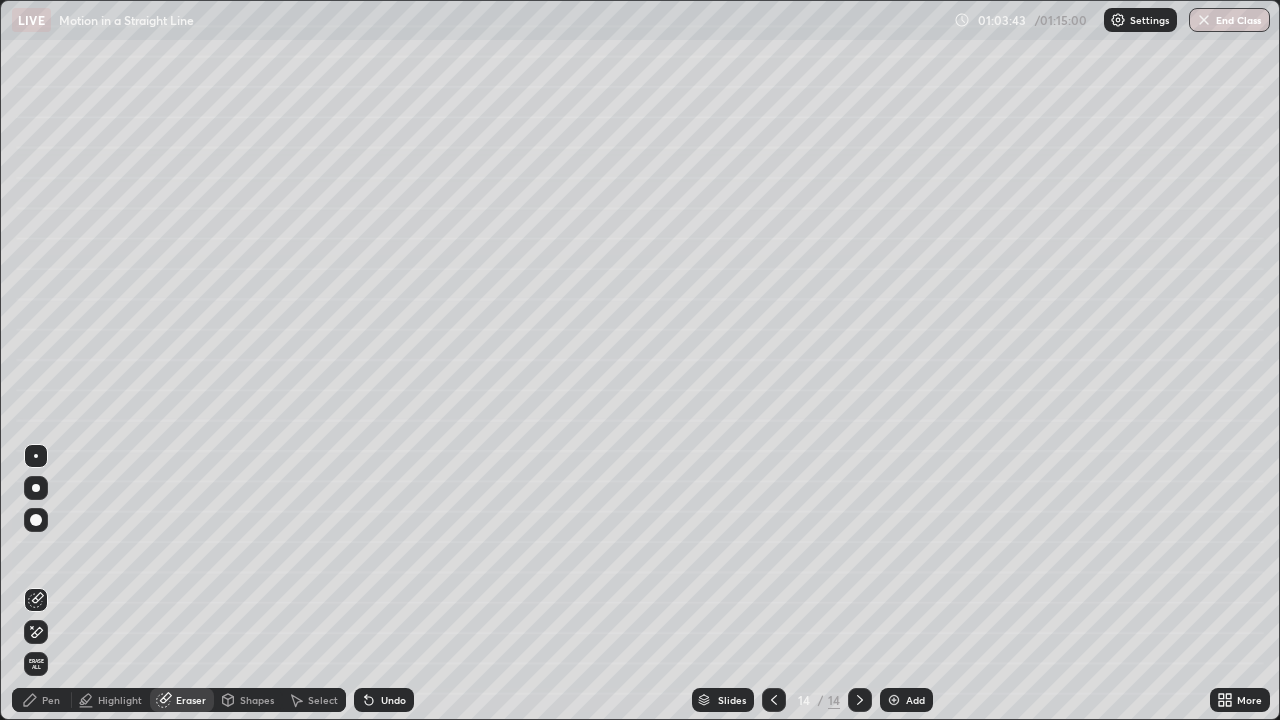 click on "Pen" at bounding box center [42, 700] 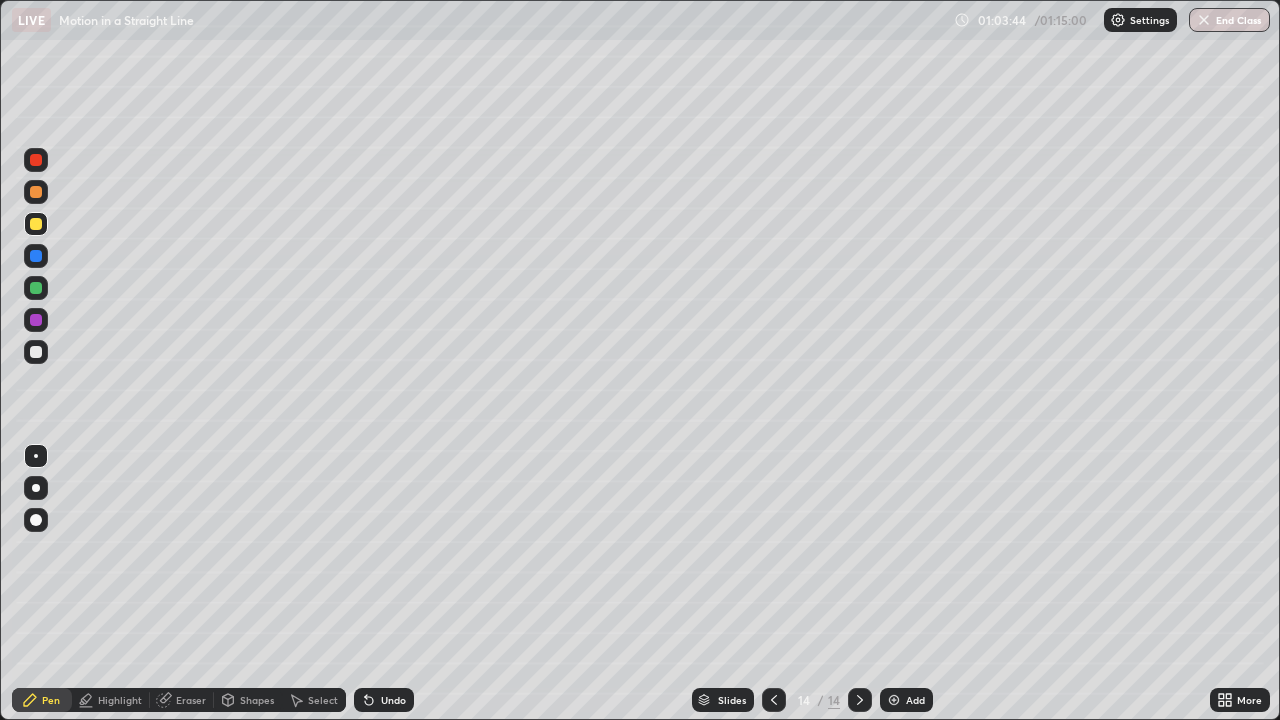 click at bounding box center [36, 224] 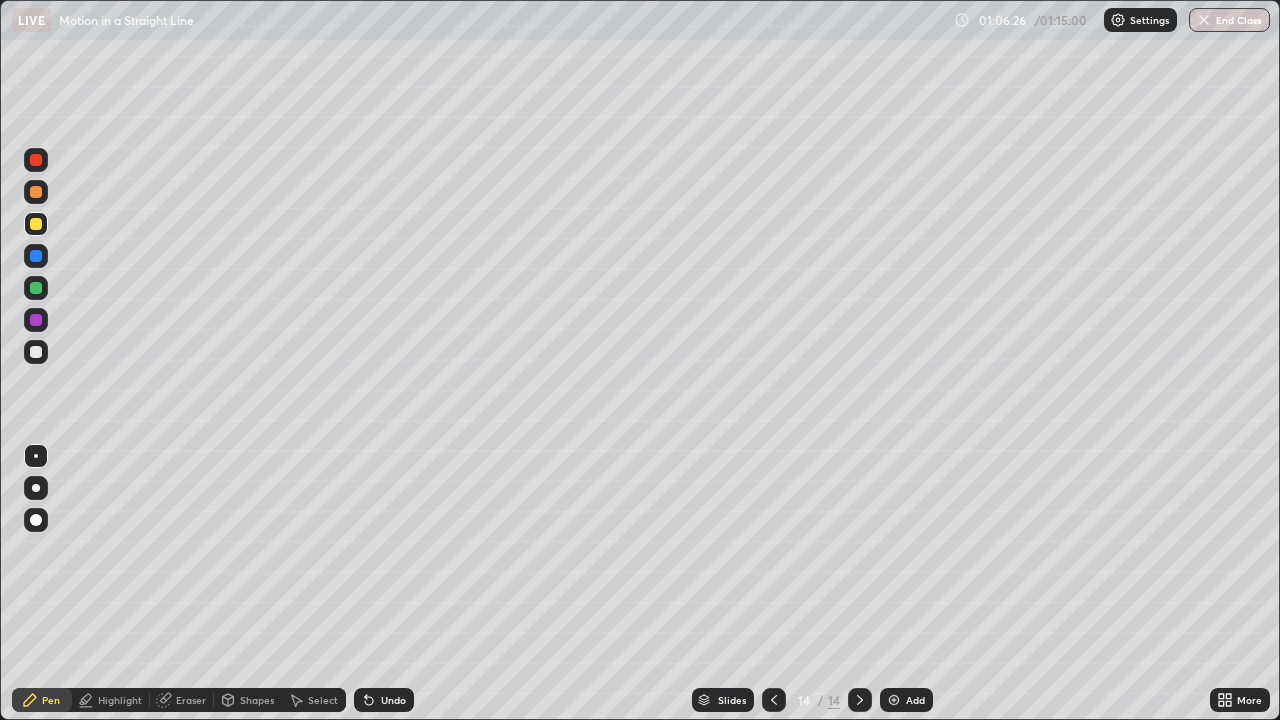 click at bounding box center (894, 700) 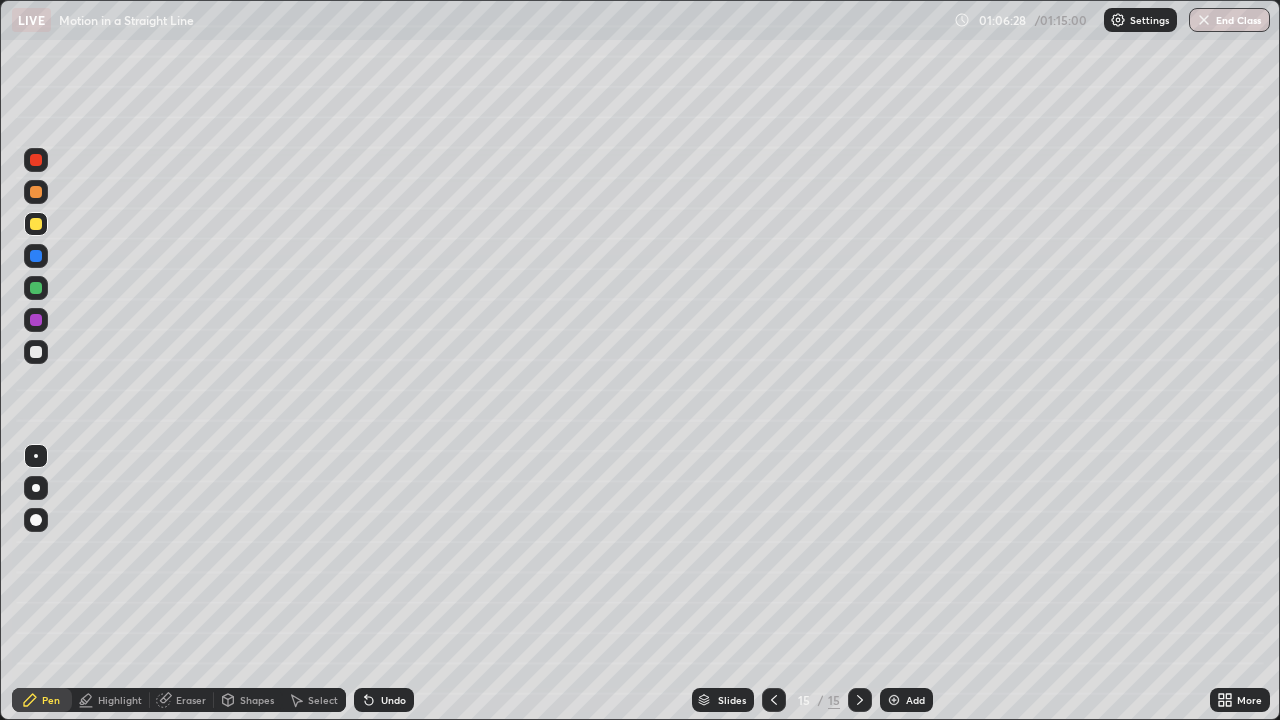 click at bounding box center [36, 352] 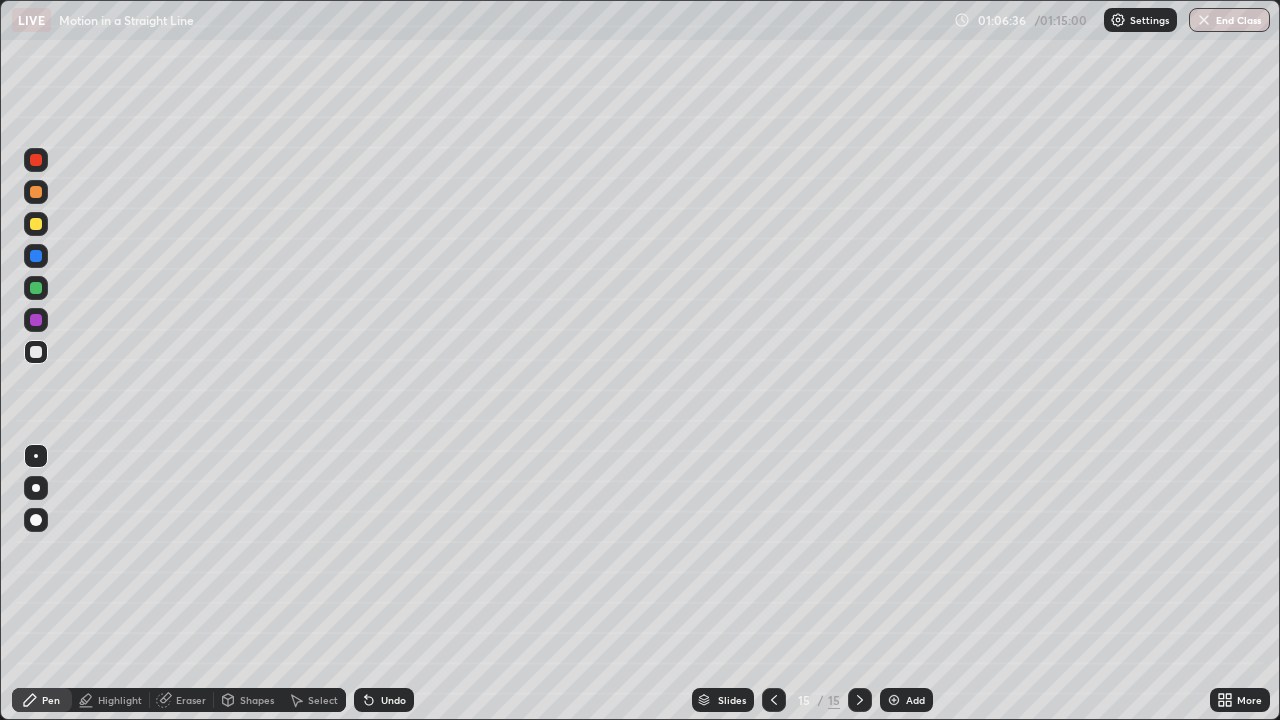 click on "Shapes" at bounding box center [257, 700] 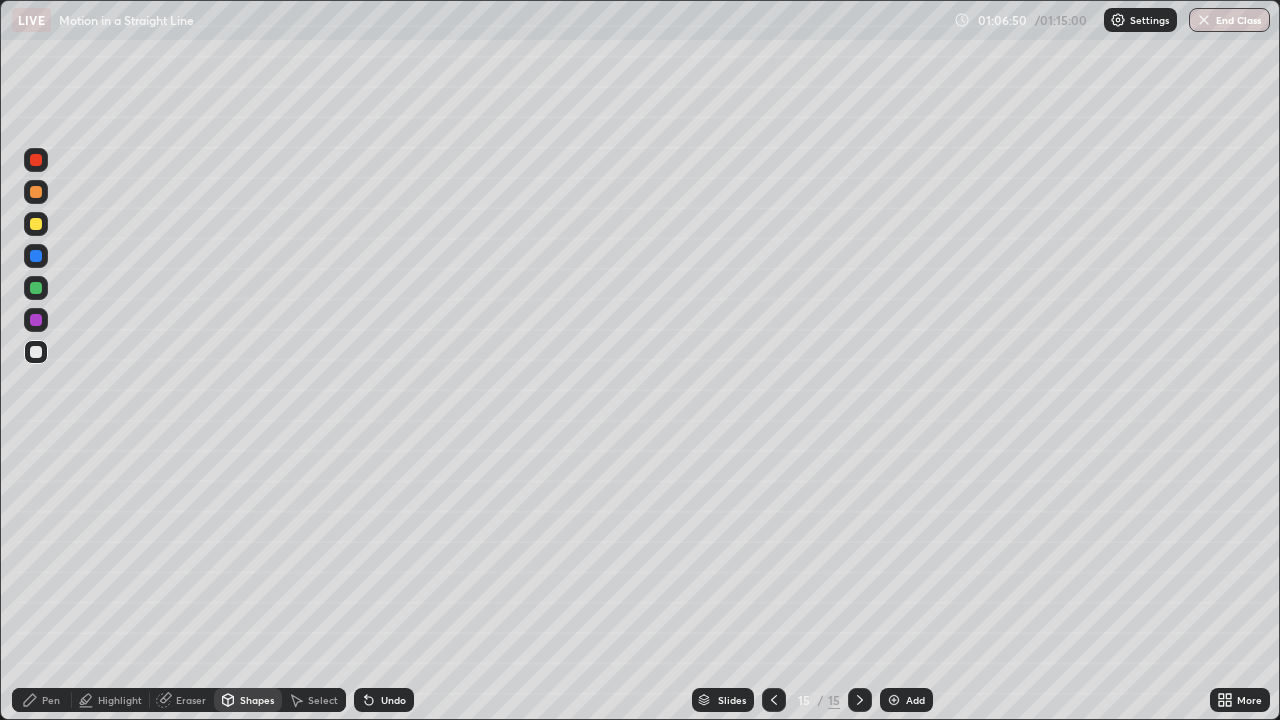 click on "Pen" at bounding box center (42, 700) 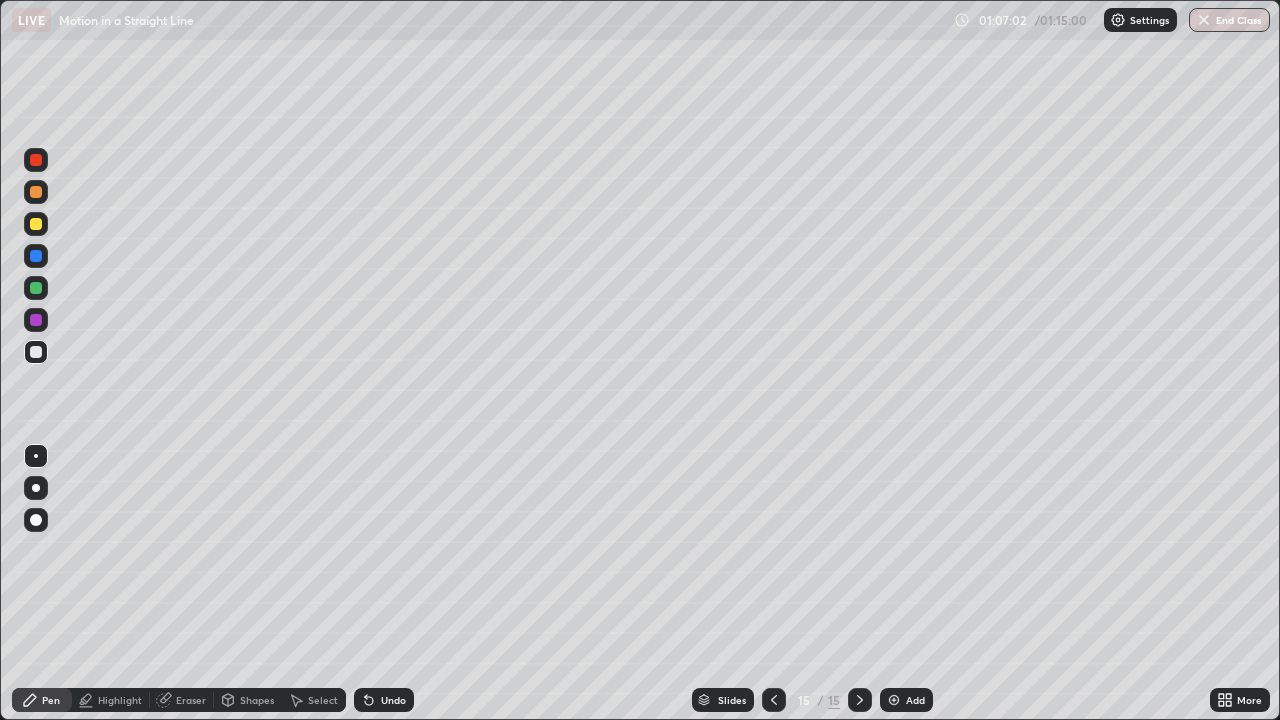 click at bounding box center (36, 224) 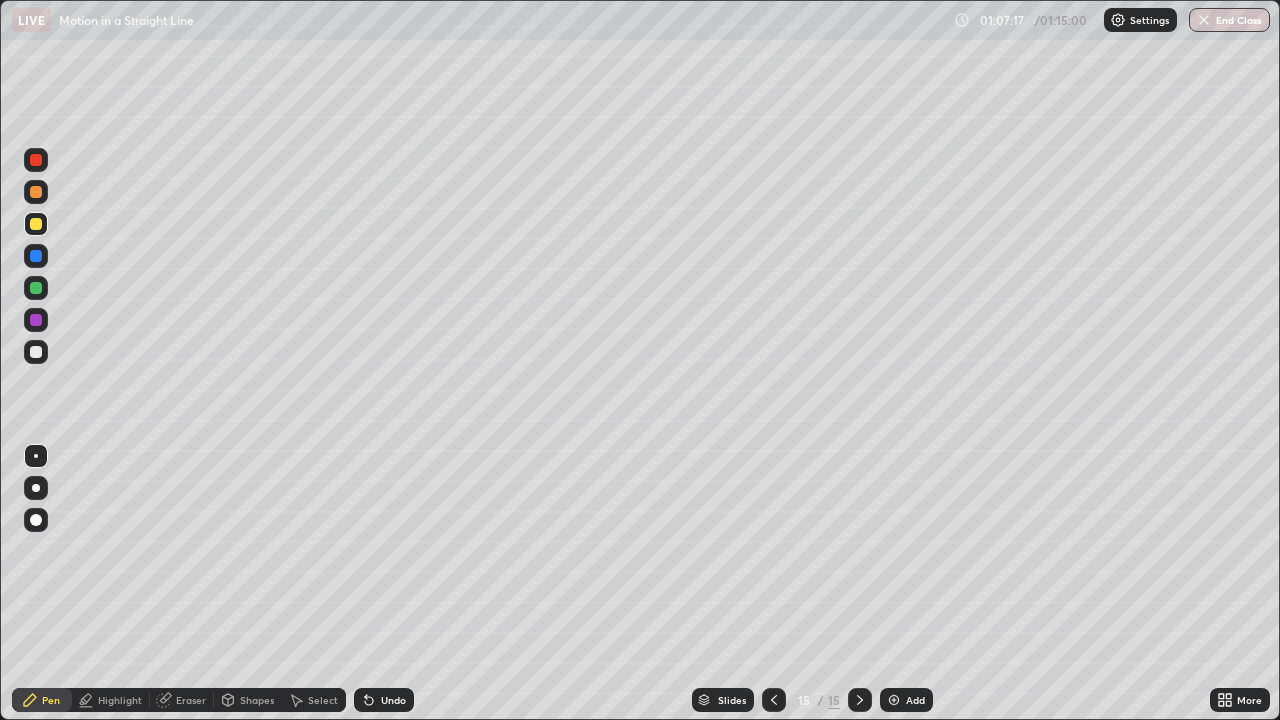 click at bounding box center (36, 352) 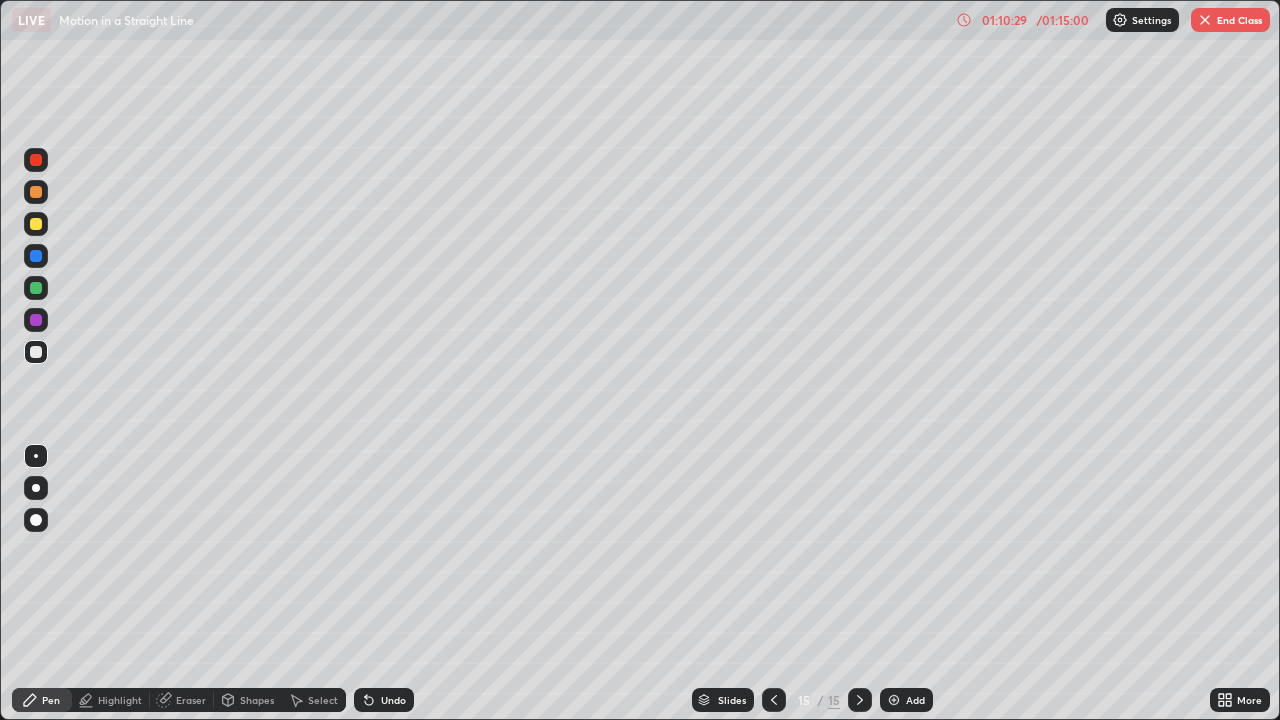 click at bounding box center [36, 192] 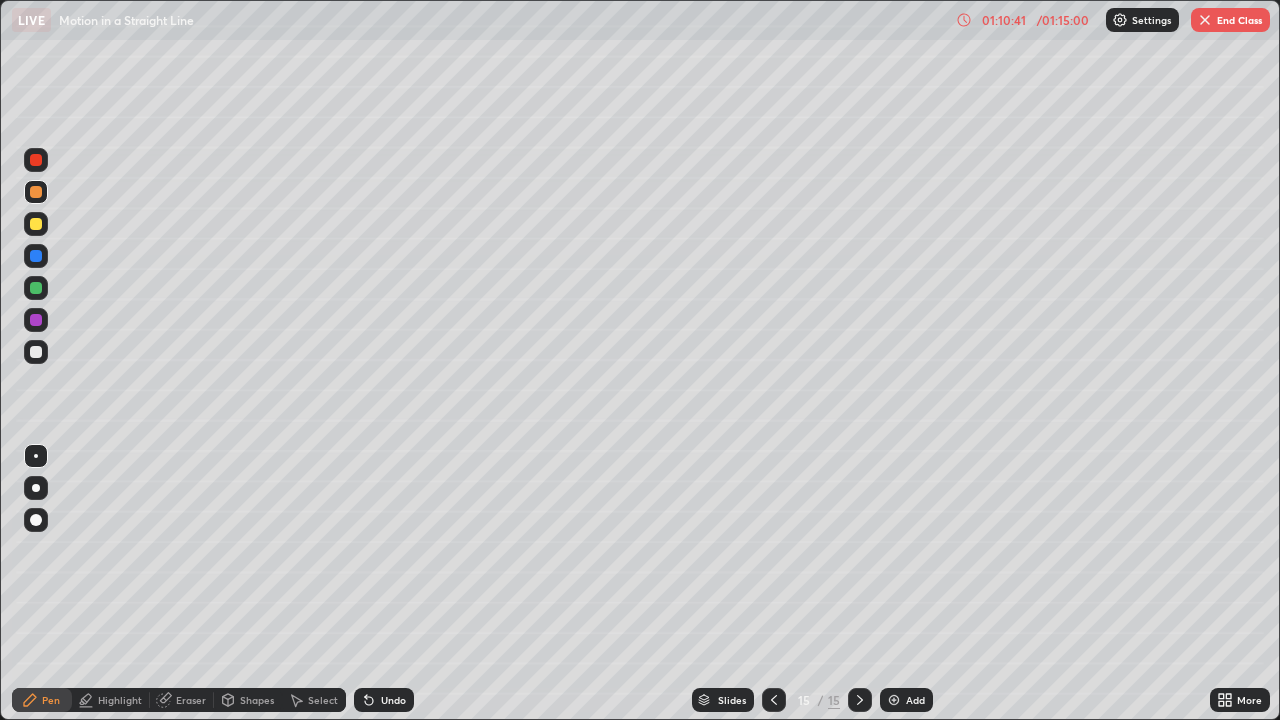 click on "End Class" at bounding box center [1230, 20] 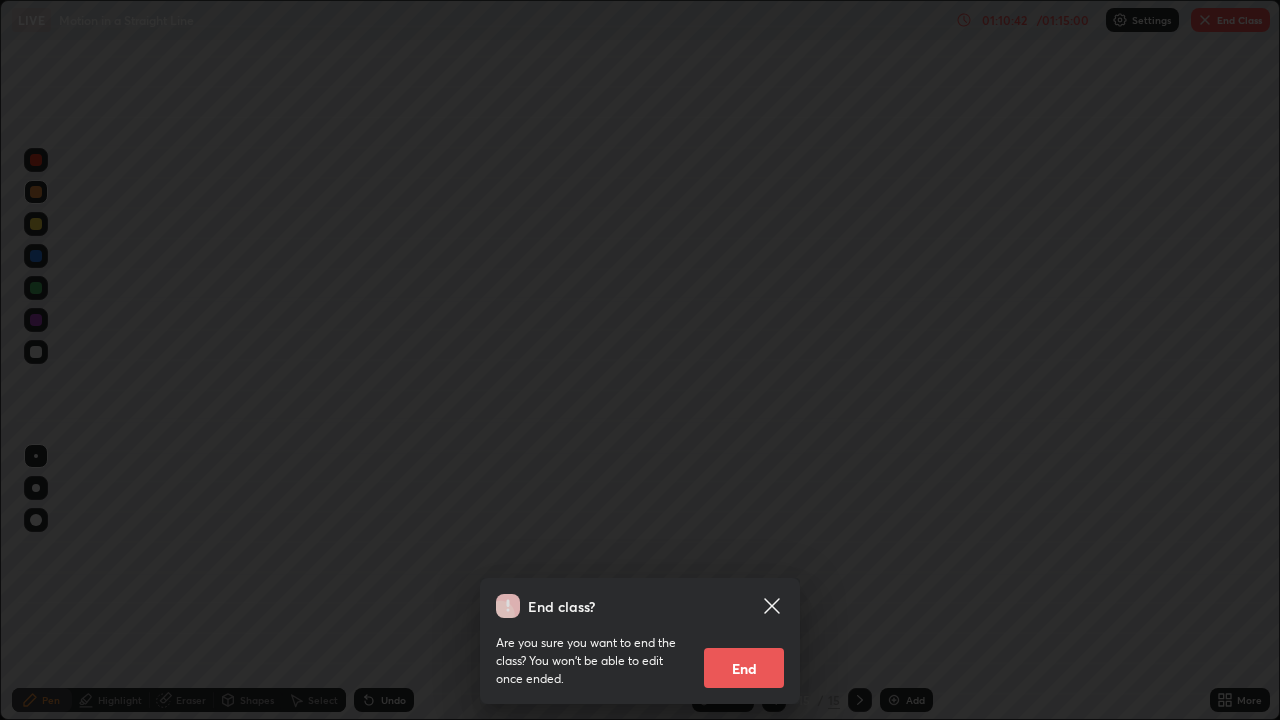 click on "End" at bounding box center [744, 668] 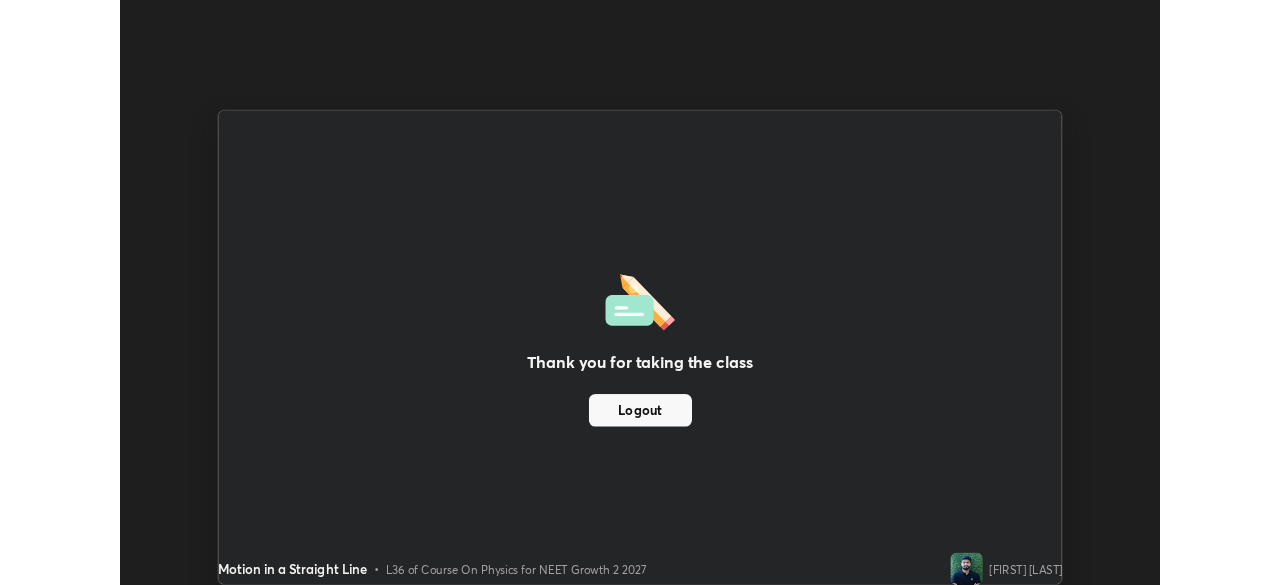 scroll, scrollTop: 585, scrollLeft: 1280, axis: both 